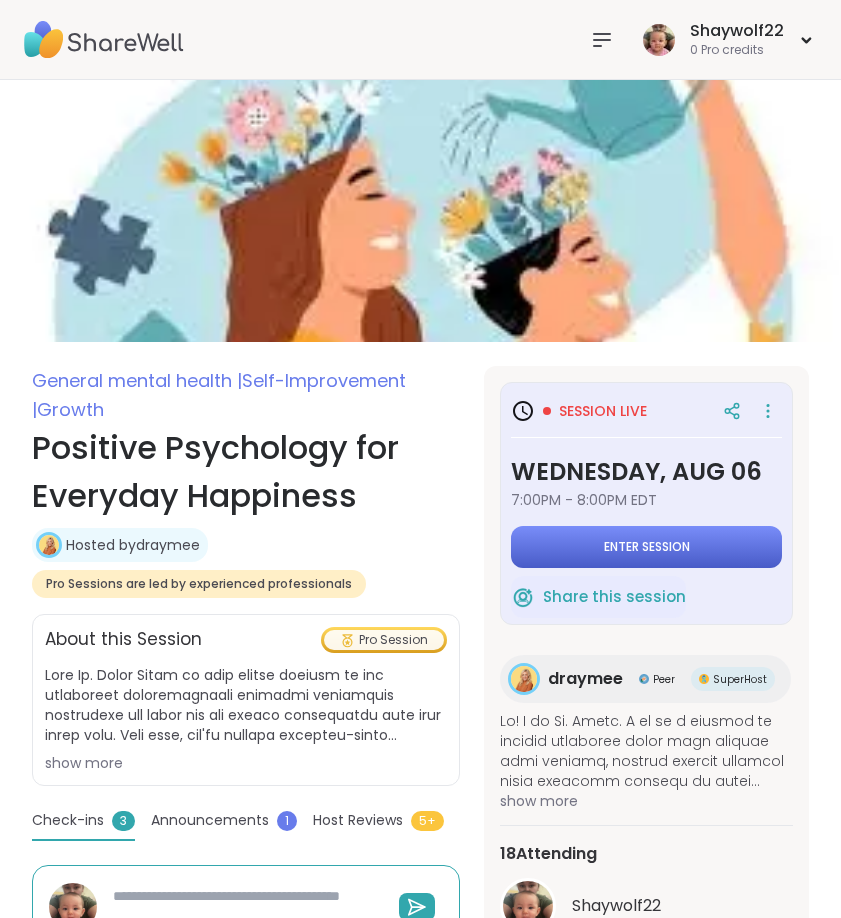 scroll, scrollTop: 0, scrollLeft: 0, axis: both 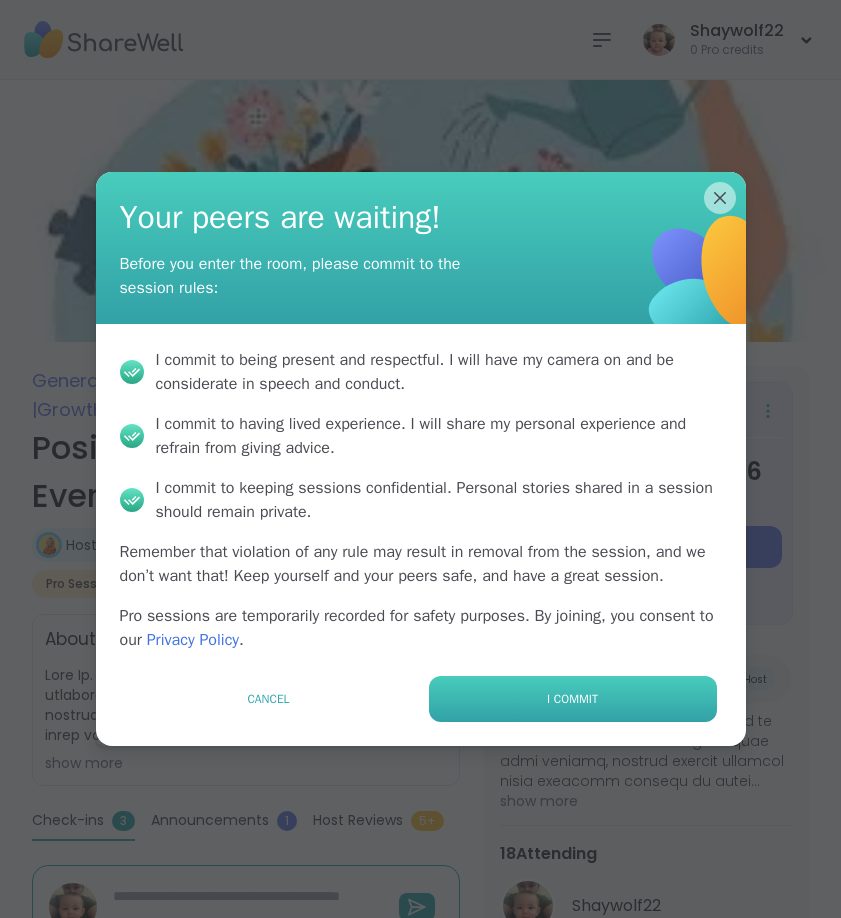 click on "I commit" at bounding box center (573, 699) 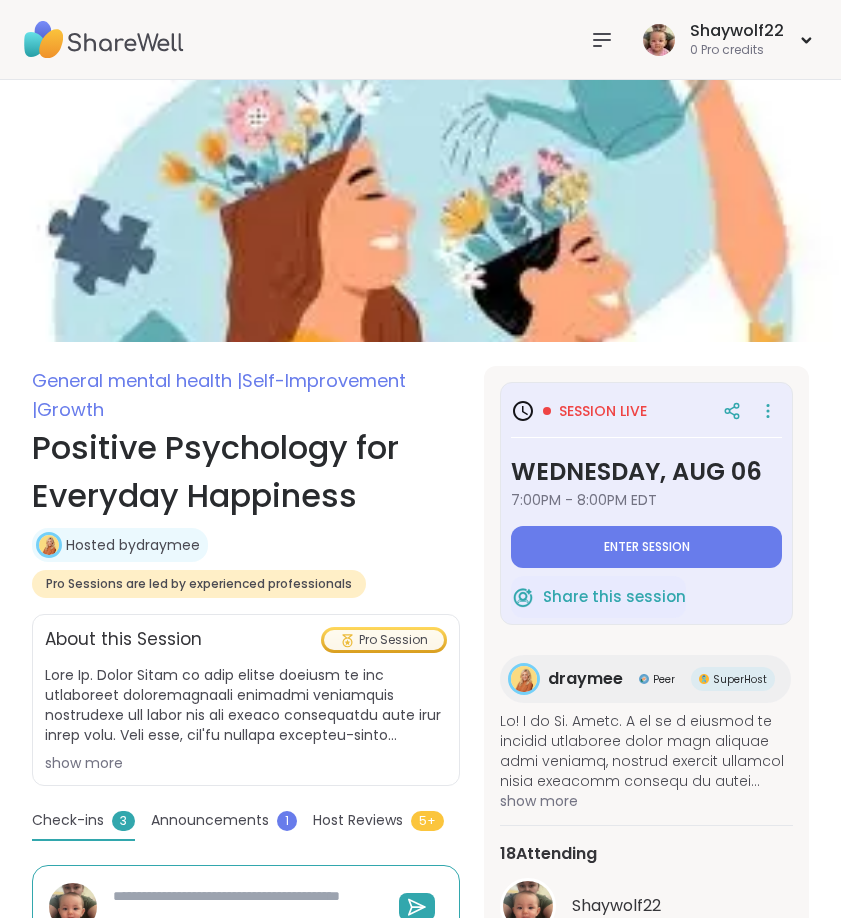 type on "*" 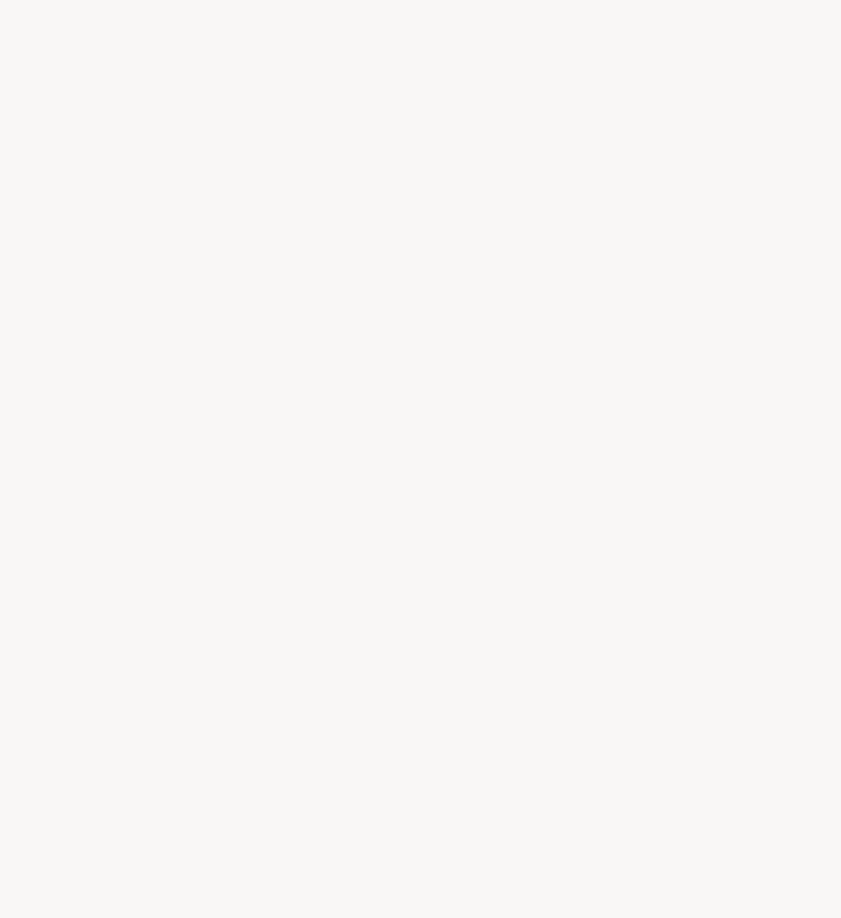 scroll, scrollTop: 0, scrollLeft: 0, axis: both 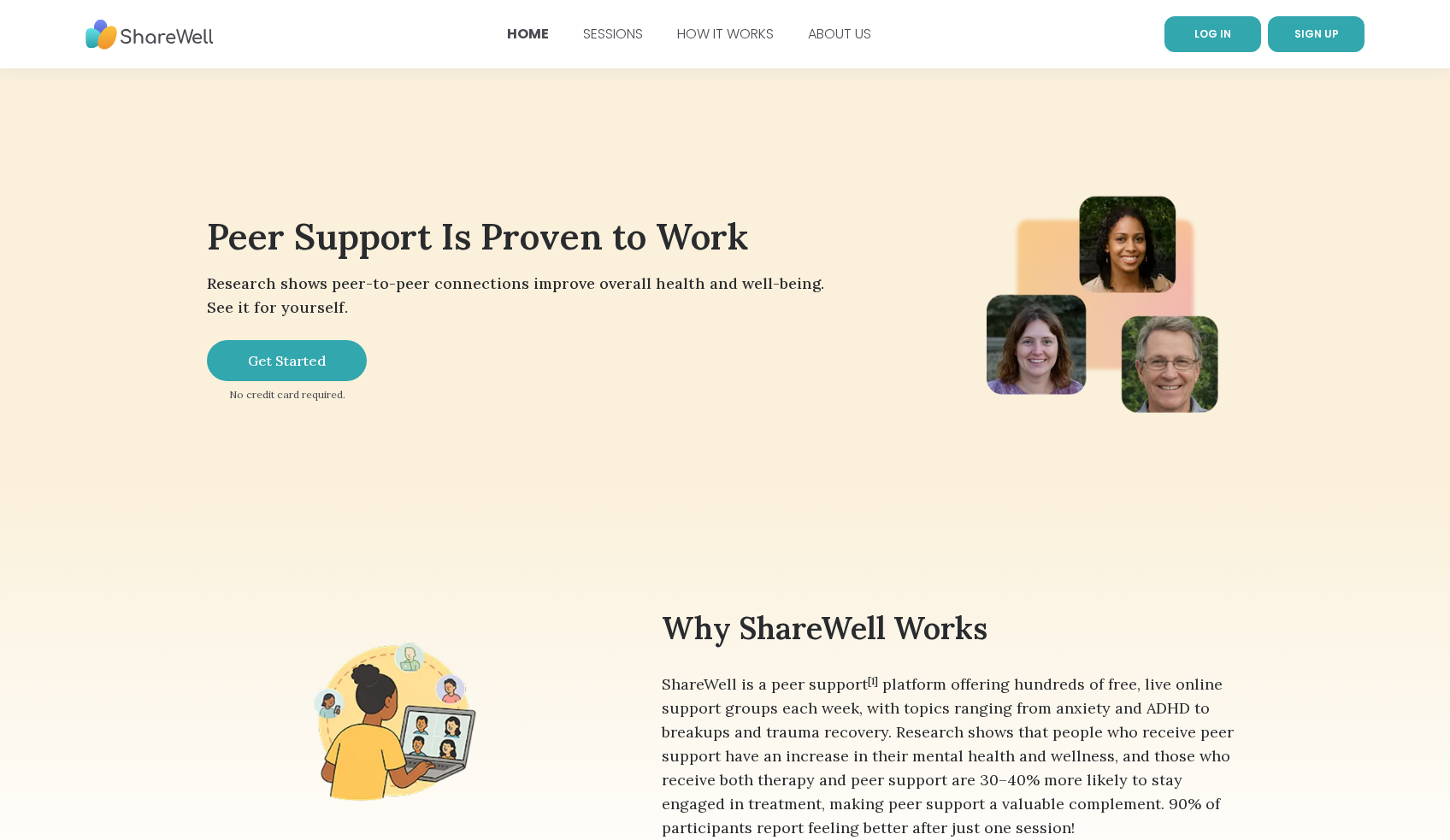 click on "LOG IN" at bounding box center (1212, 33) 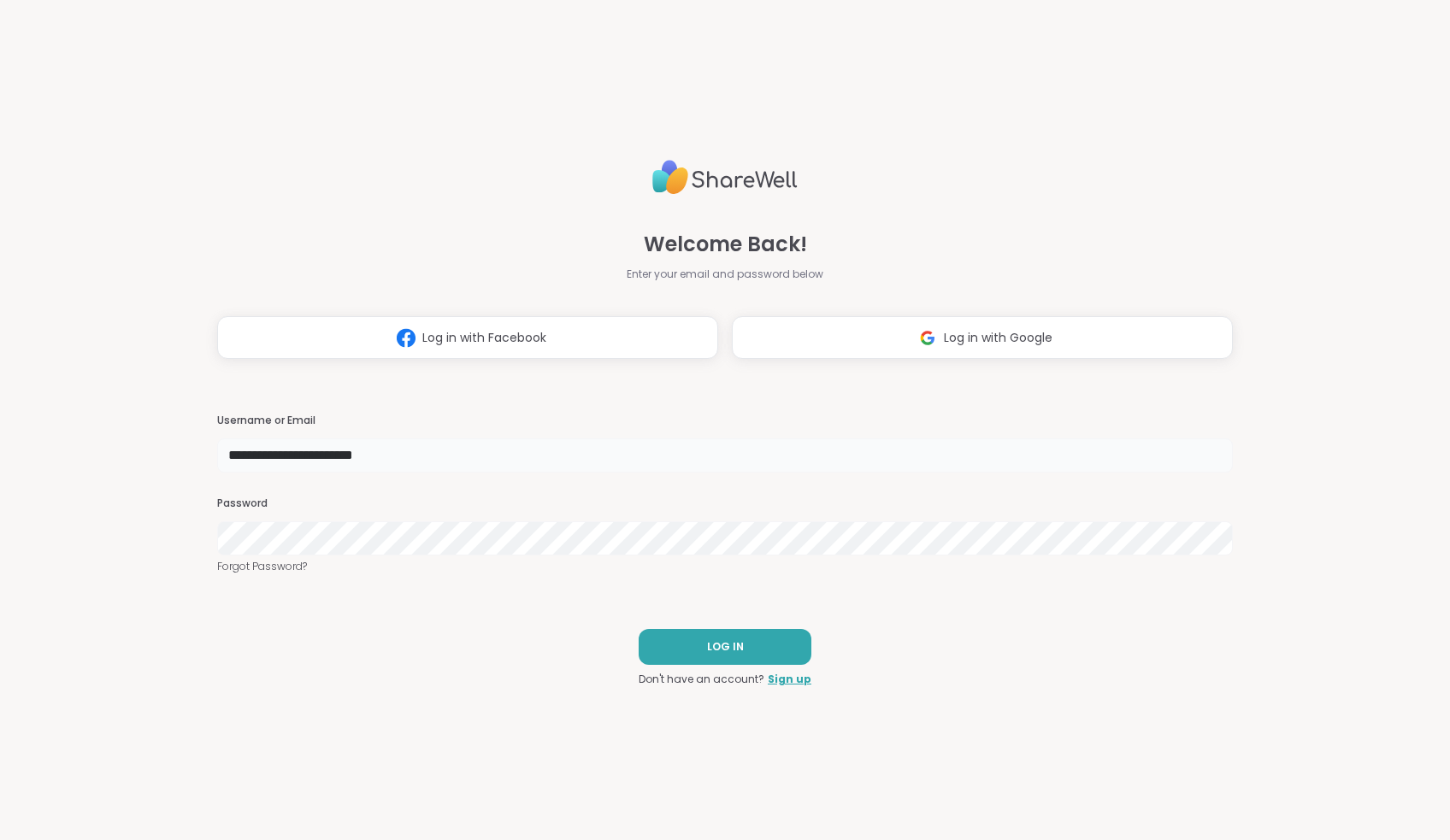 type on "**********" 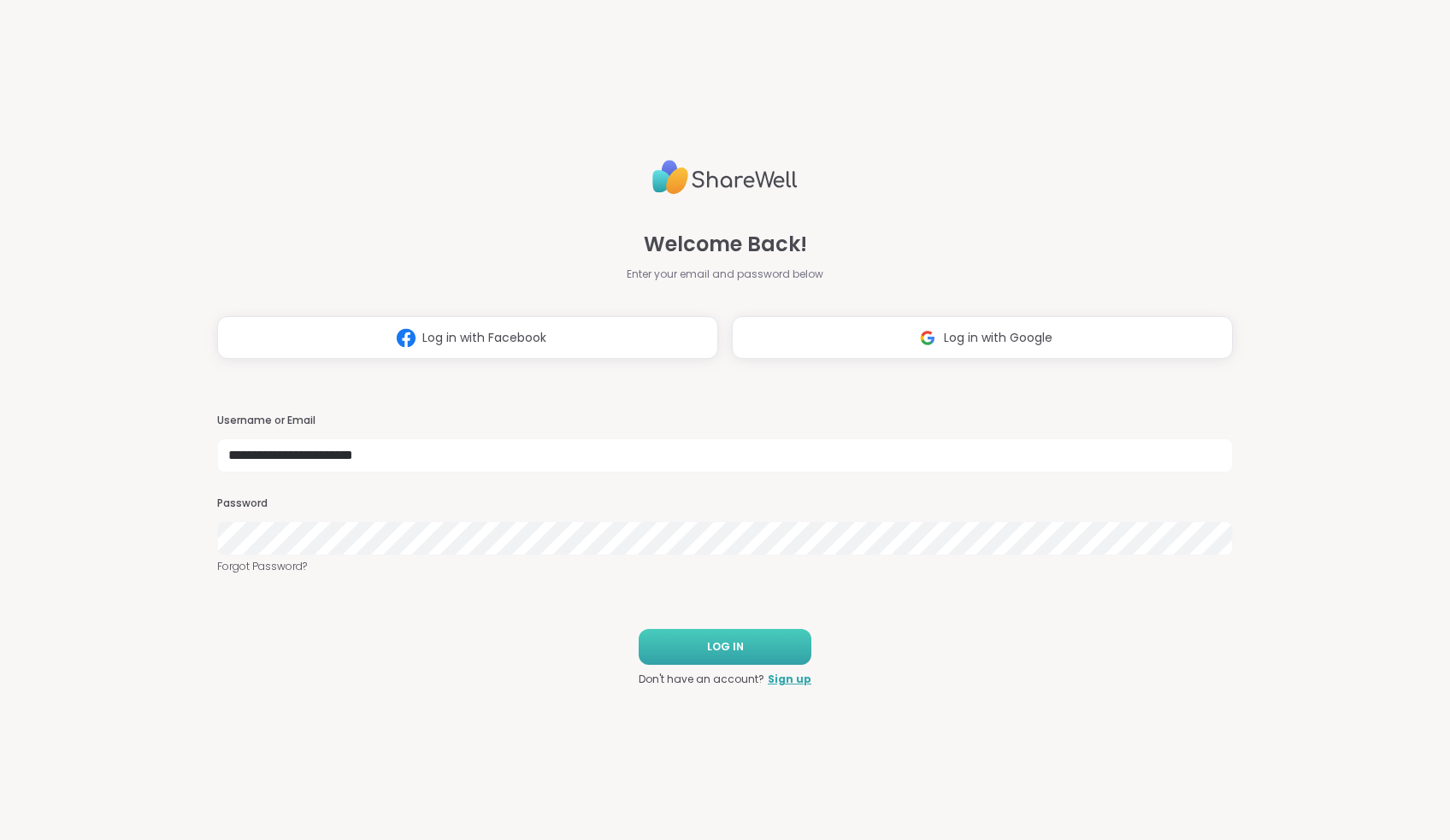 click on "LOG IN" at bounding box center (725, 647) 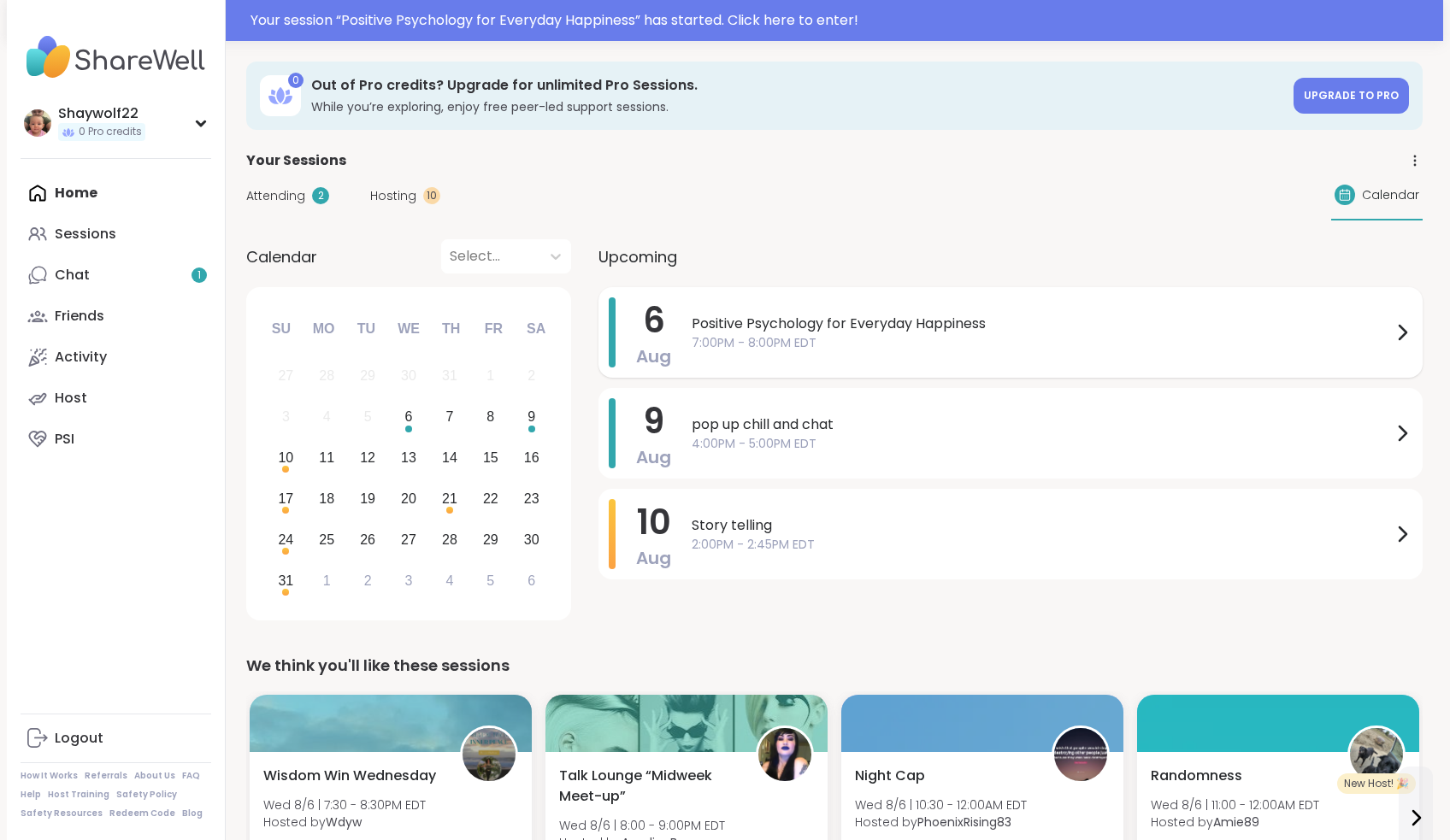 click on "Positive Psychology for Everyday Happiness" at bounding box center [1041, 324] 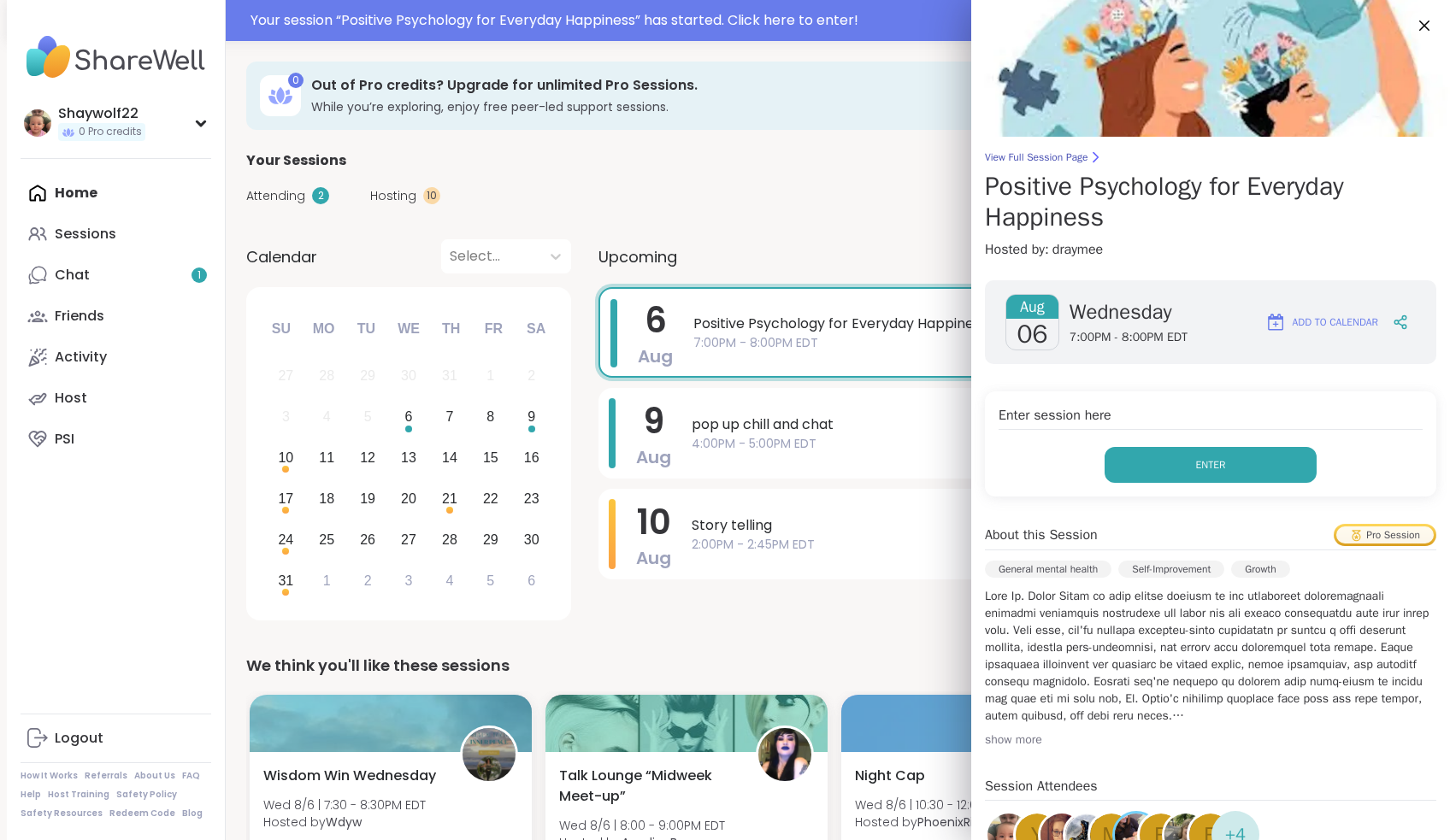 click on "Enter" at bounding box center [1211, 465] 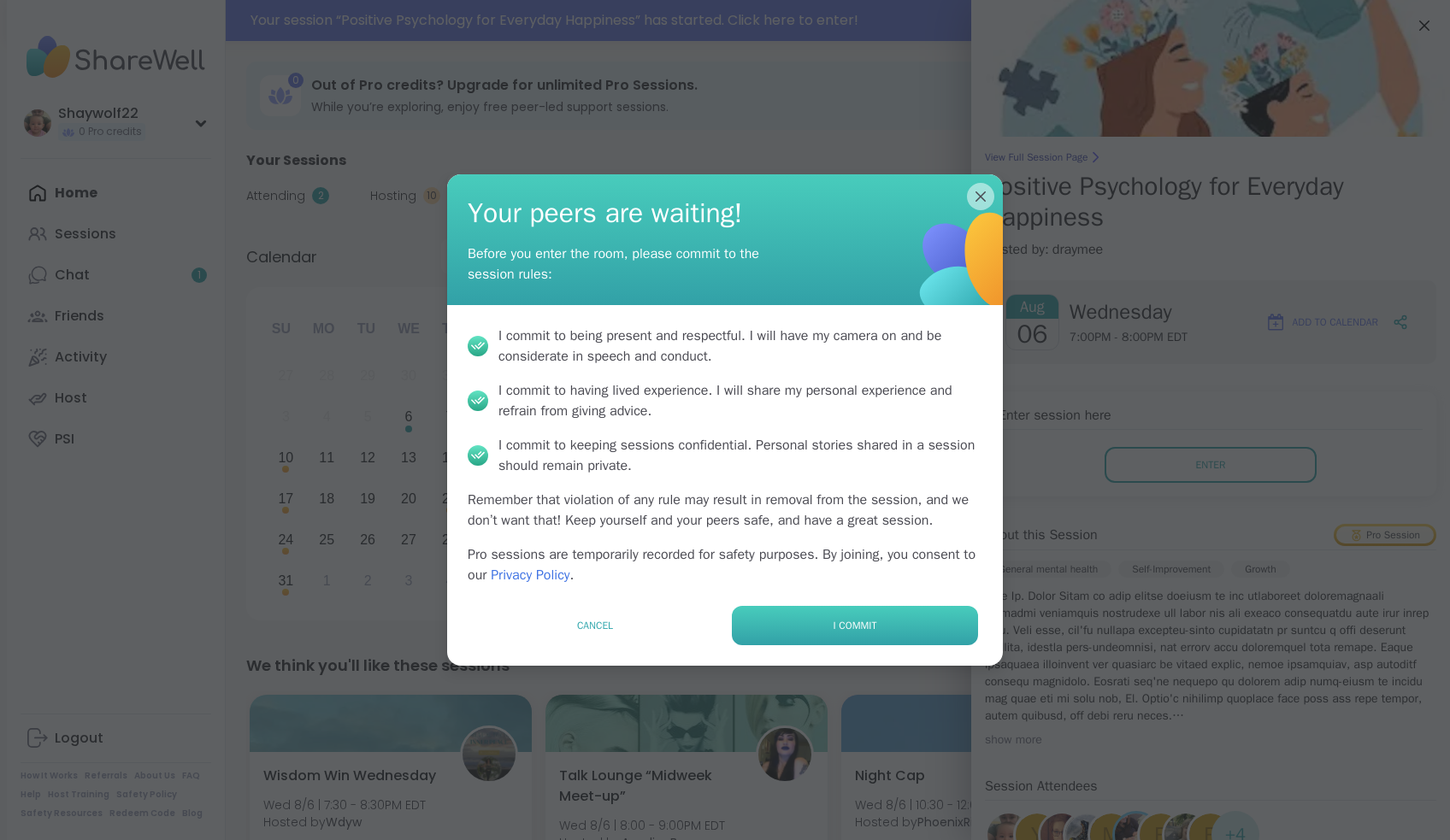 click on "I commit" at bounding box center (855, 626) 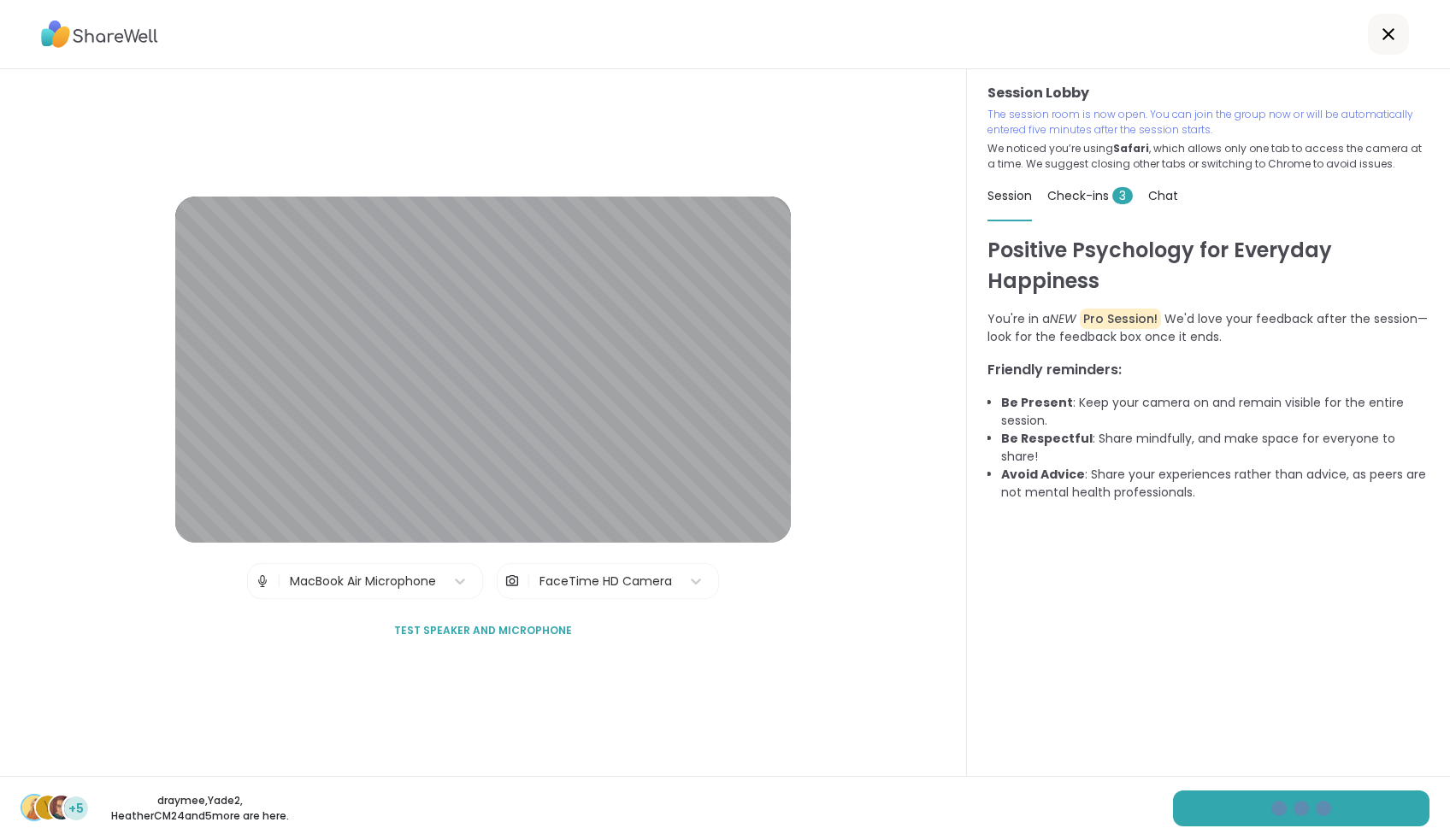 click on "Check-ins 3" at bounding box center [1090, 196] 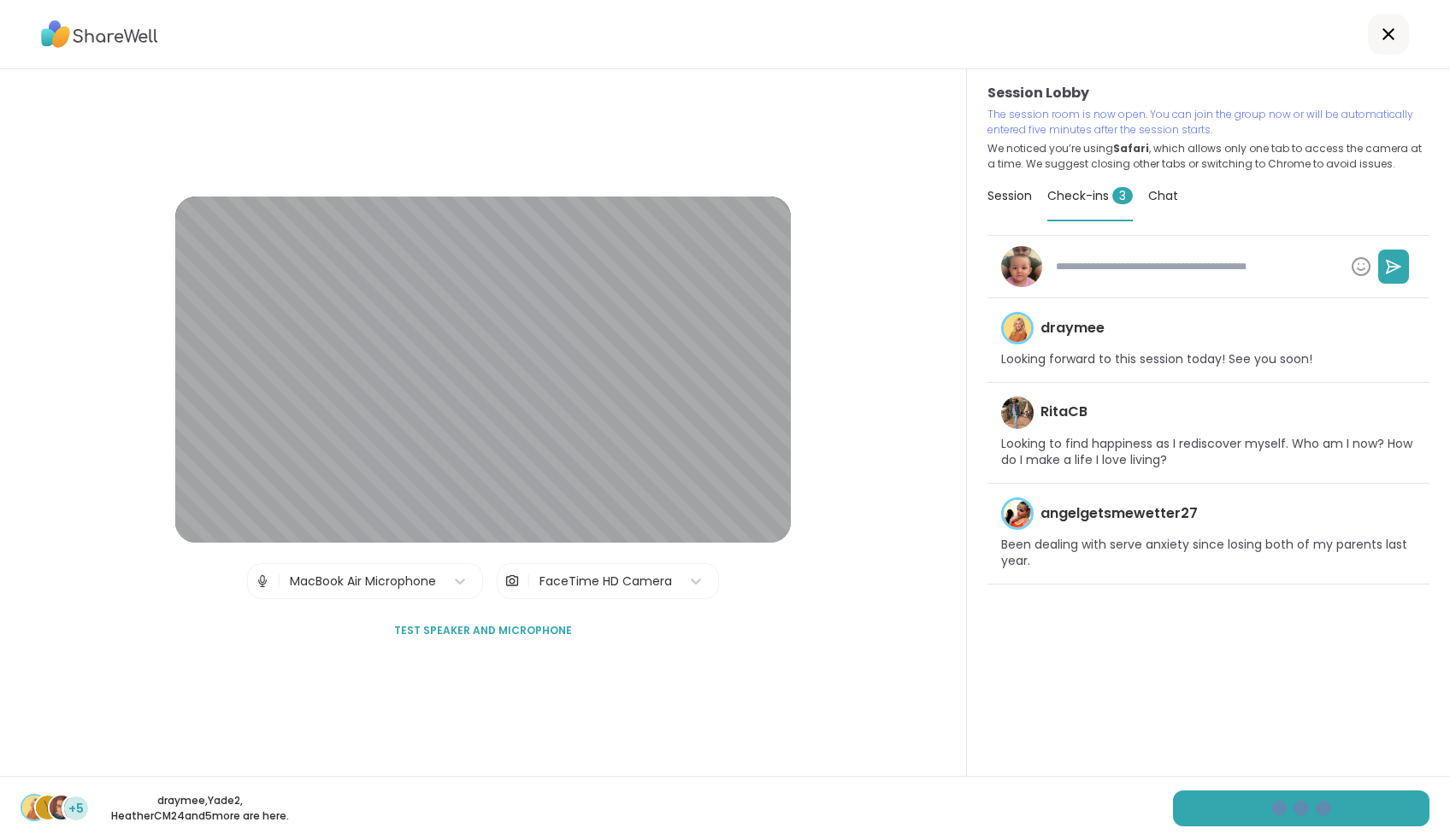 type on "*" 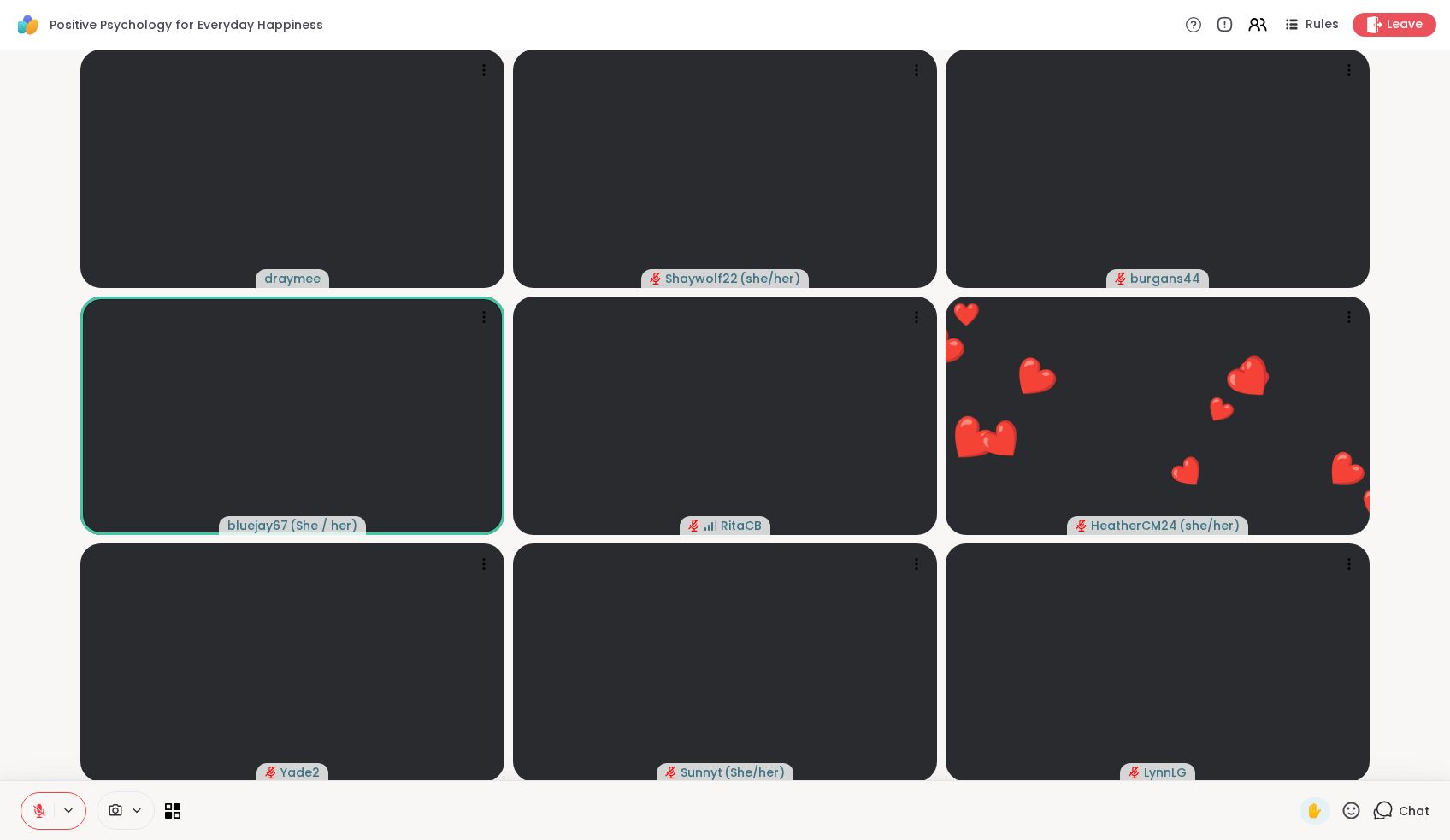 click 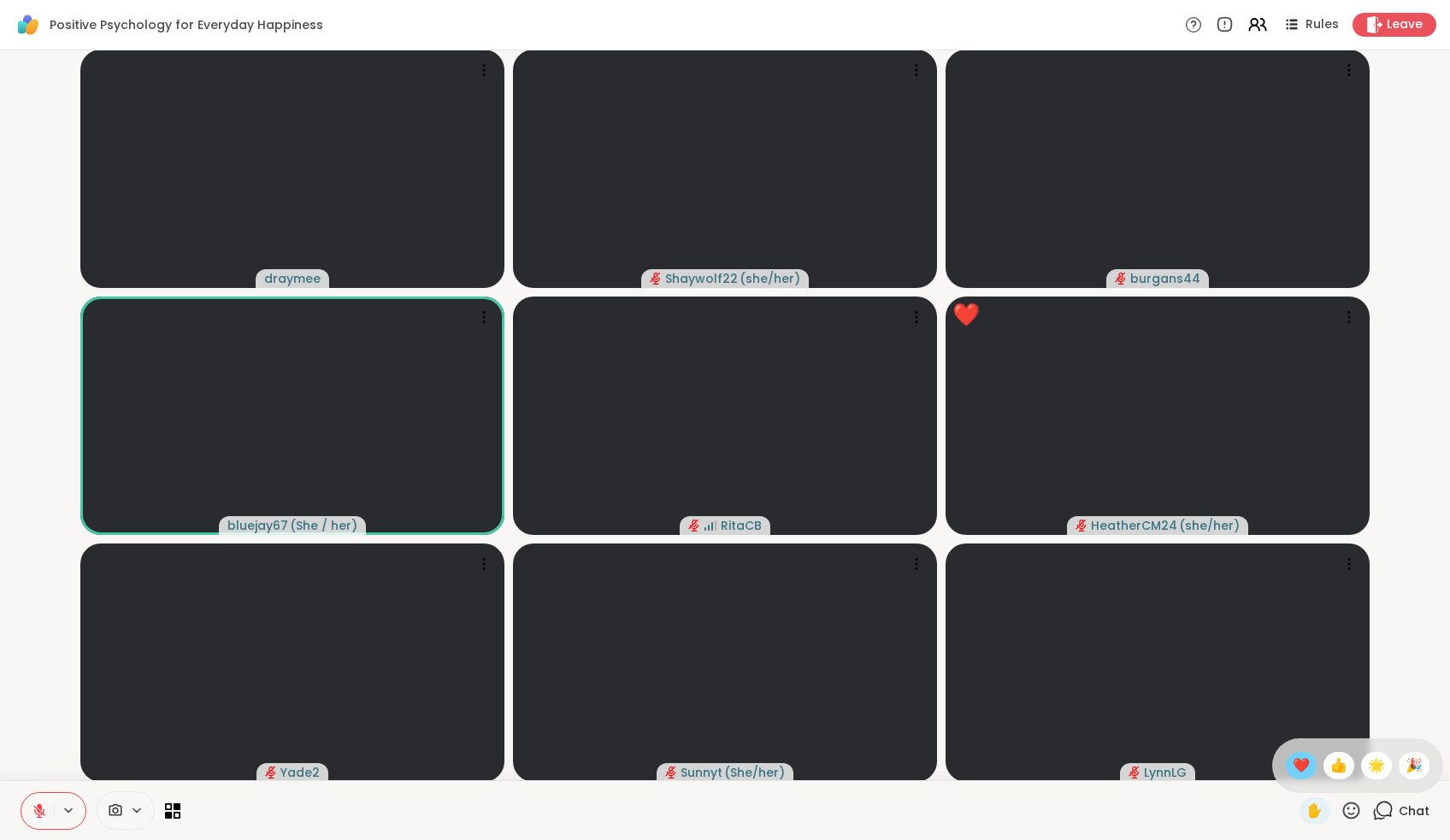 click on "❤️" at bounding box center (1301, 766) 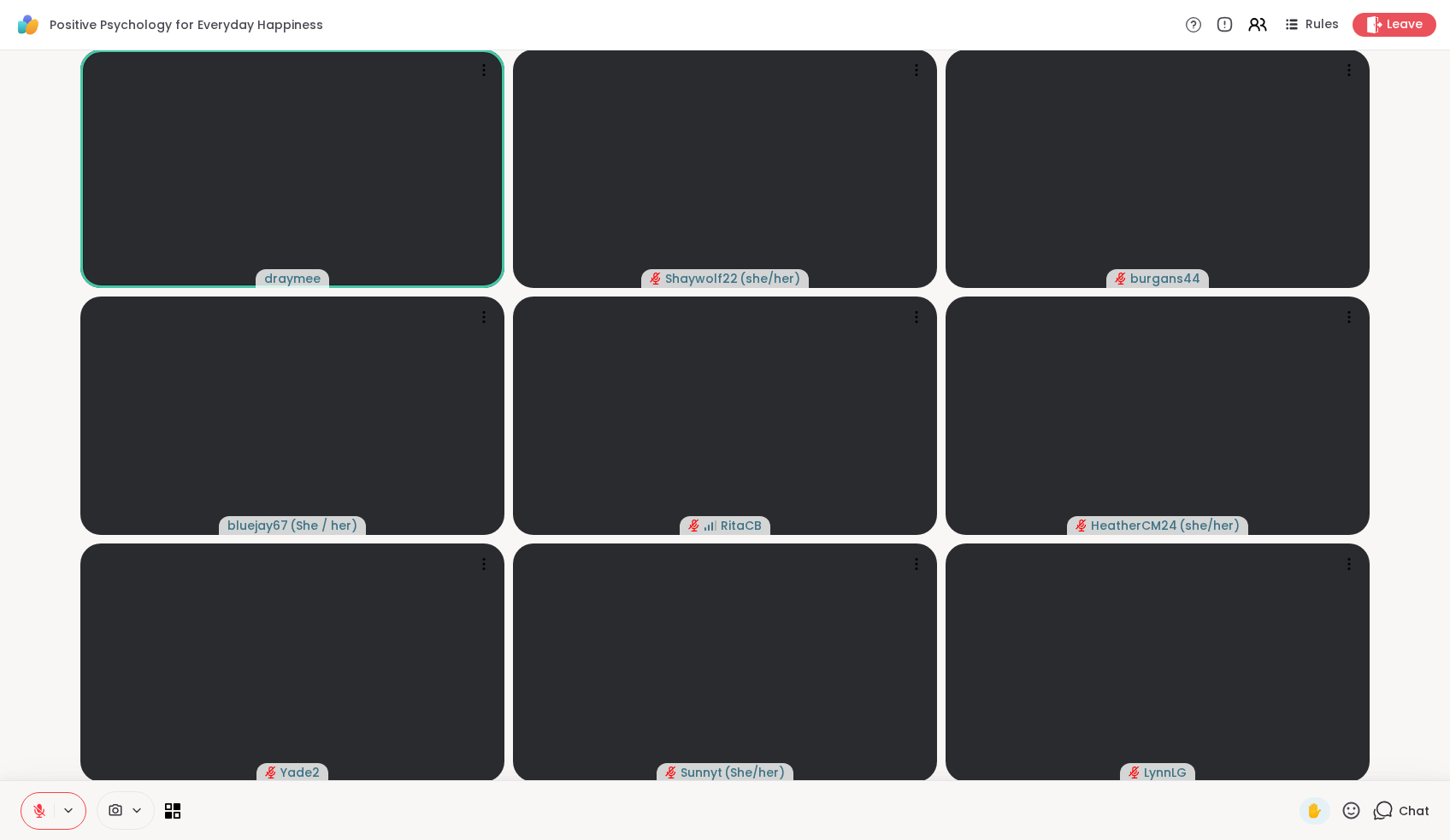 click 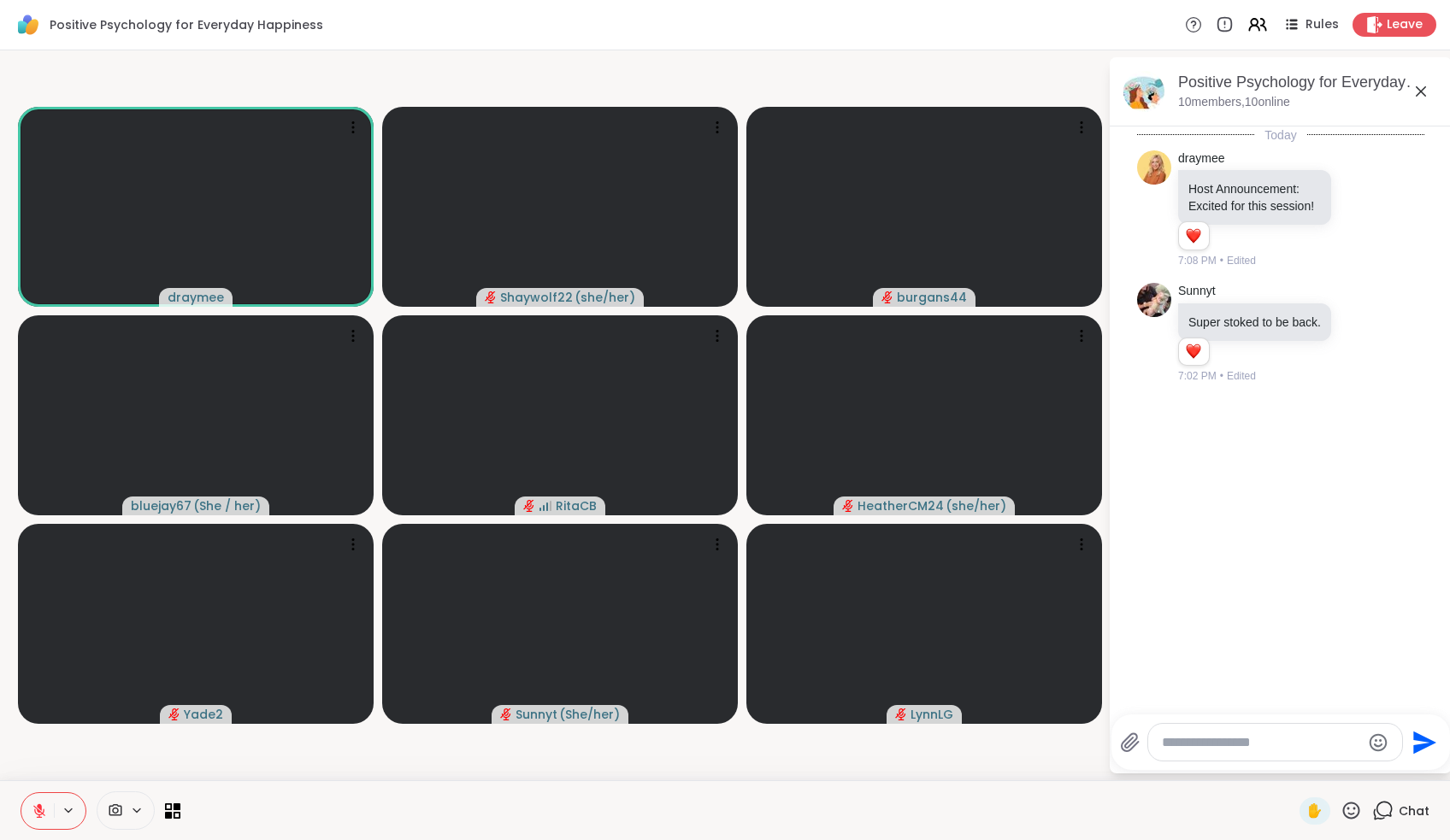 click at bounding box center [1275, 742] 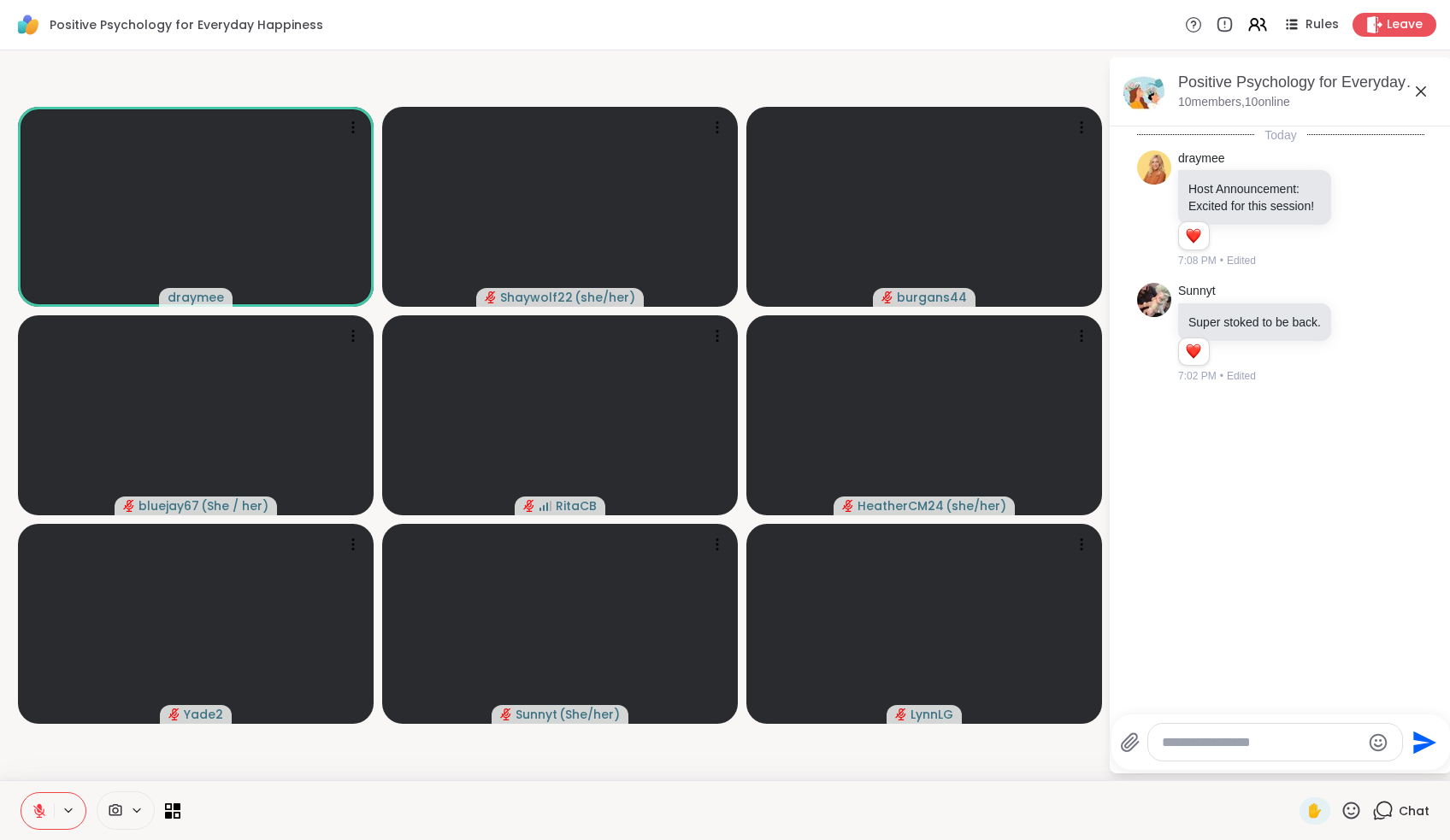 click at bounding box center [1261, 743] 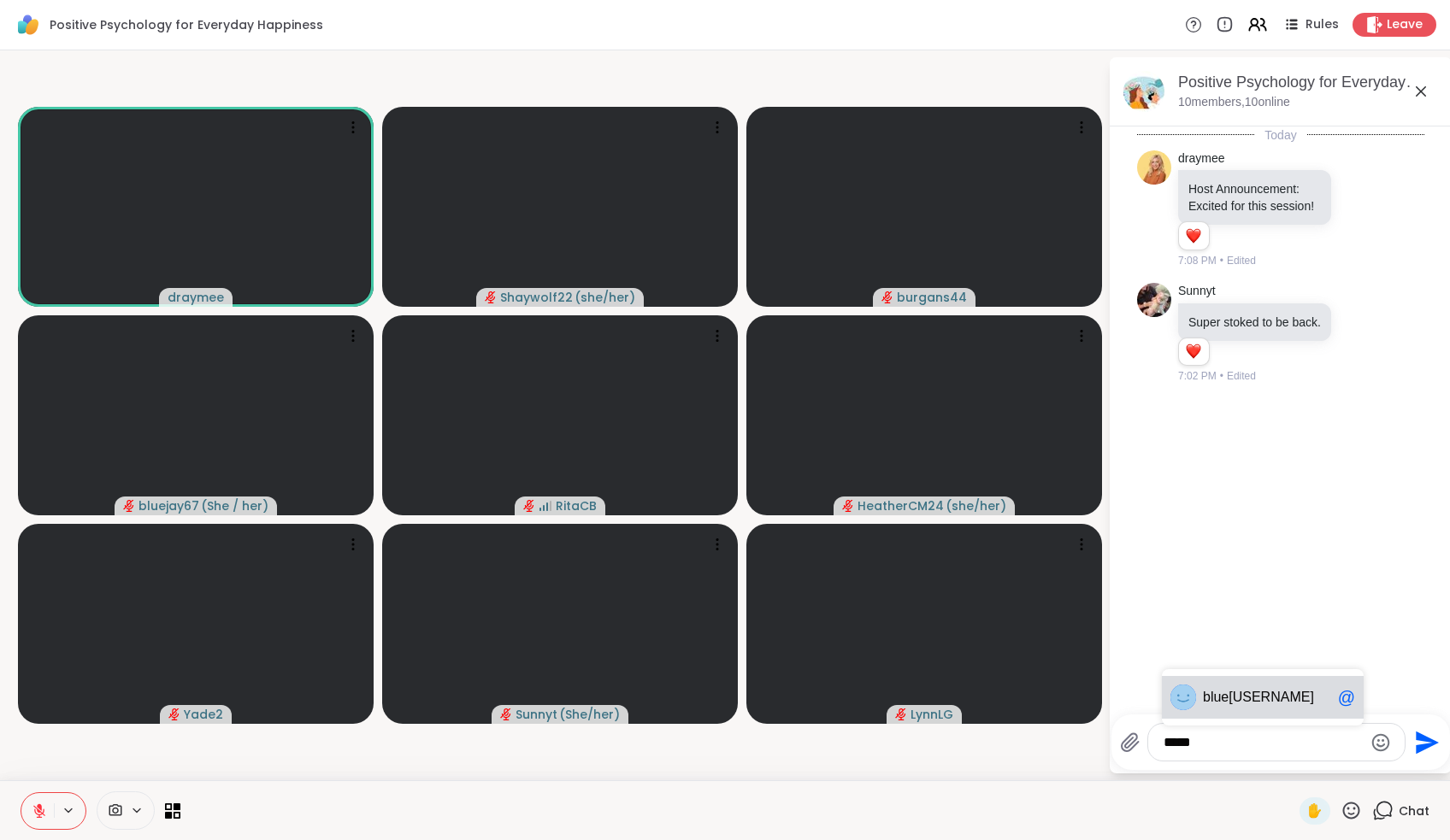 click on "blue jay67" at bounding box center [1267, 697] 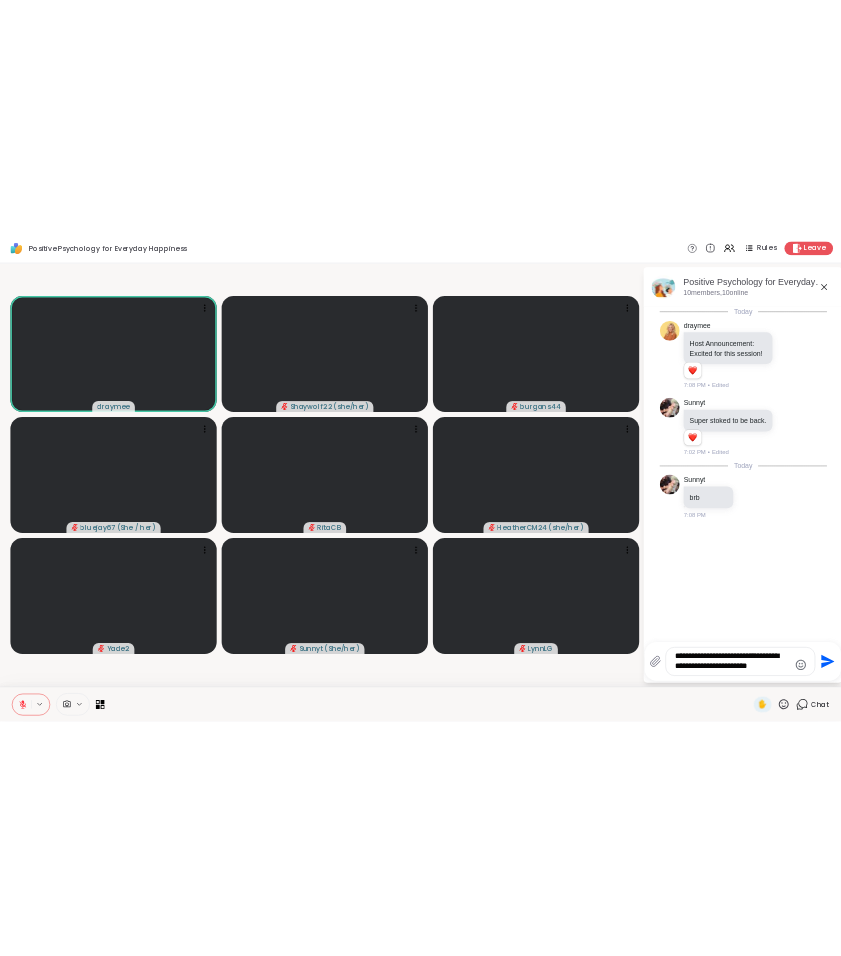 scroll, scrollTop: 0, scrollLeft: 0, axis: both 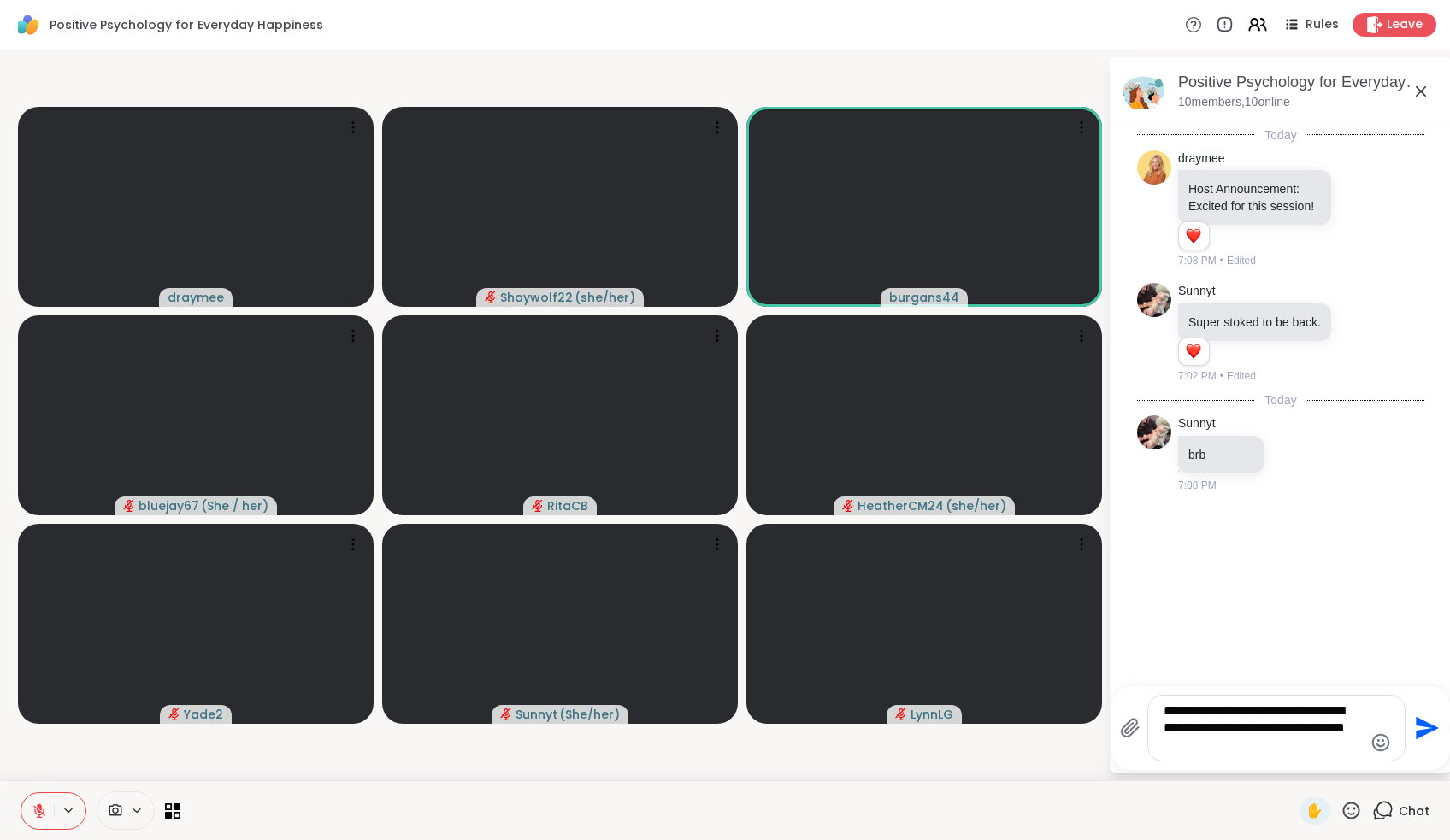 click on "**********" at bounding box center (1263, 728) 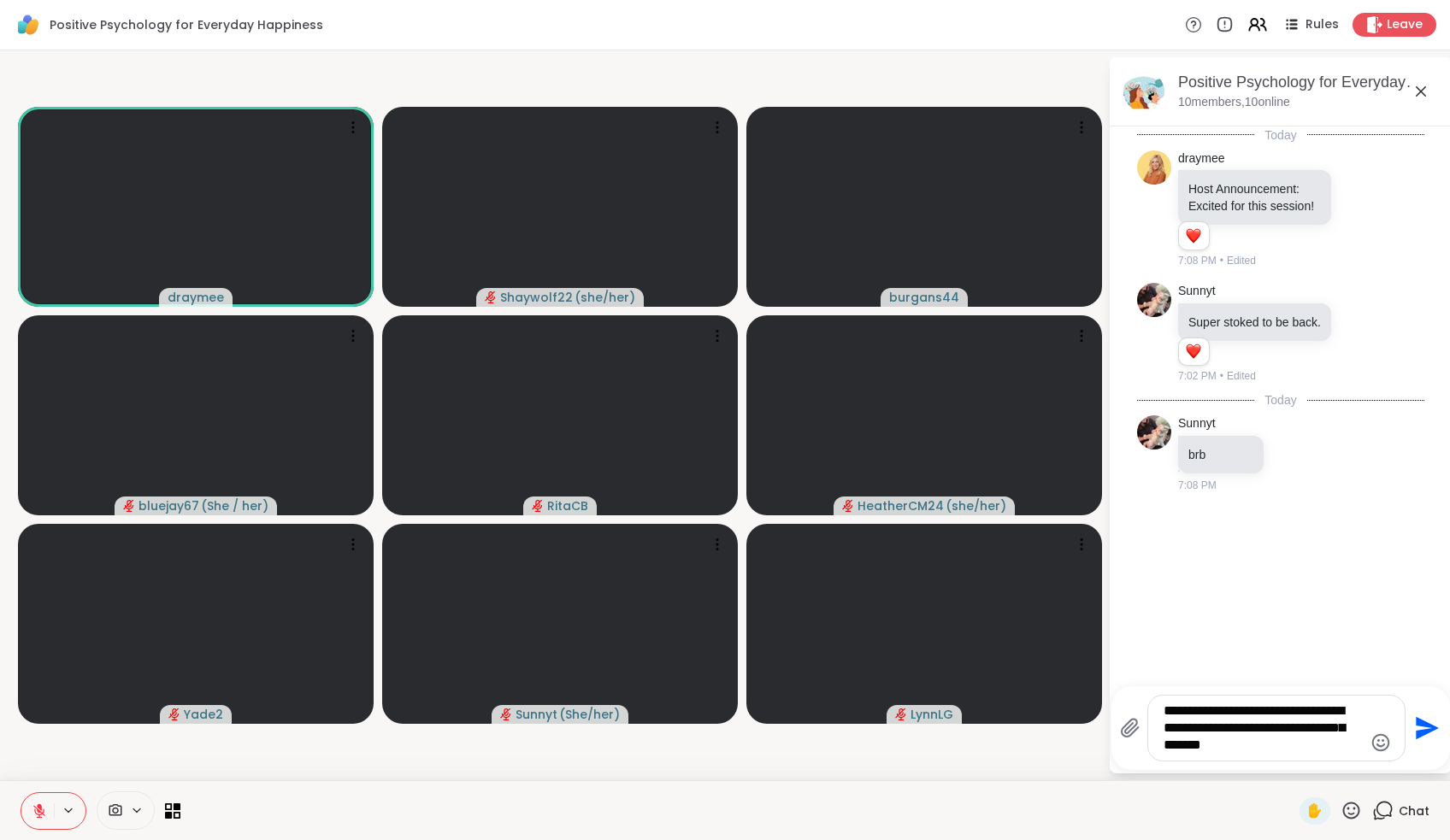 click on "**********" at bounding box center (1263, 728) 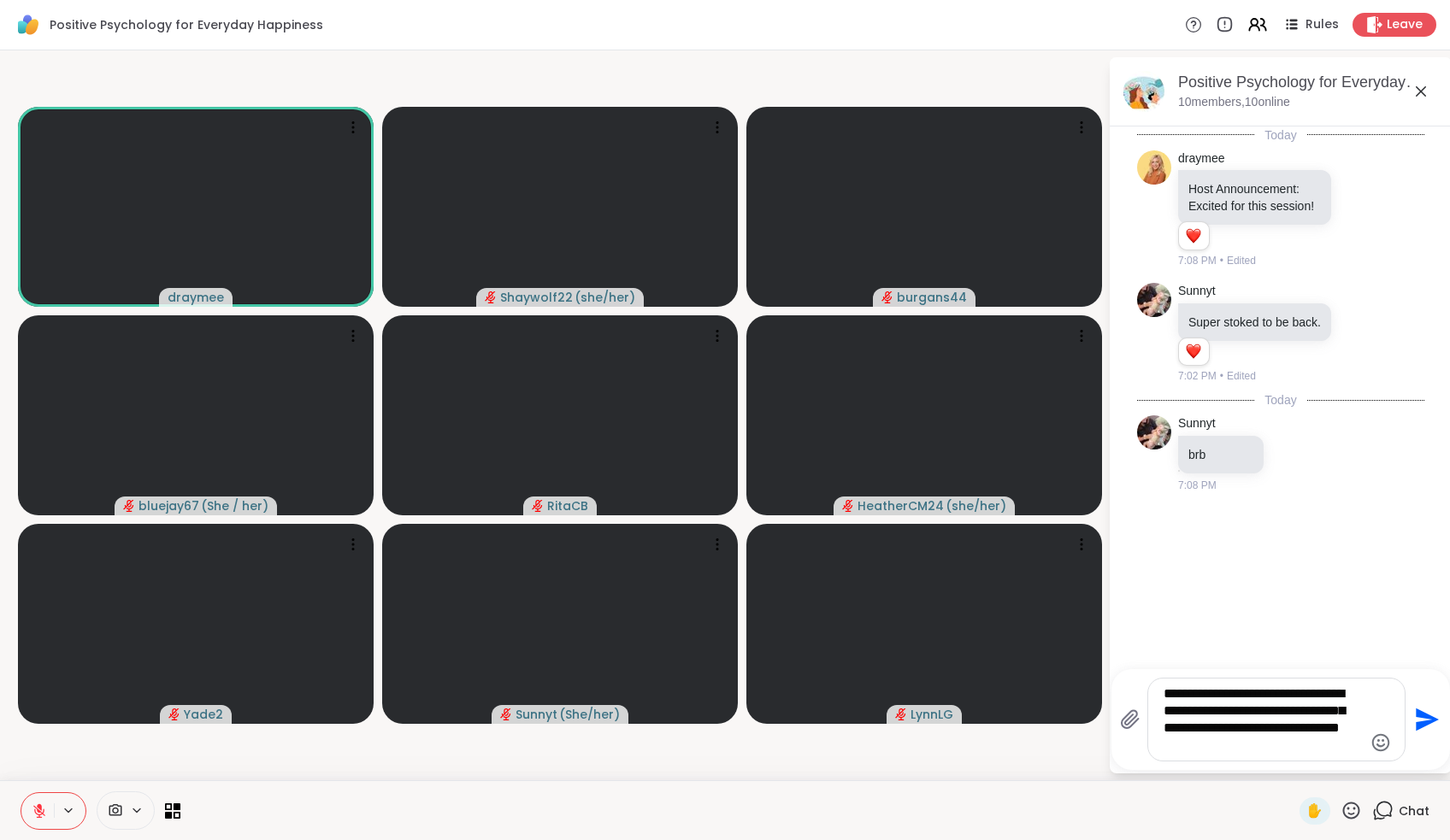 type on "**********" 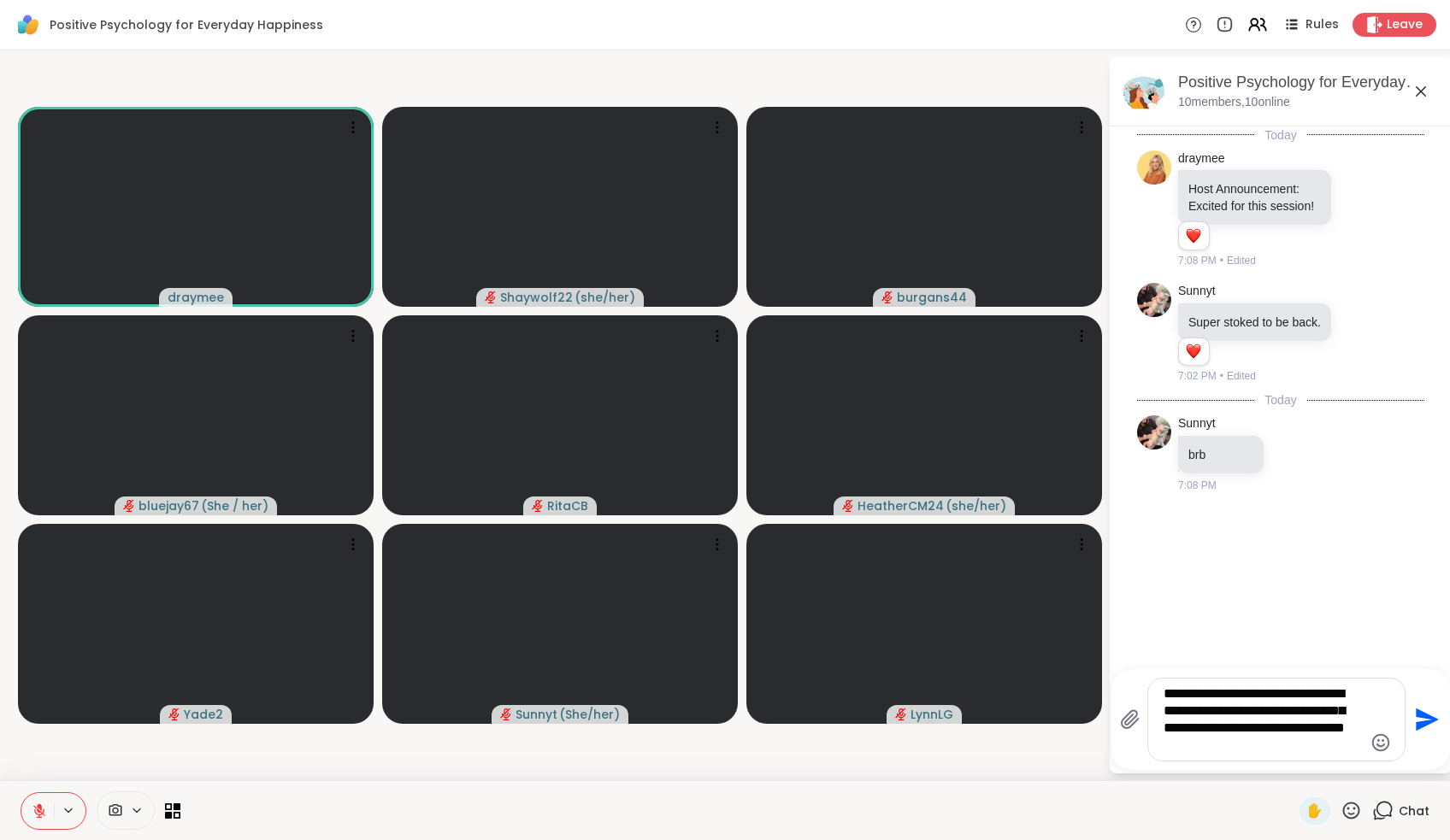 type 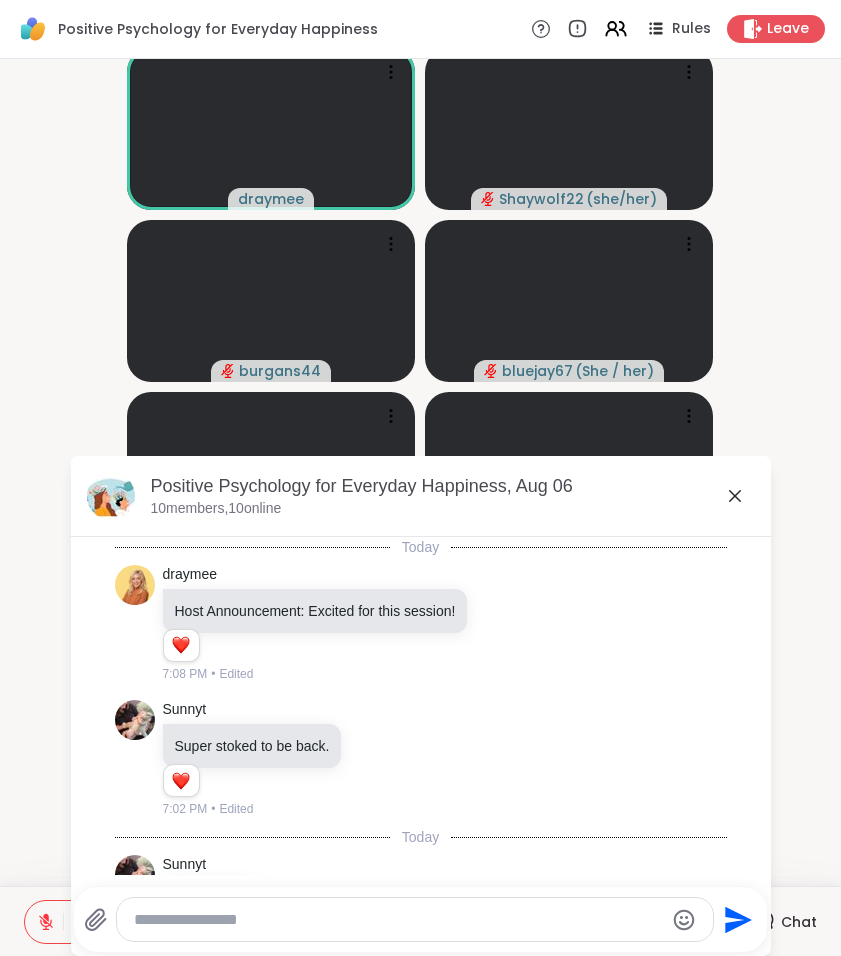 scroll, scrollTop: 222, scrollLeft: 0, axis: vertical 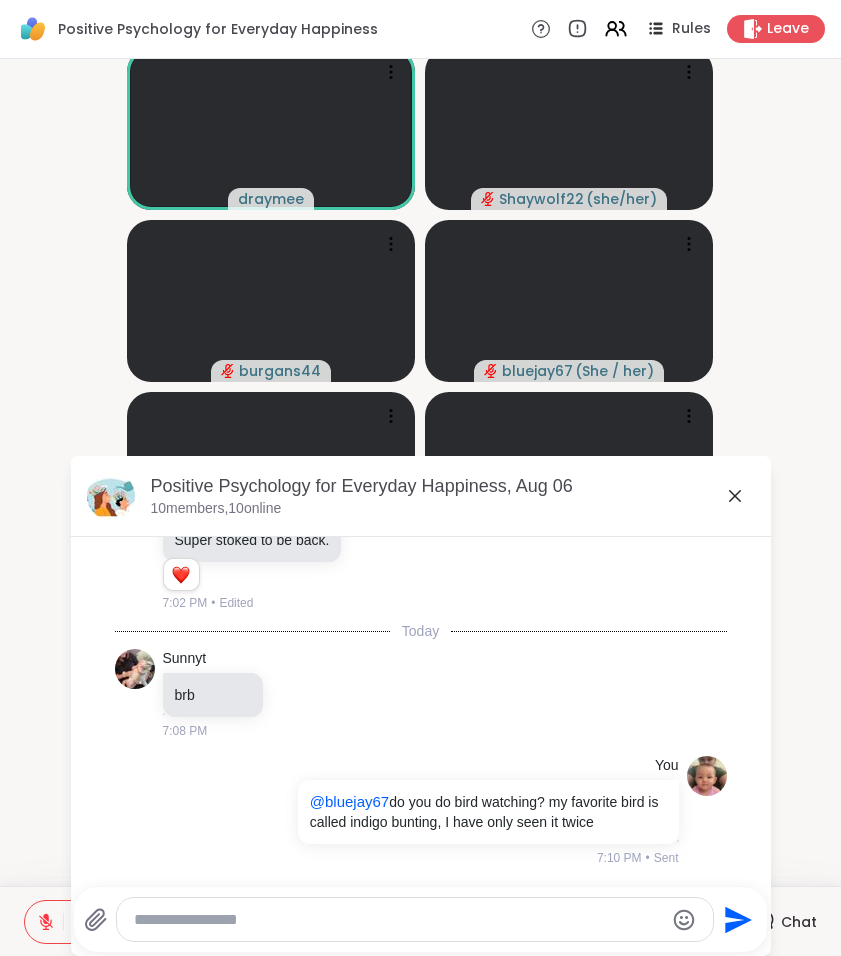 click 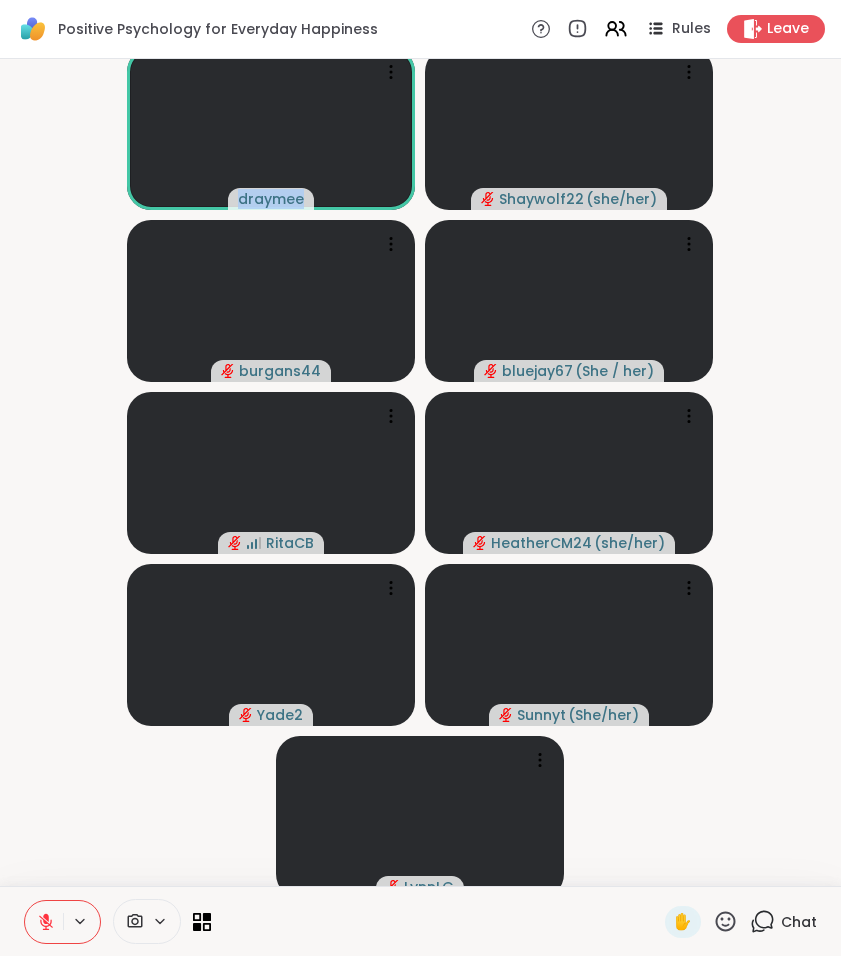 click on "draymee Shaywolf22 ( she/her ) burgans44 bluejay67 ( She / her ) RitaCB HeatherCM24 ( she/her ) Yade2 Sunnyt ( She/her ) LynnLG" at bounding box center [420, 472] 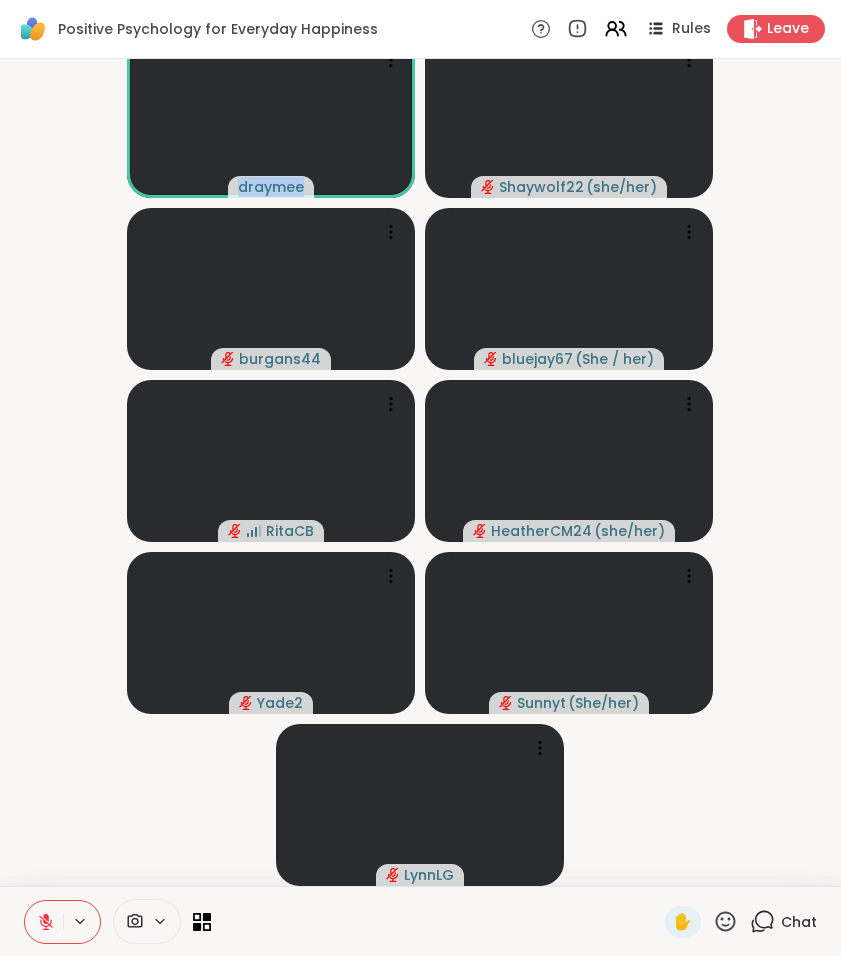 scroll, scrollTop: 12, scrollLeft: 0, axis: vertical 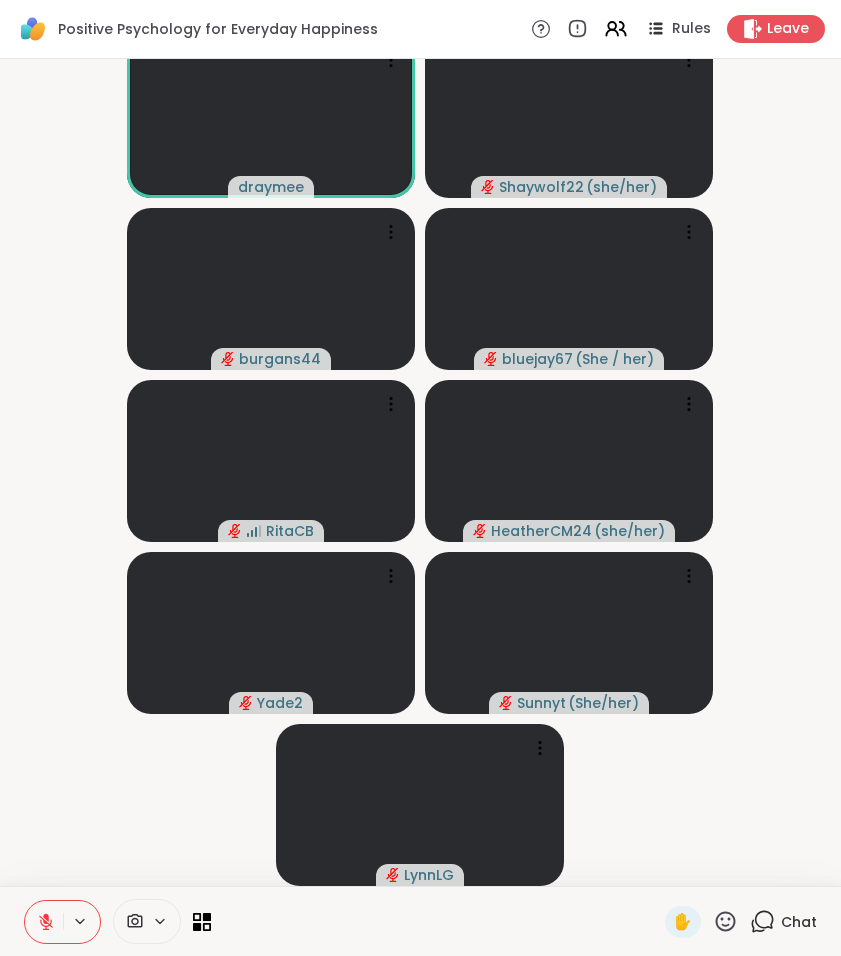 click 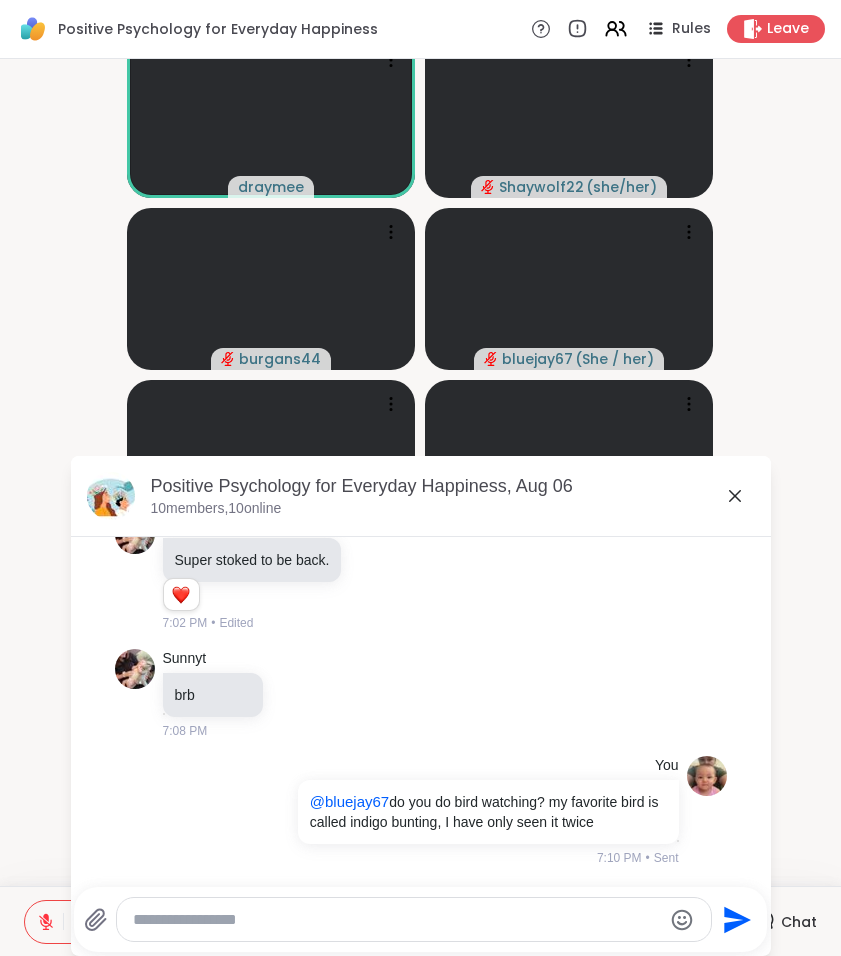 scroll, scrollTop: 328, scrollLeft: 0, axis: vertical 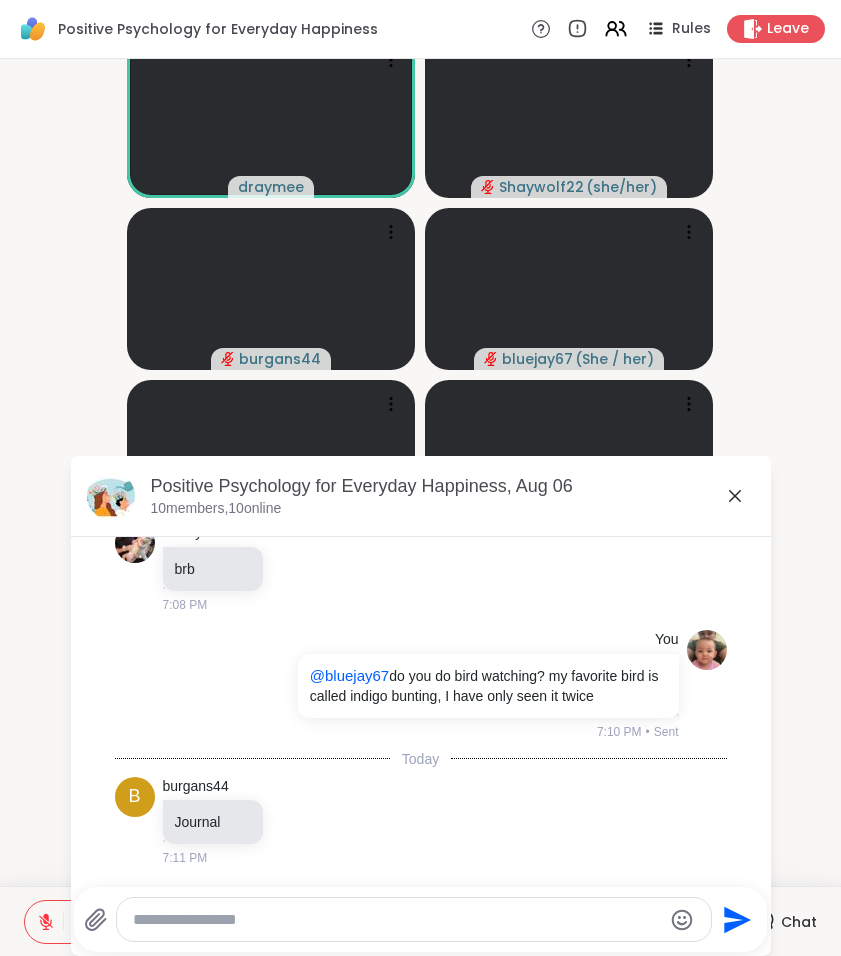 click at bounding box center (397, 920) 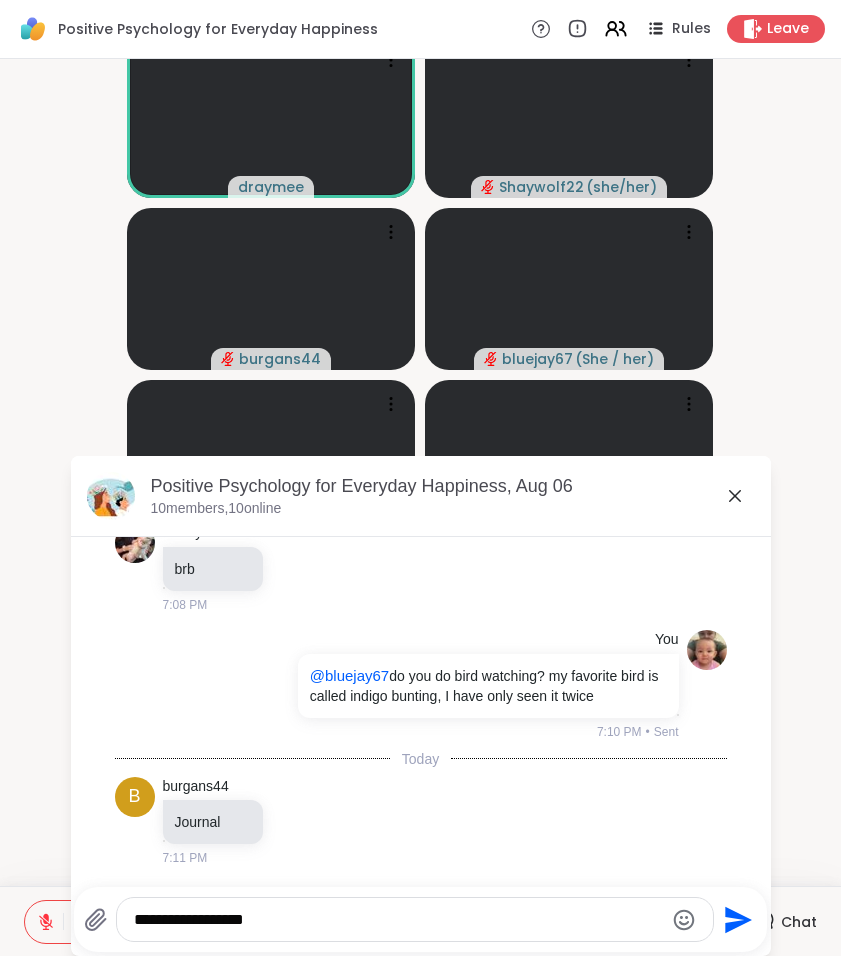 type on "**********" 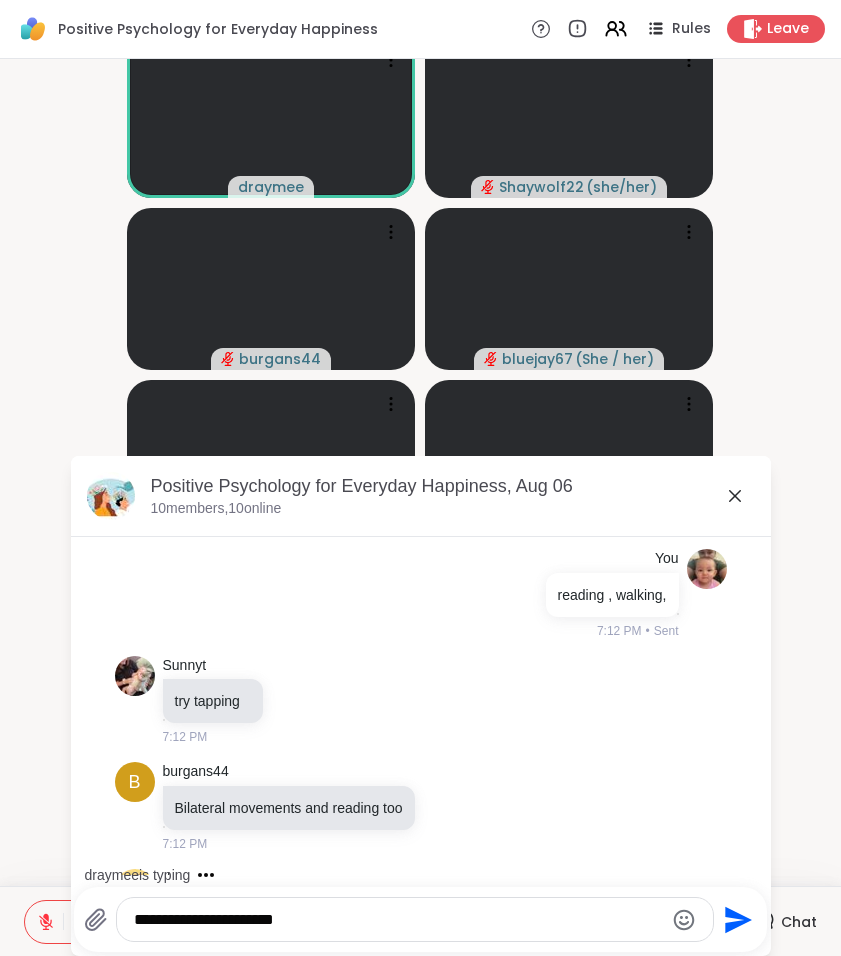 scroll, scrollTop: 752, scrollLeft: 0, axis: vertical 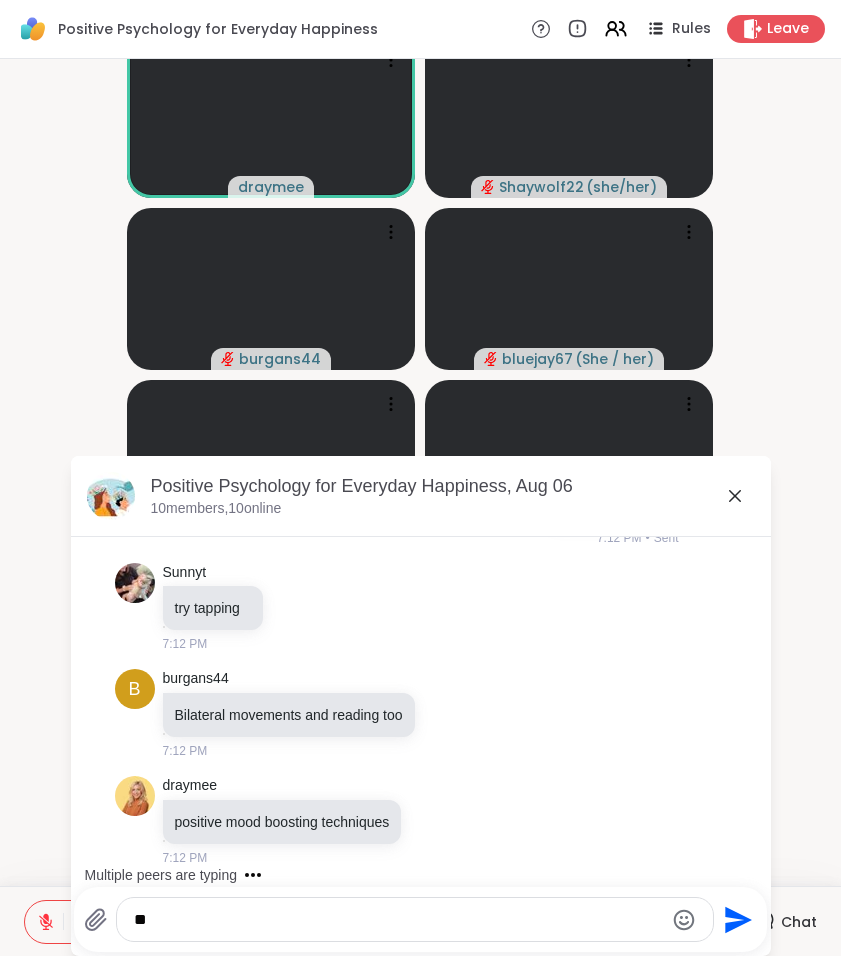 type on "*" 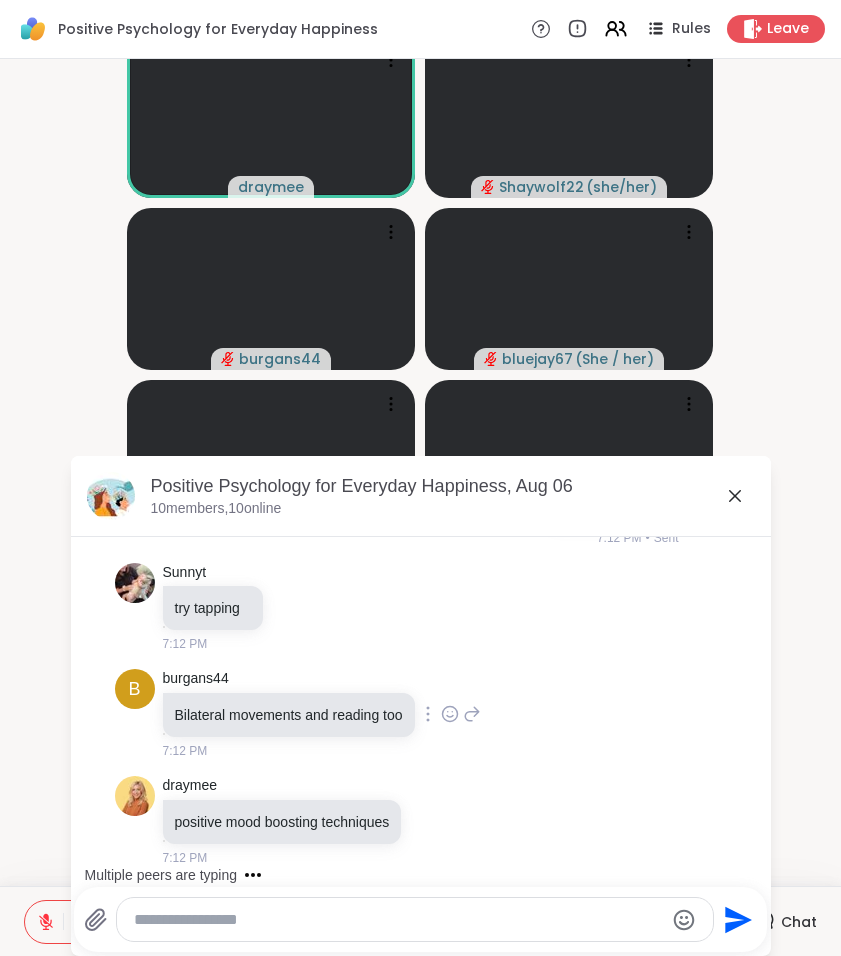 scroll, scrollTop: 858, scrollLeft: 0, axis: vertical 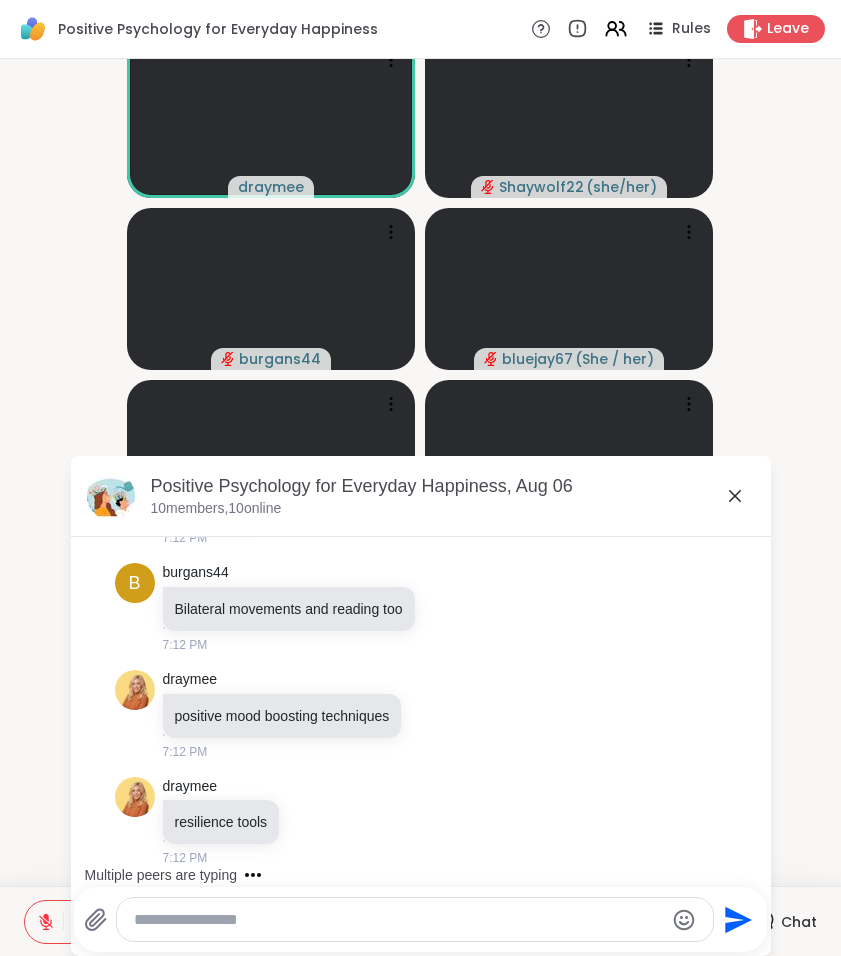 click at bounding box center (398, 920) 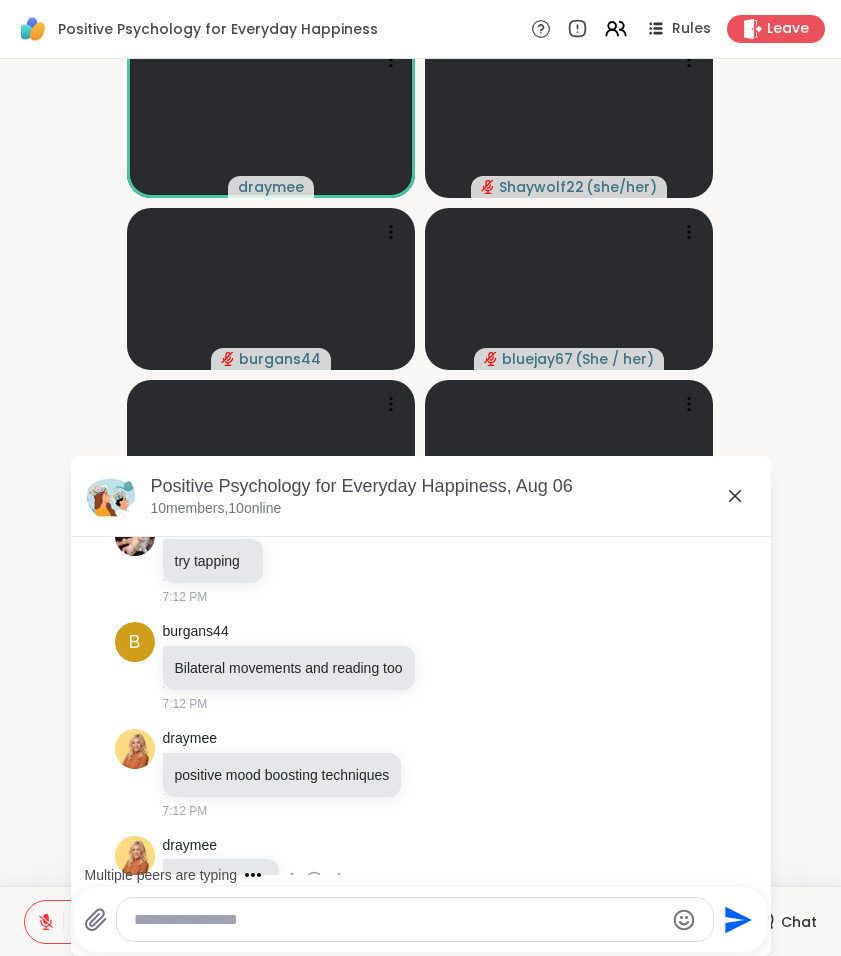 scroll, scrollTop: 964, scrollLeft: 0, axis: vertical 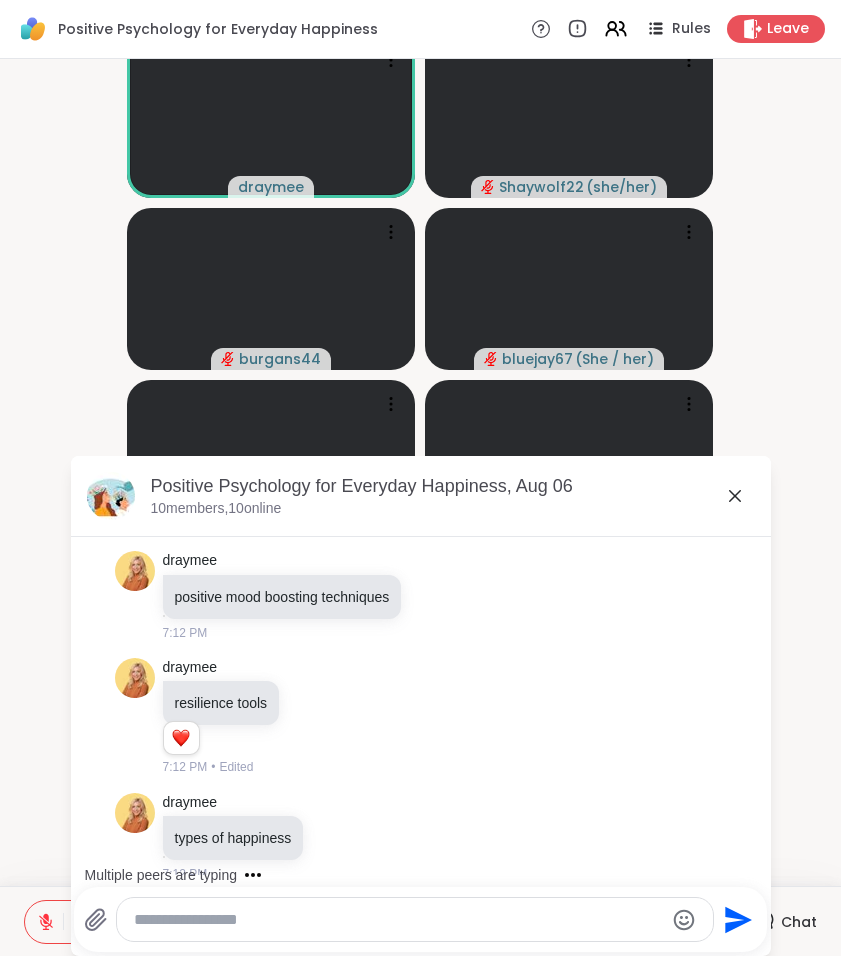 click at bounding box center (415, 919) 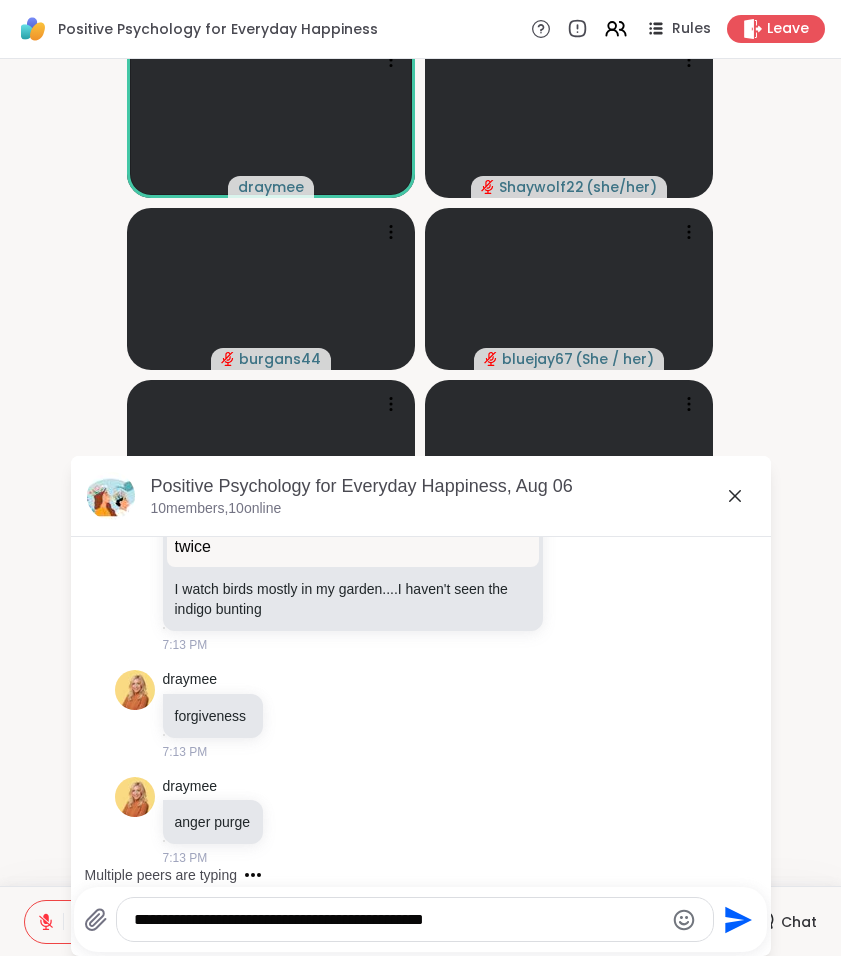 scroll, scrollTop: 1976, scrollLeft: 0, axis: vertical 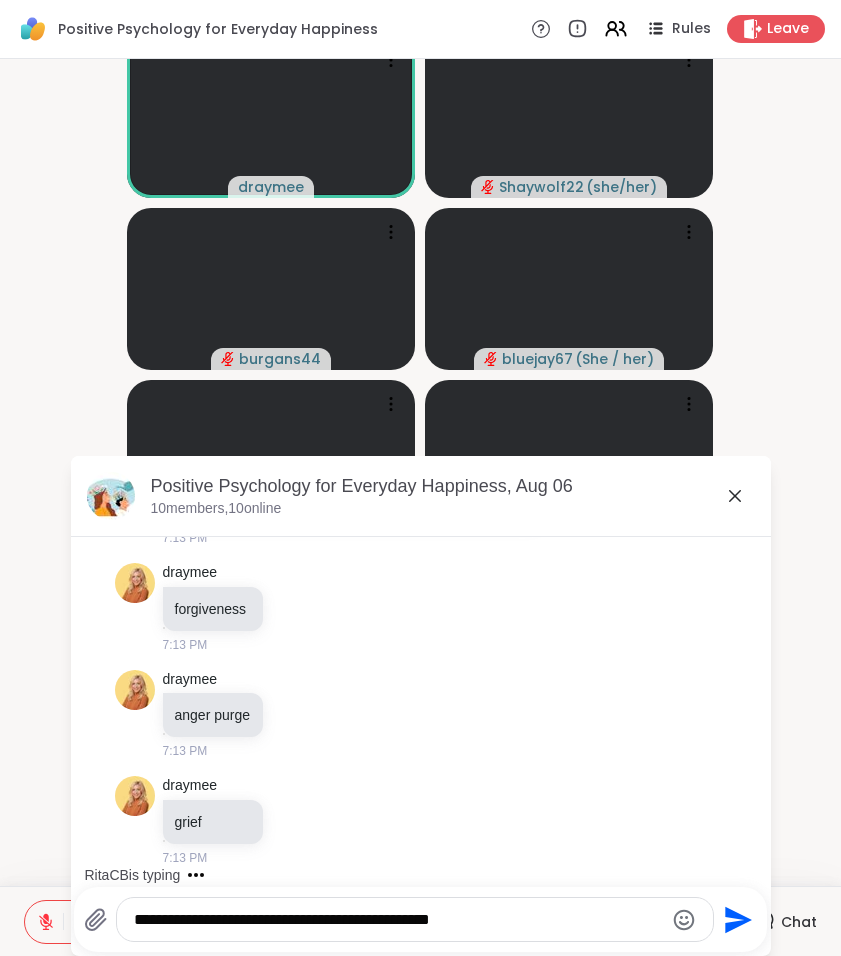 type on "**********" 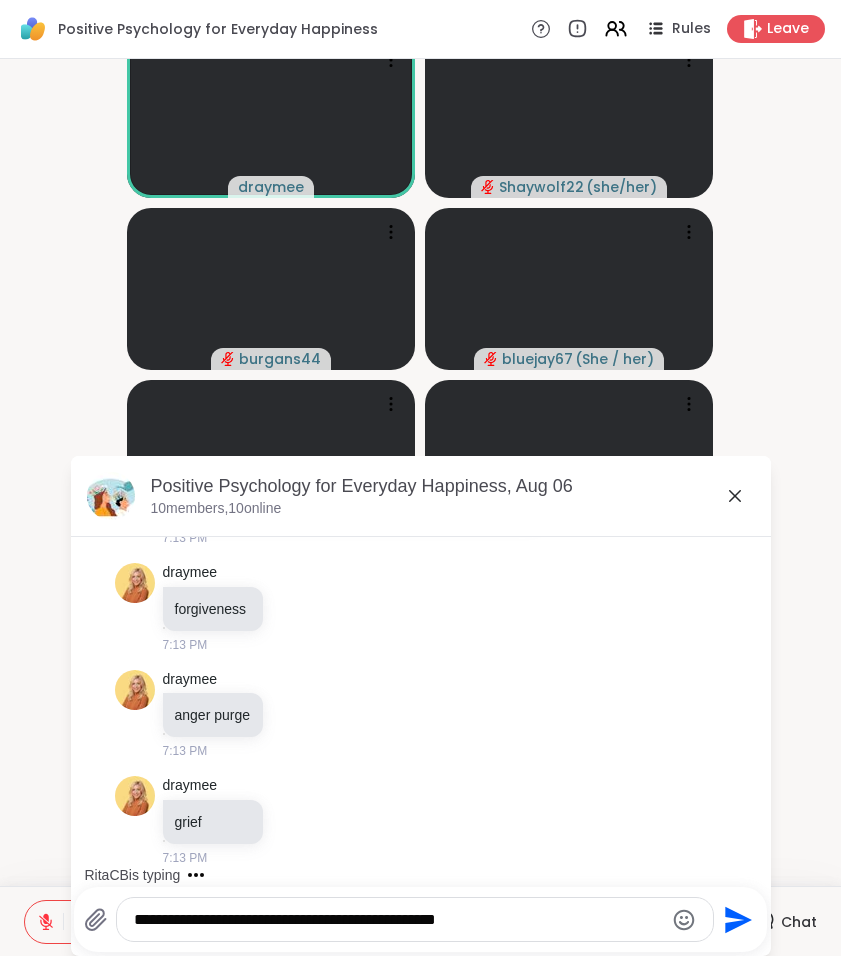 type 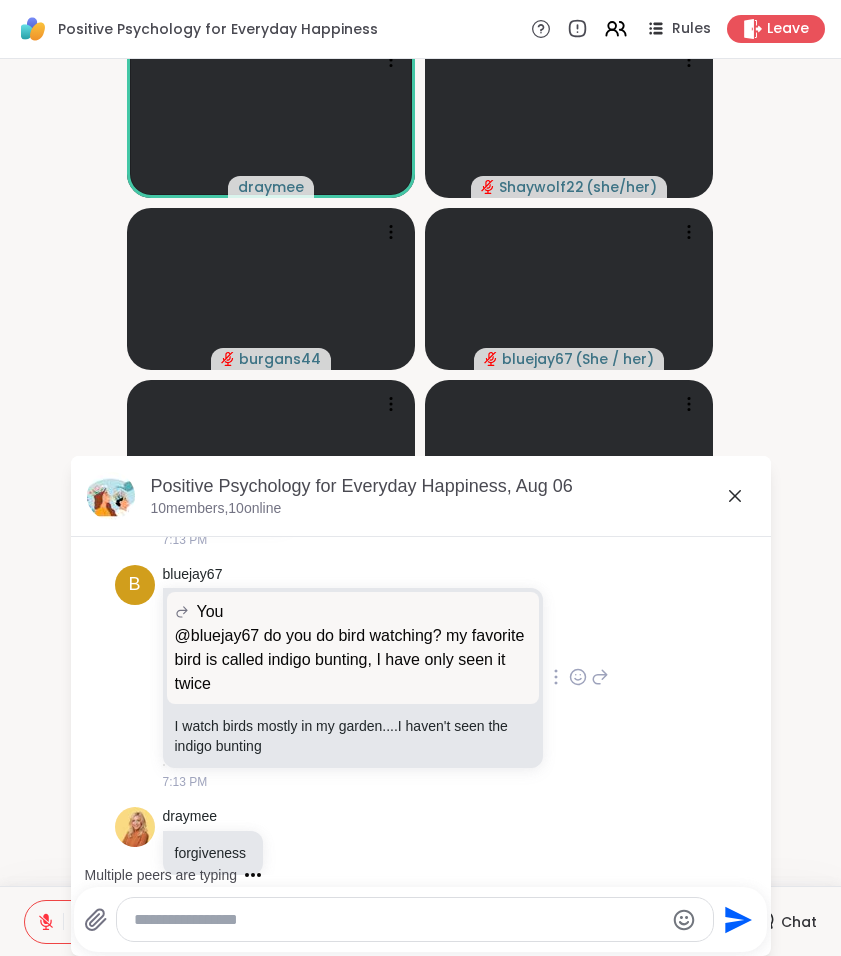 scroll, scrollTop: 1711, scrollLeft: 0, axis: vertical 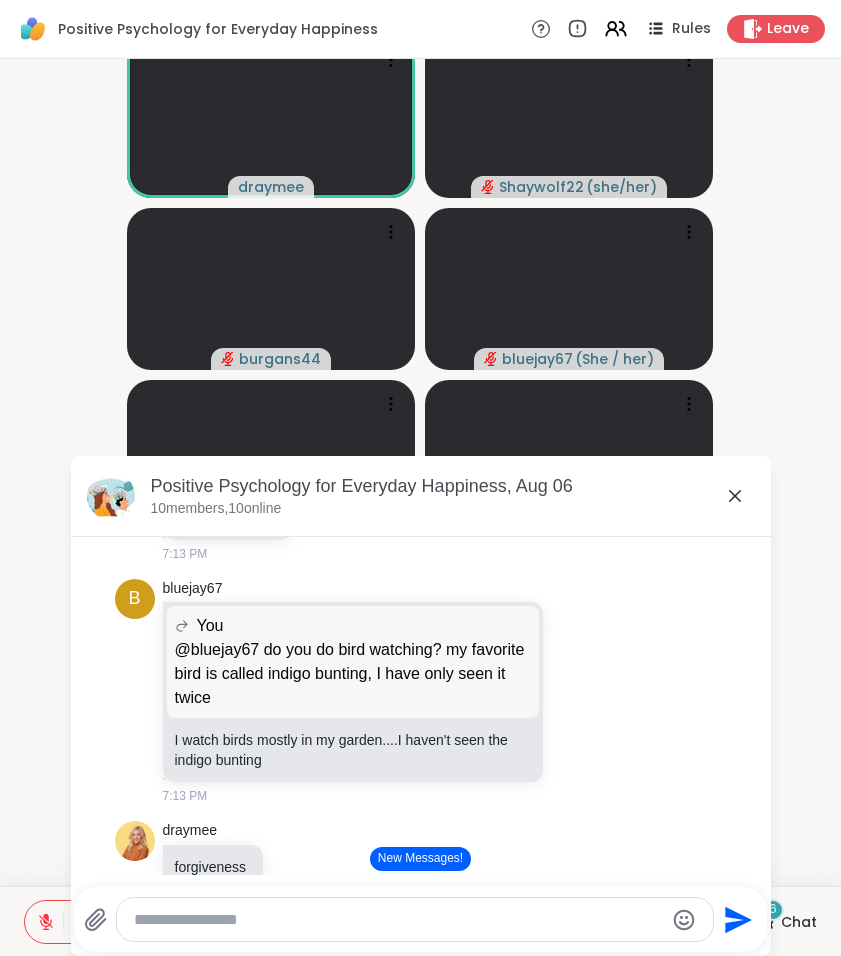 click on "New Messages!" at bounding box center [420, 859] 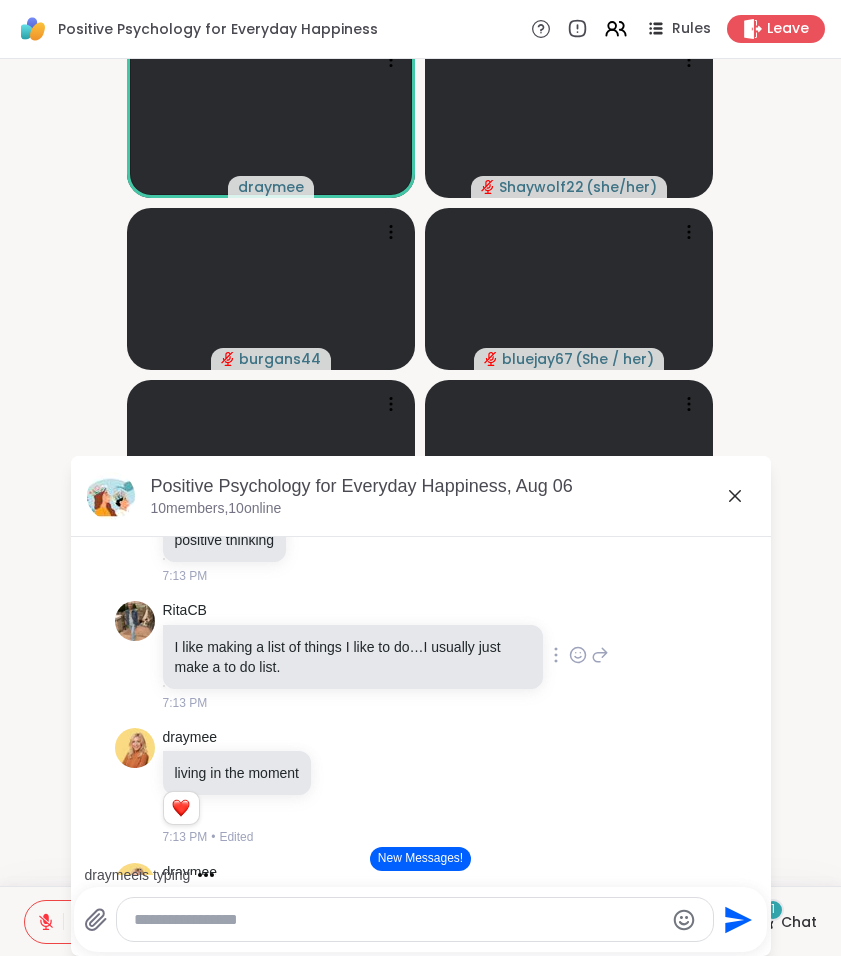 scroll, scrollTop: 2706, scrollLeft: 0, axis: vertical 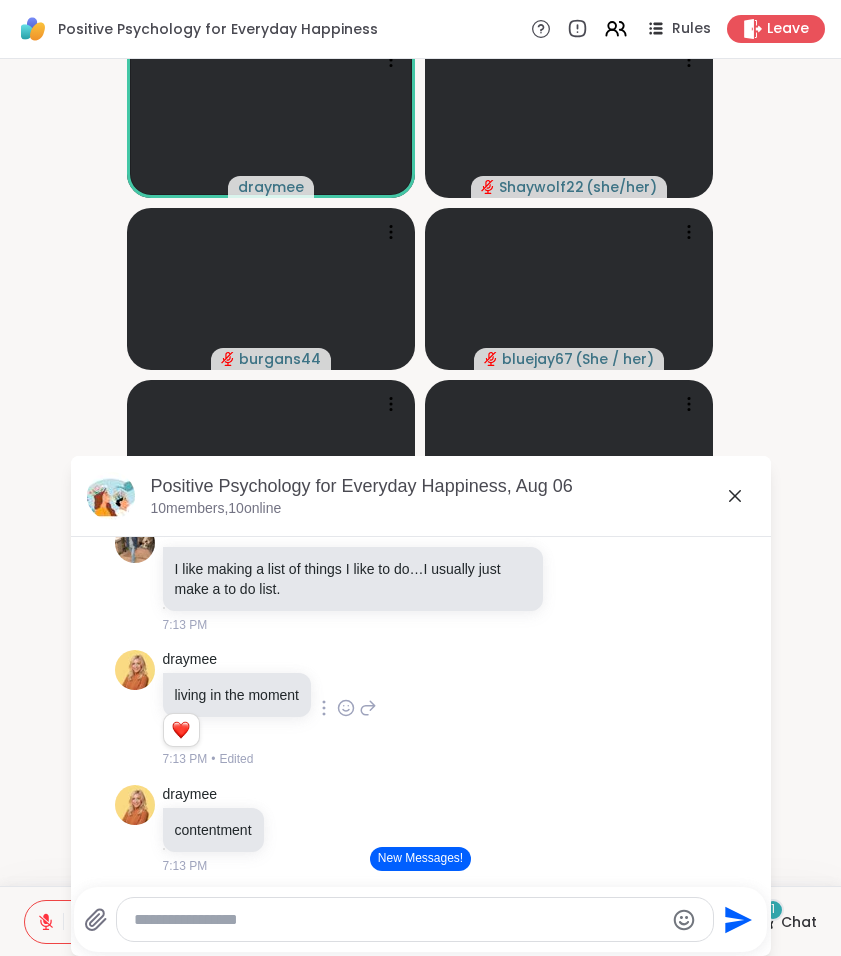 click 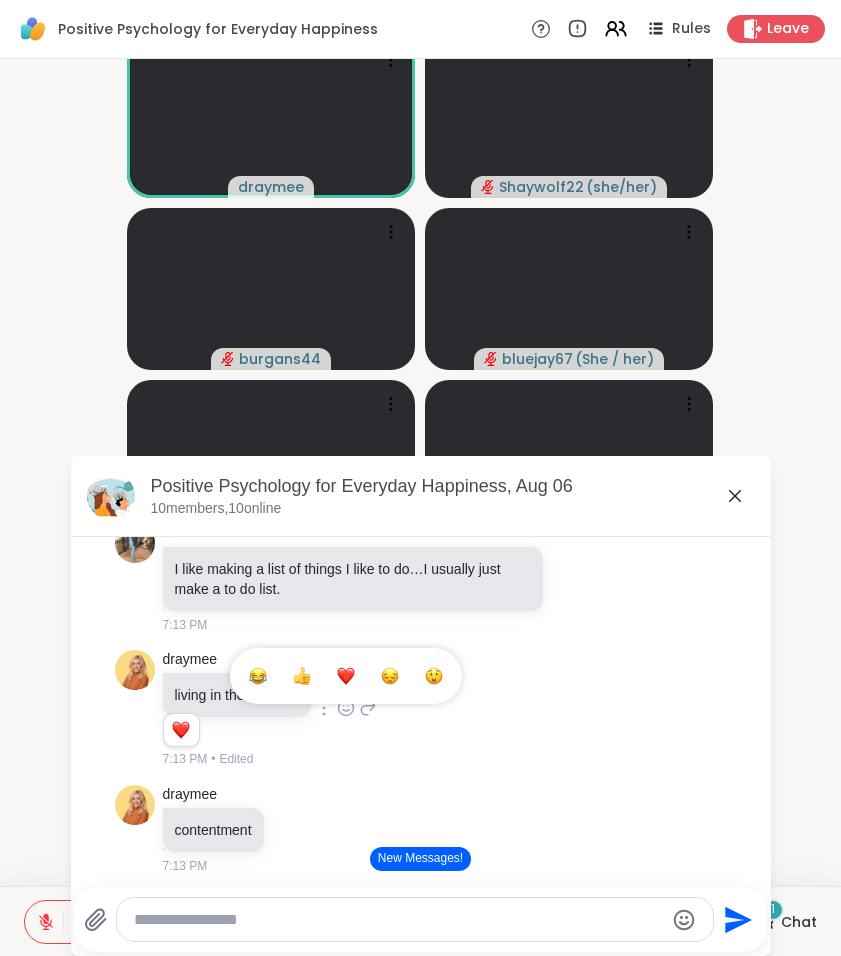 click at bounding box center (346, 676) 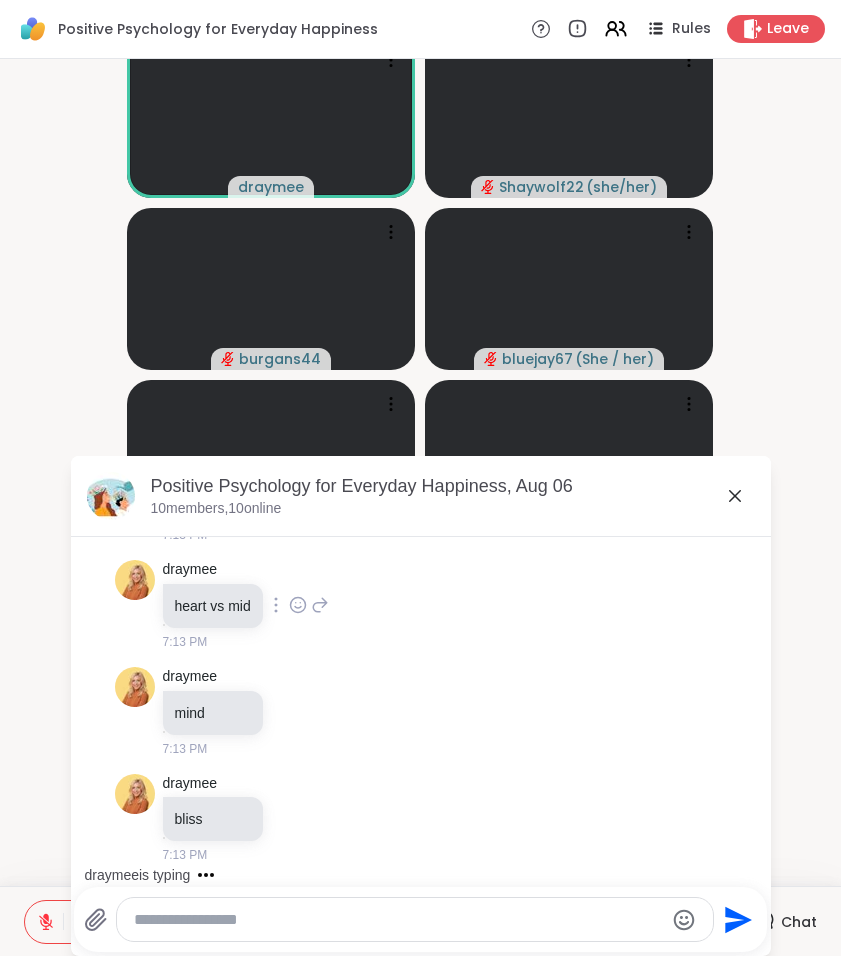 scroll, scrollTop: 3045, scrollLeft: 0, axis: vertical 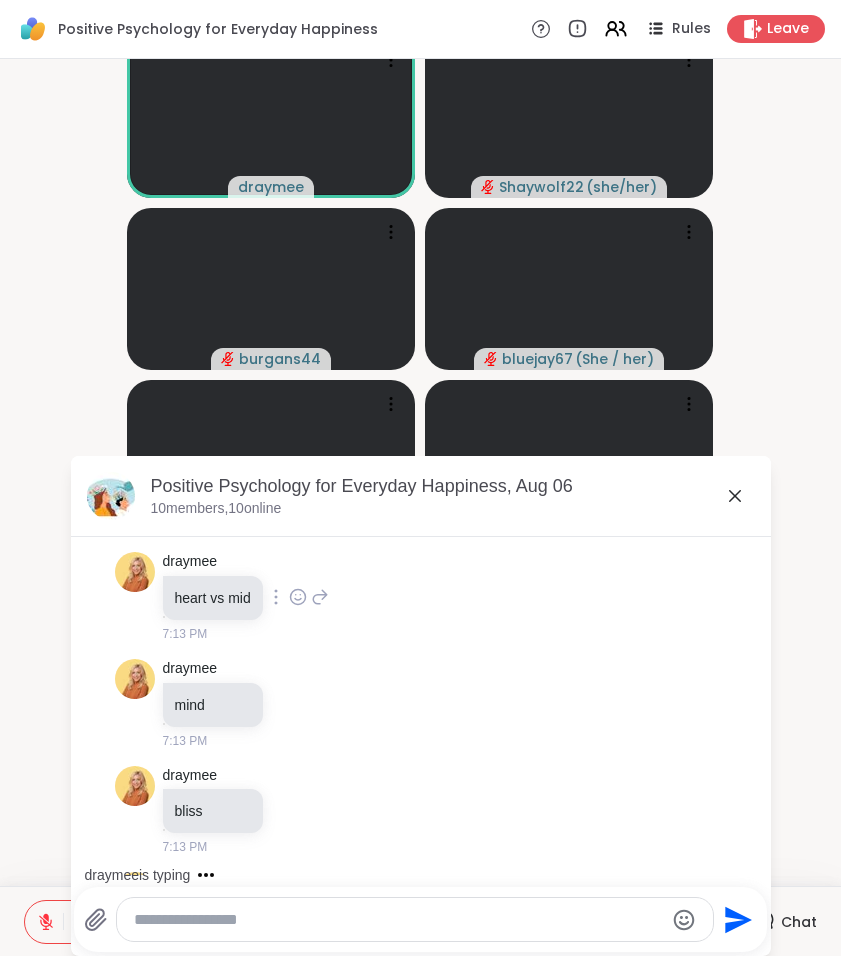 drag, startPoint x: 304, startPoint y: 596, endPoint x: 300, endPoint y: 638, distance: 42.190044 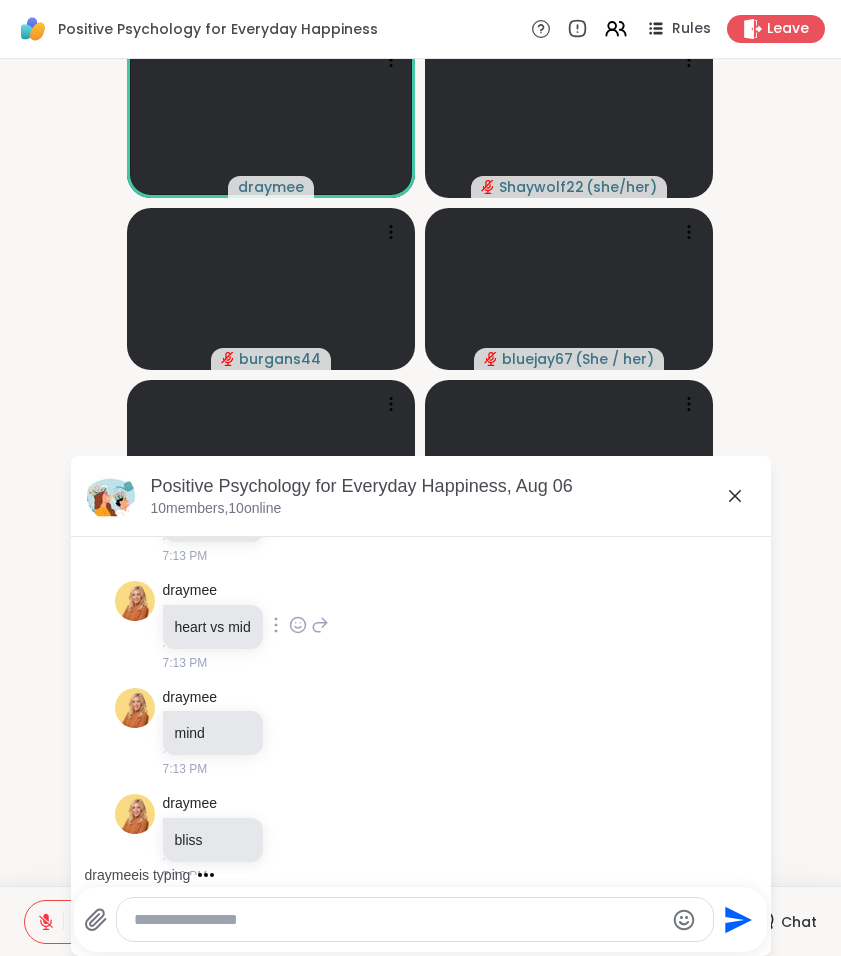 drag, startPoint x: 301, startPoint y: 625, endPoint x: 303, endPoint y: 676, distance: 51.0392 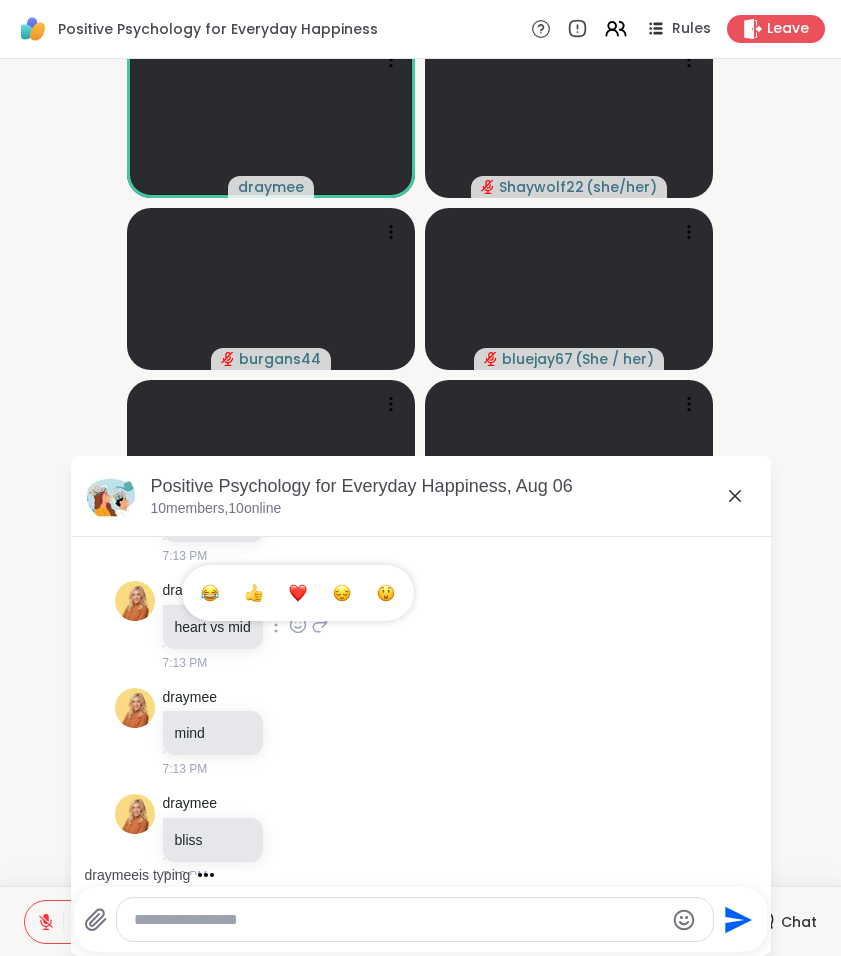 click at bounding box center [298, 593] 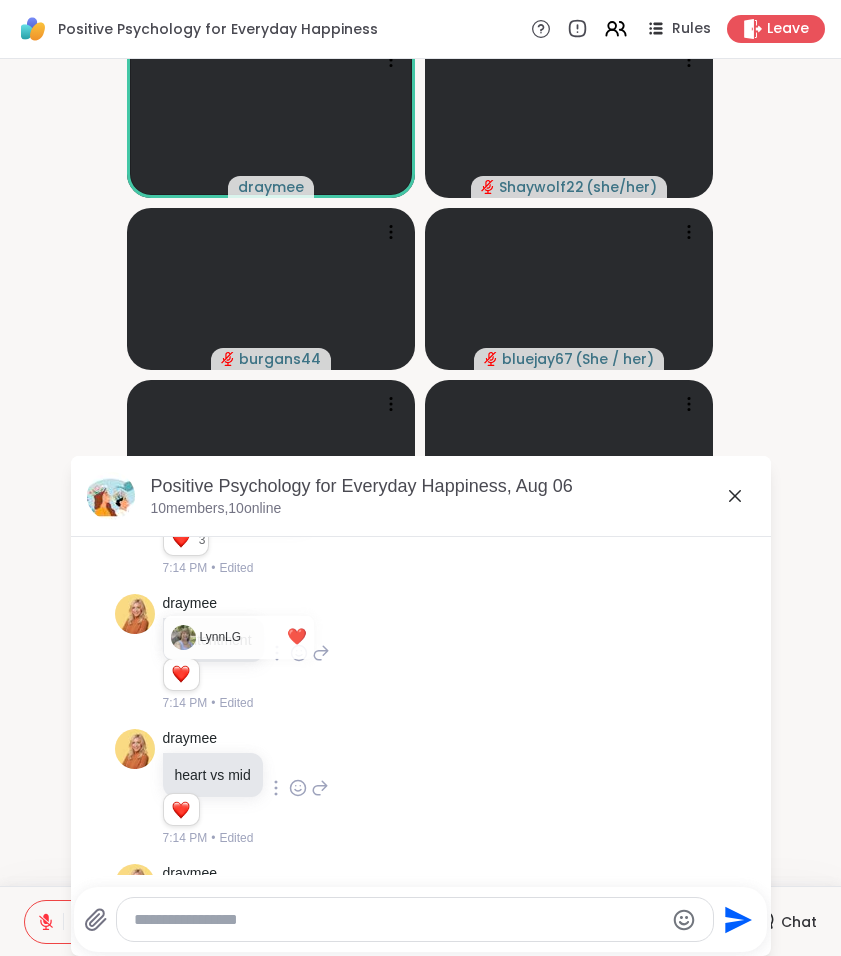 scroll, scrollTop: 2953, scrollLeft: 0, axis: vertical 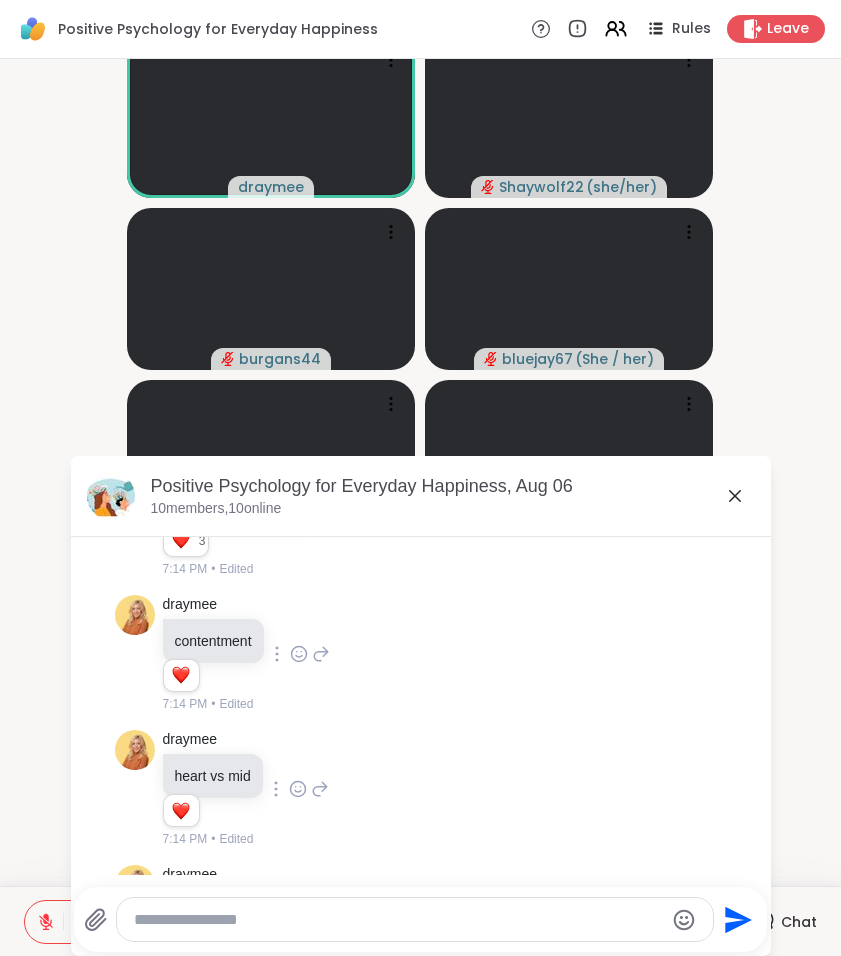 click 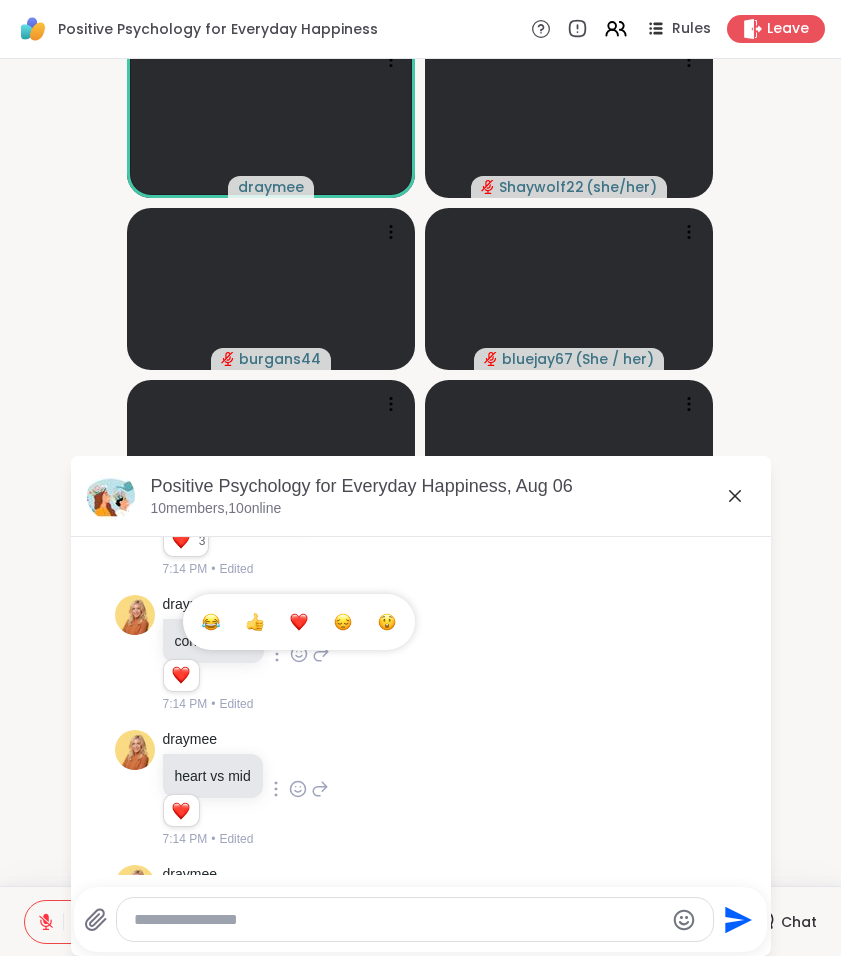click at bounding box center [299, 622] 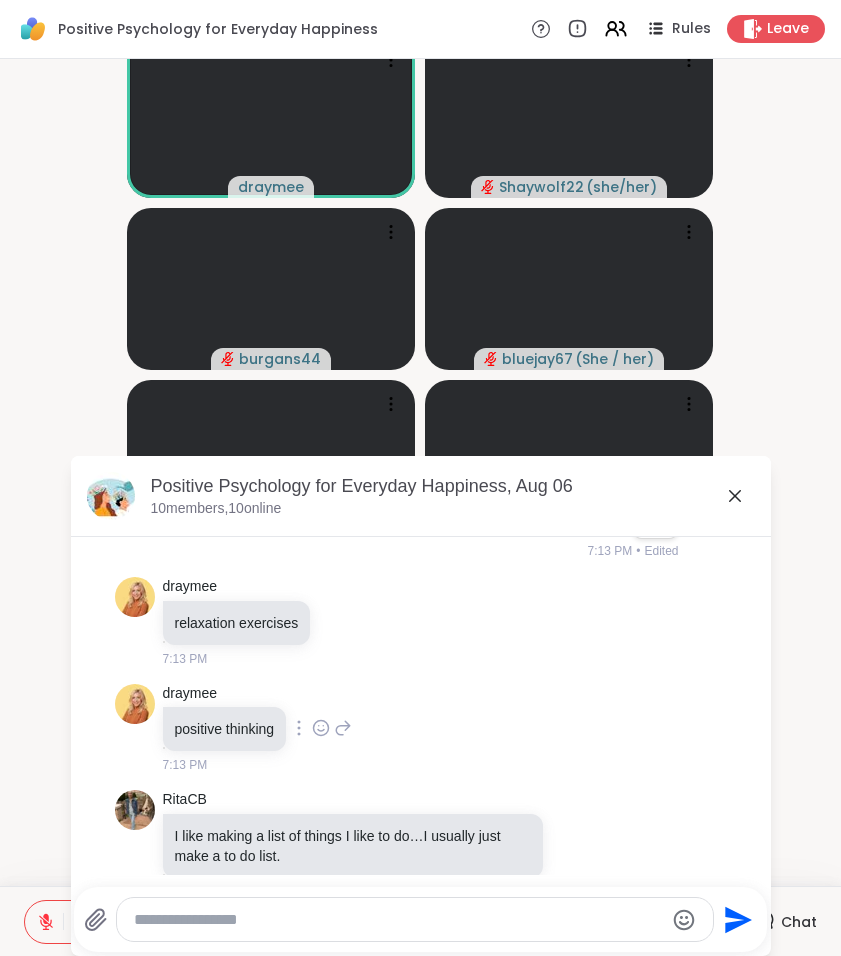 scroll, scrollTop: 2492, scrollLeft: 0, axis: vertical 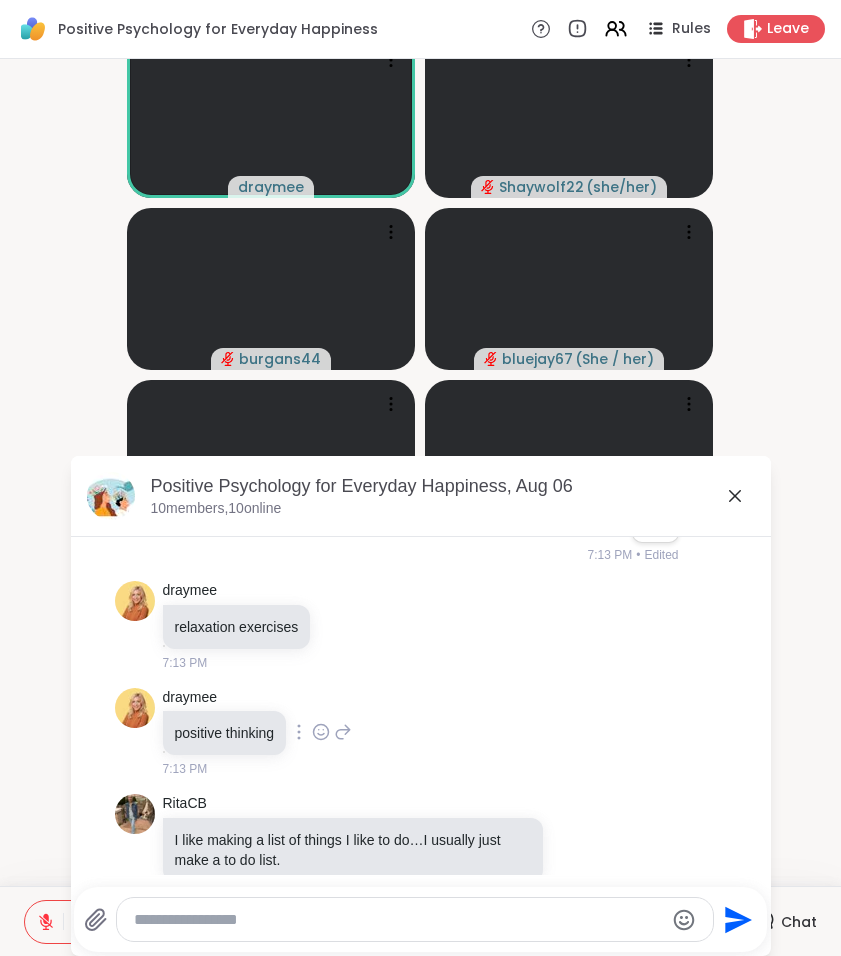 click 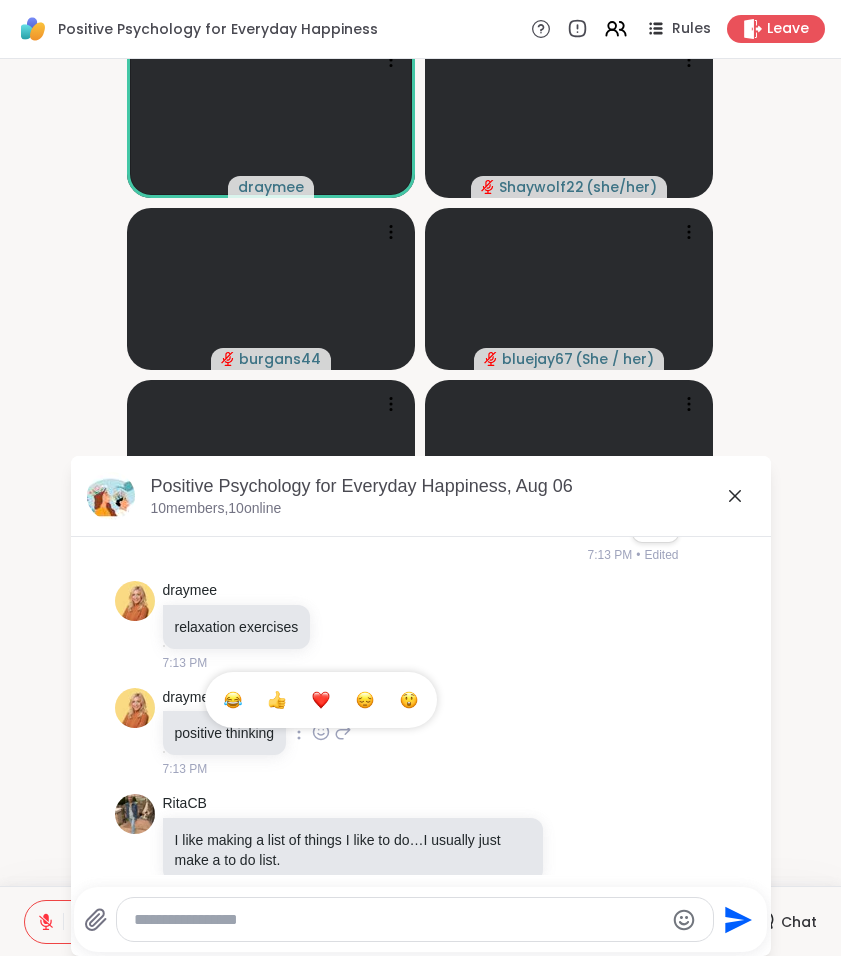 click at bounding box center (321, 700) 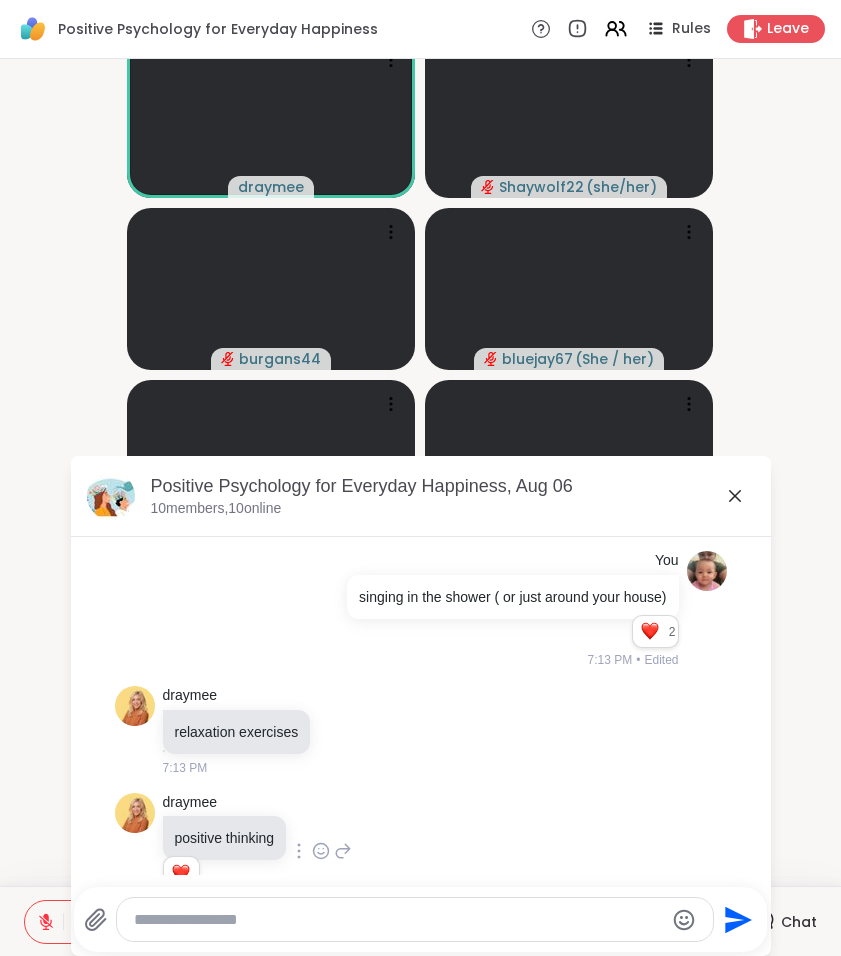 scroll, scrollTop: 2447, scrollLeft: 0, axis: vertical 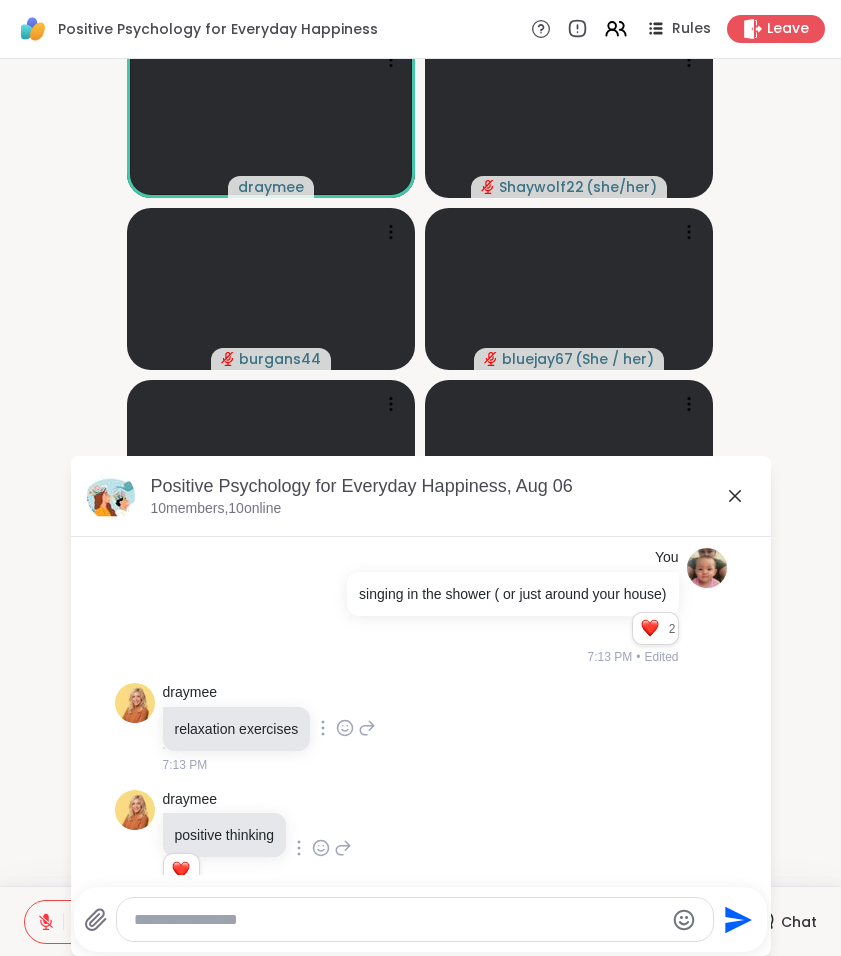 click 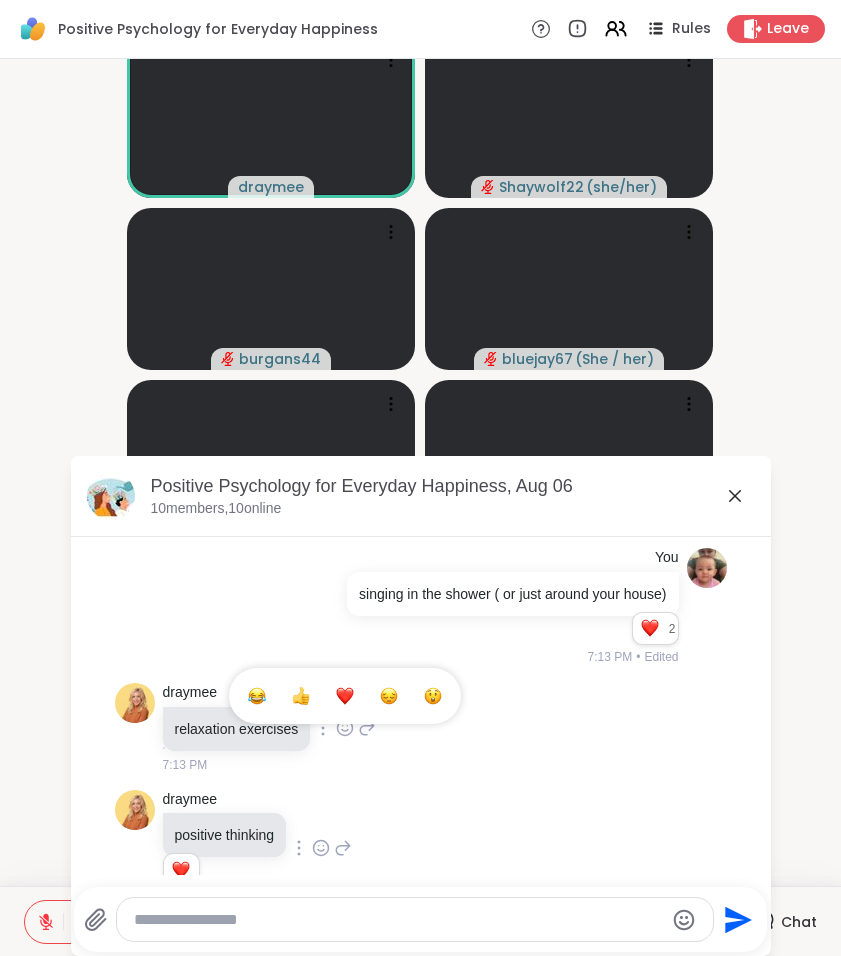 click at bounding box center (345, 696) 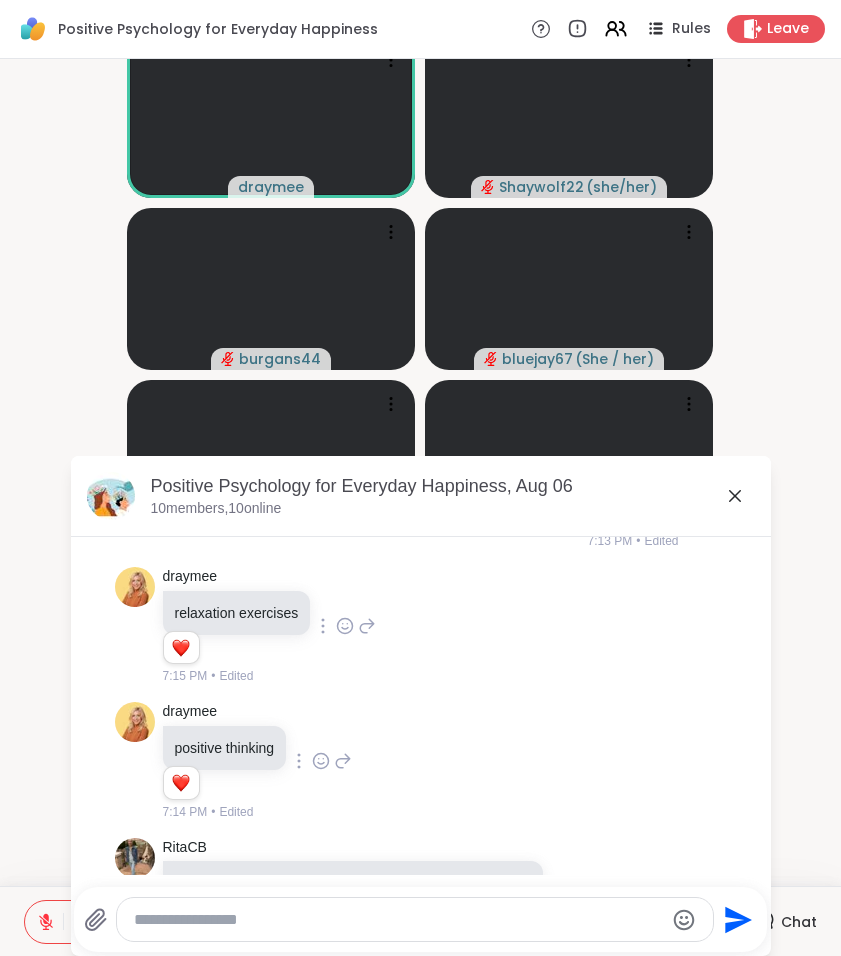 scroll, scrollTop: 2567, scrollLeft: 0, axis: vertical 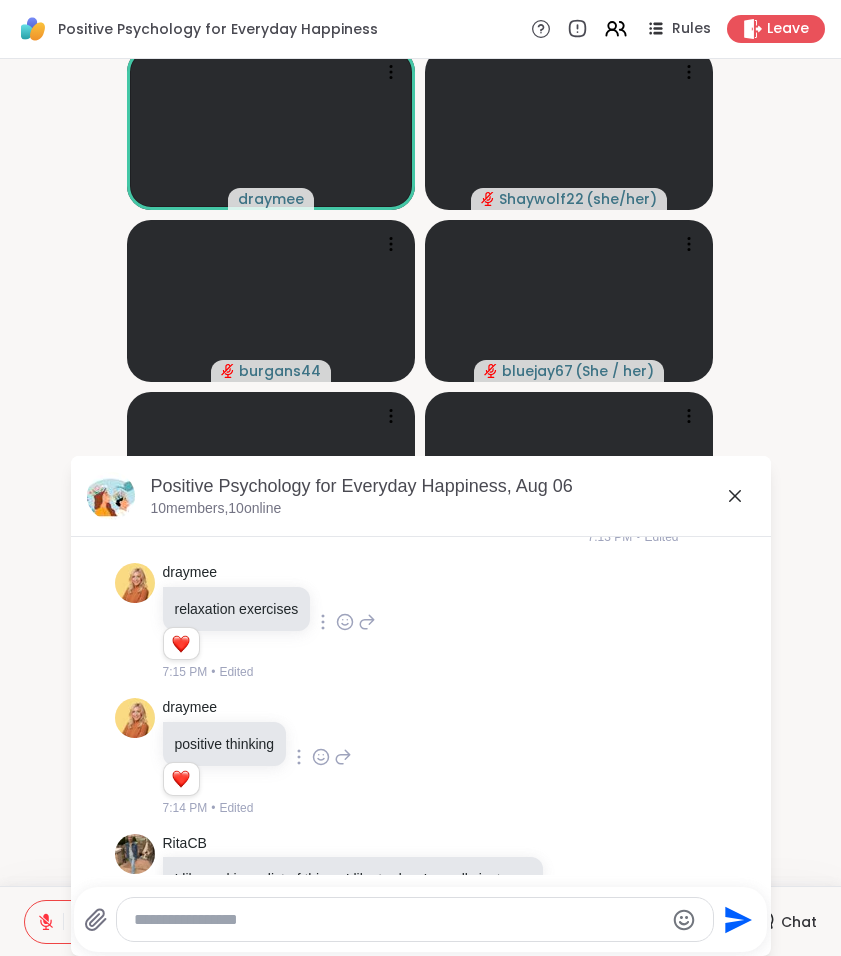 click 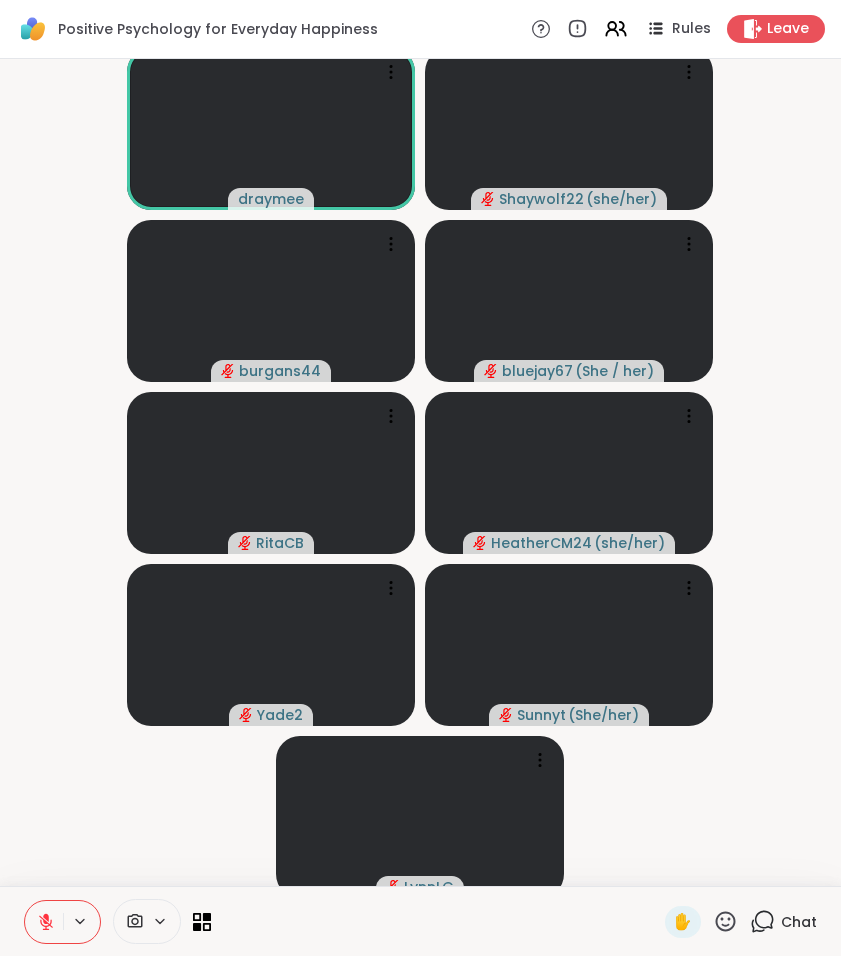 scroll, scrollTop: 0, scrollLeft: 0, axis: both 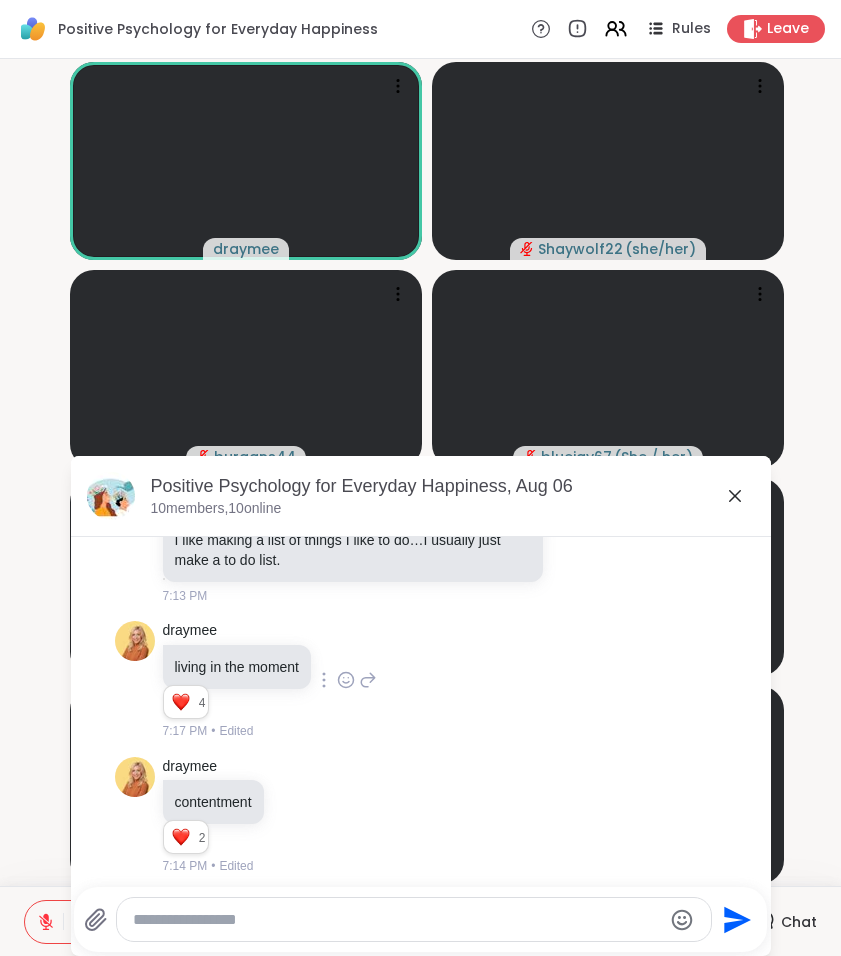 click on "draymee living in the moment   4 4 4 7:17 PM • Edited" at bounding box center (421, 680) 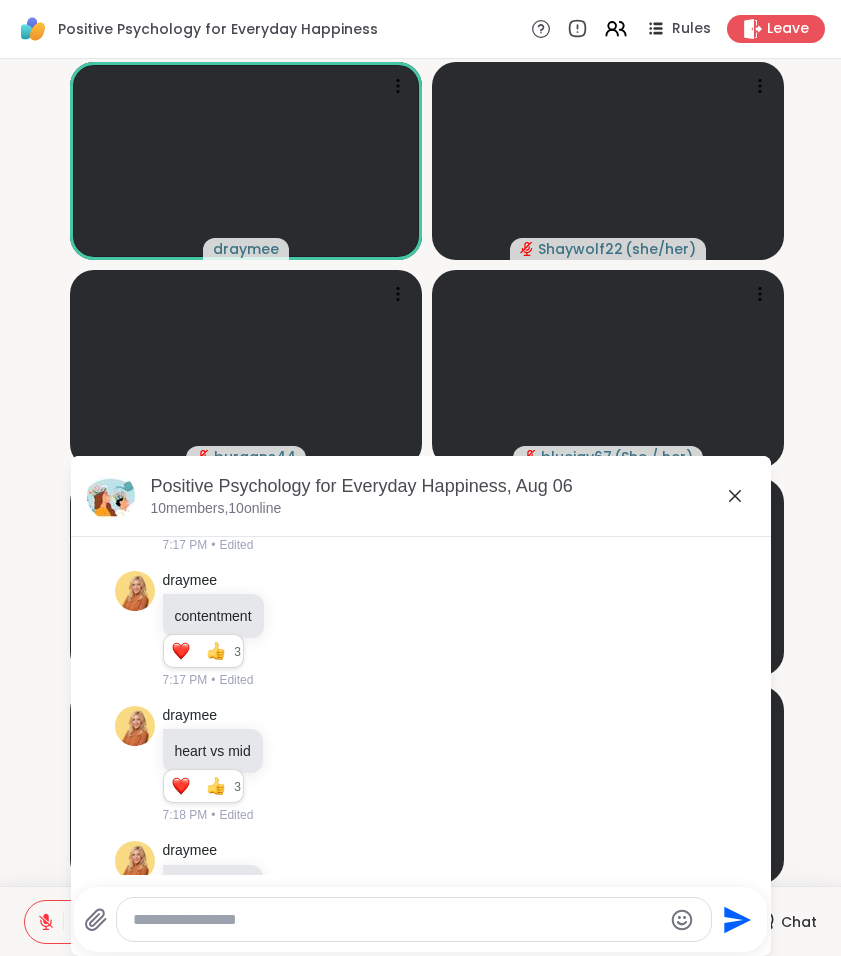 scroll, scrollTop: 3640, scrollLeft: 0, axis: vertical 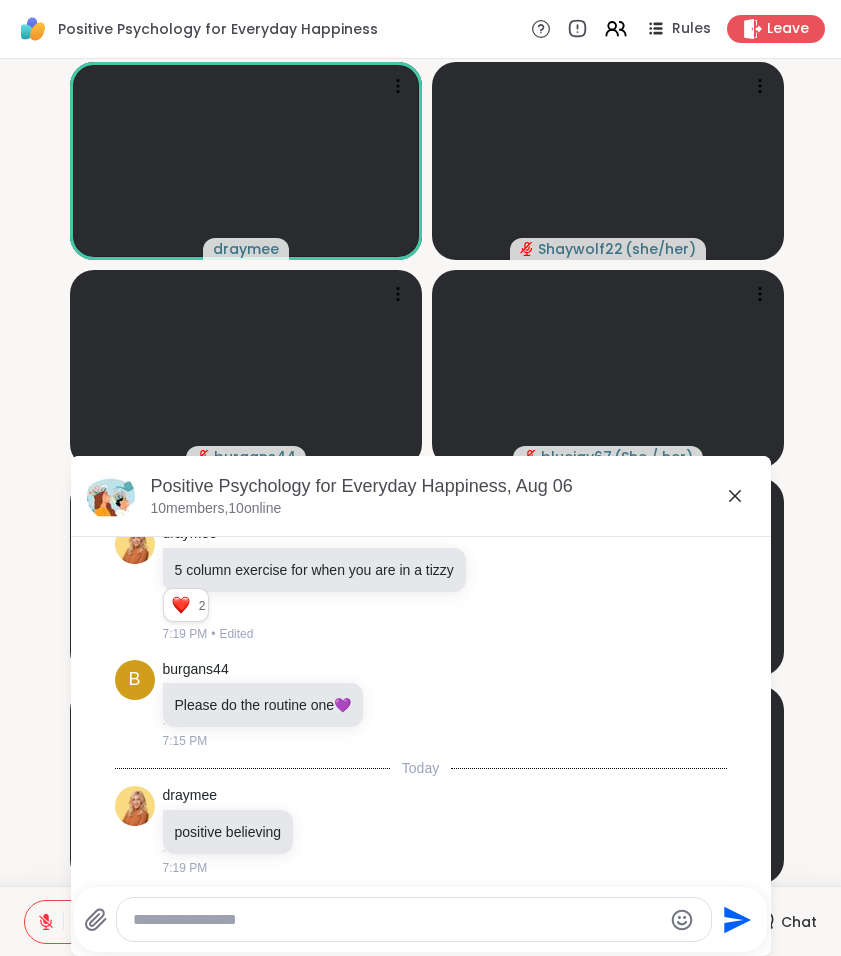 click at bounding box center [397, 920] 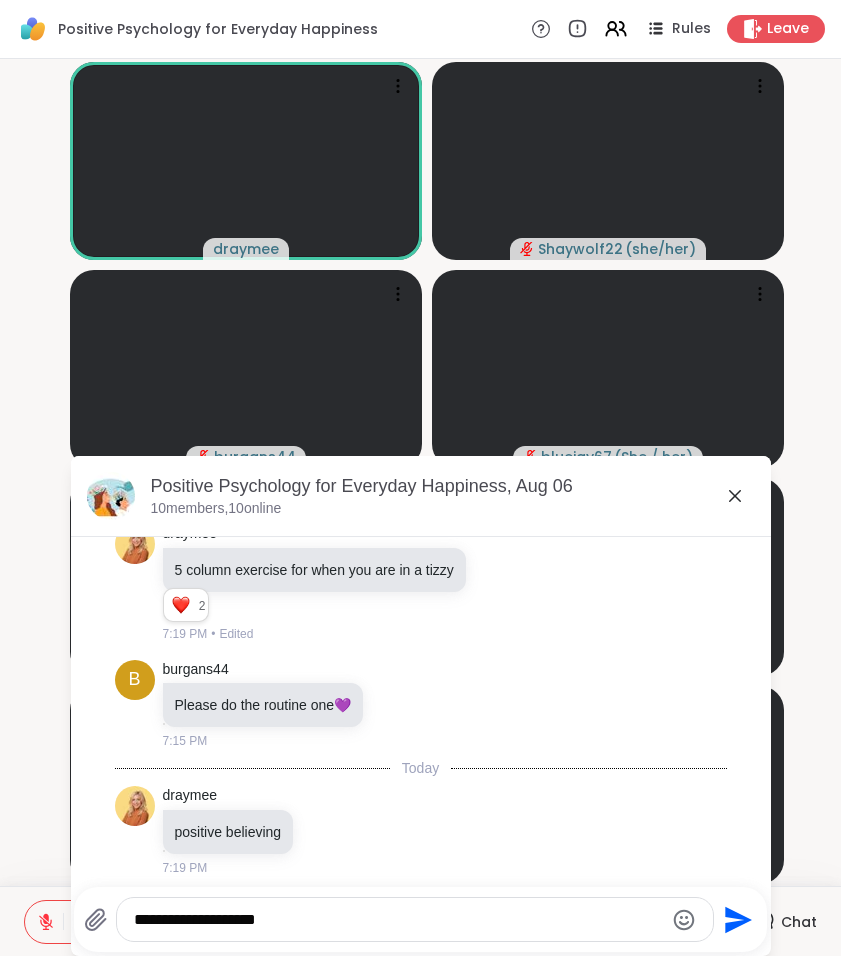 type on "**********" 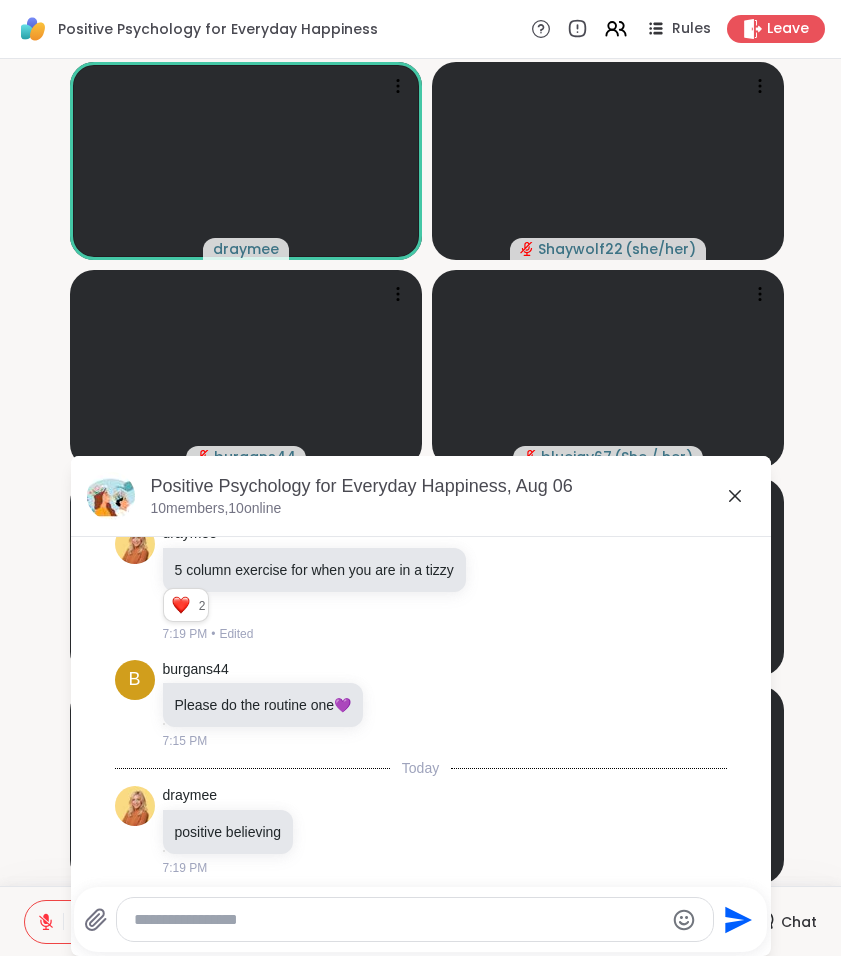 scroll, scrollTop: 3900, scrollLeft: 0, axis: vertical 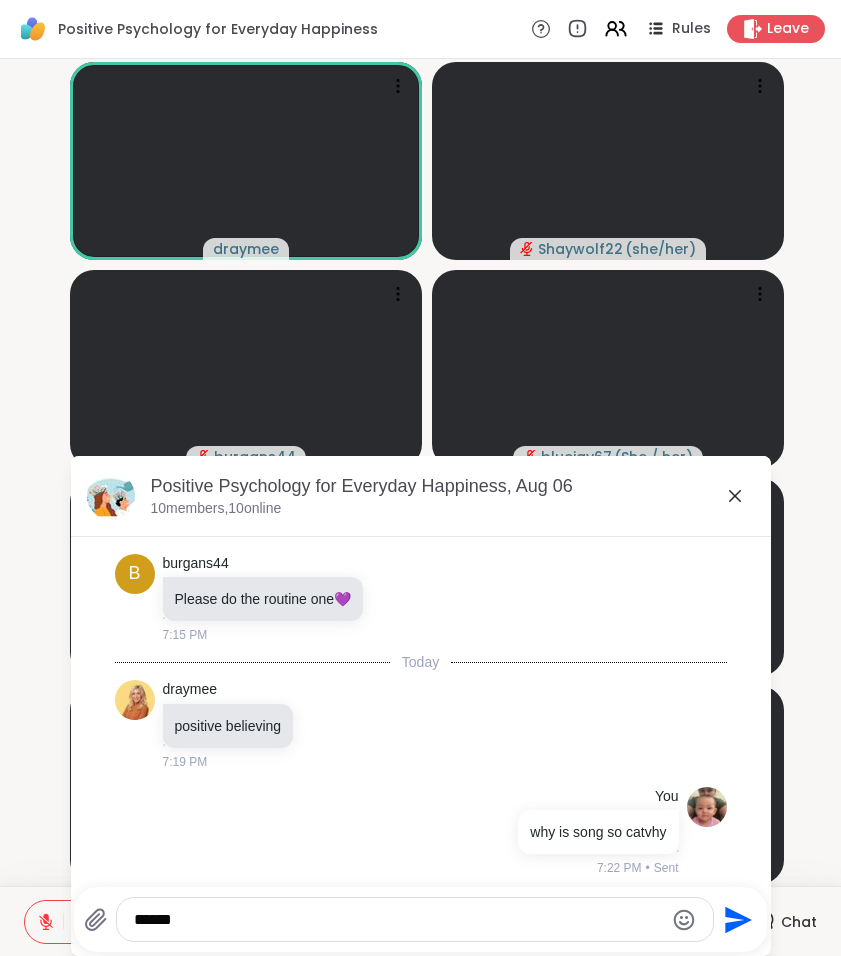 type on "******" 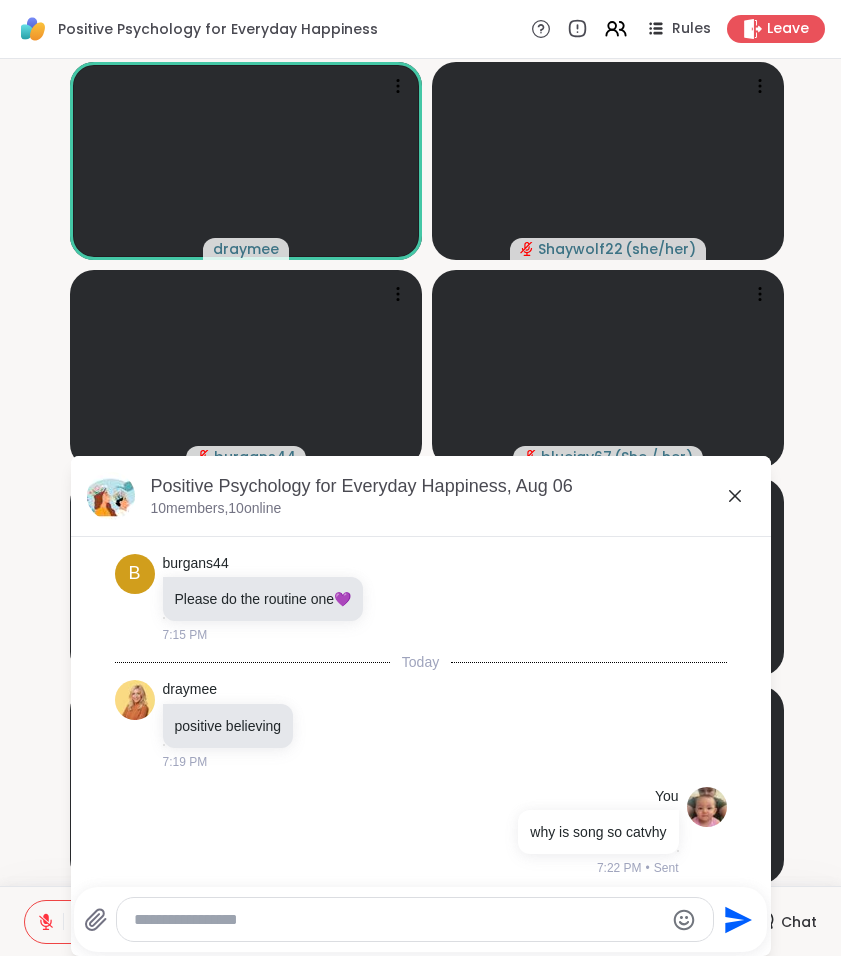 scroll, scrollTop: 4006, scrollLeft: 0, axis: vertical 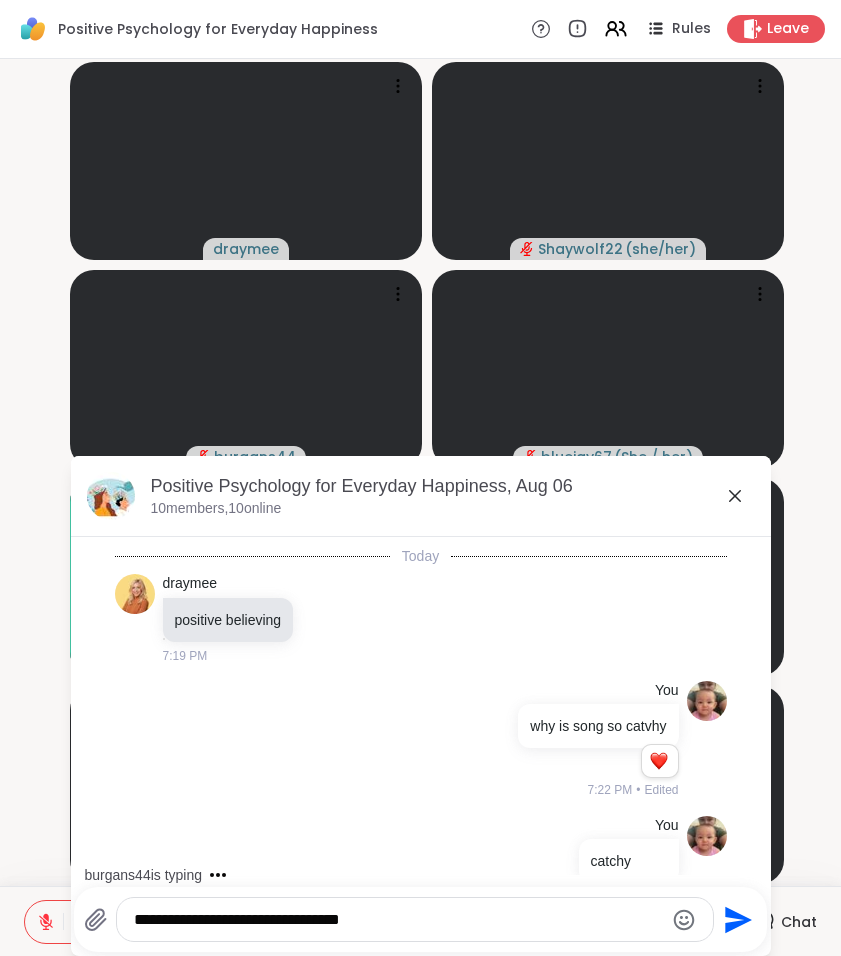 click on "**********" at bounding box center (398, 920) 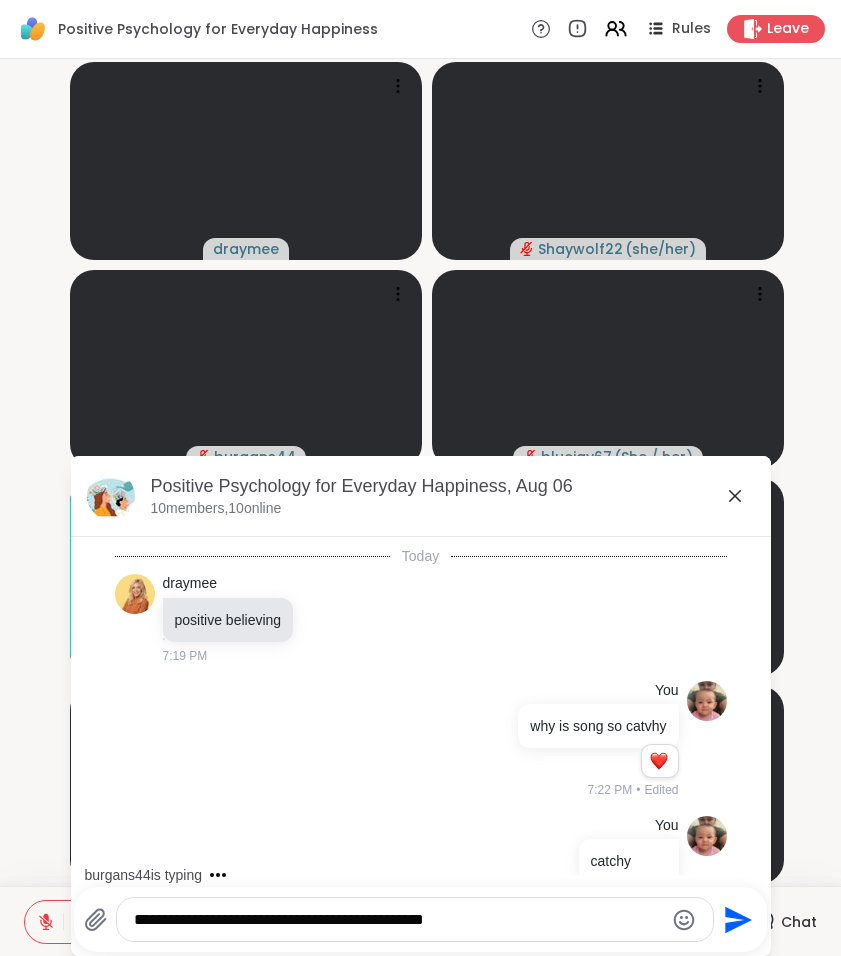 click on "**********" at bounding box center [398, 920] 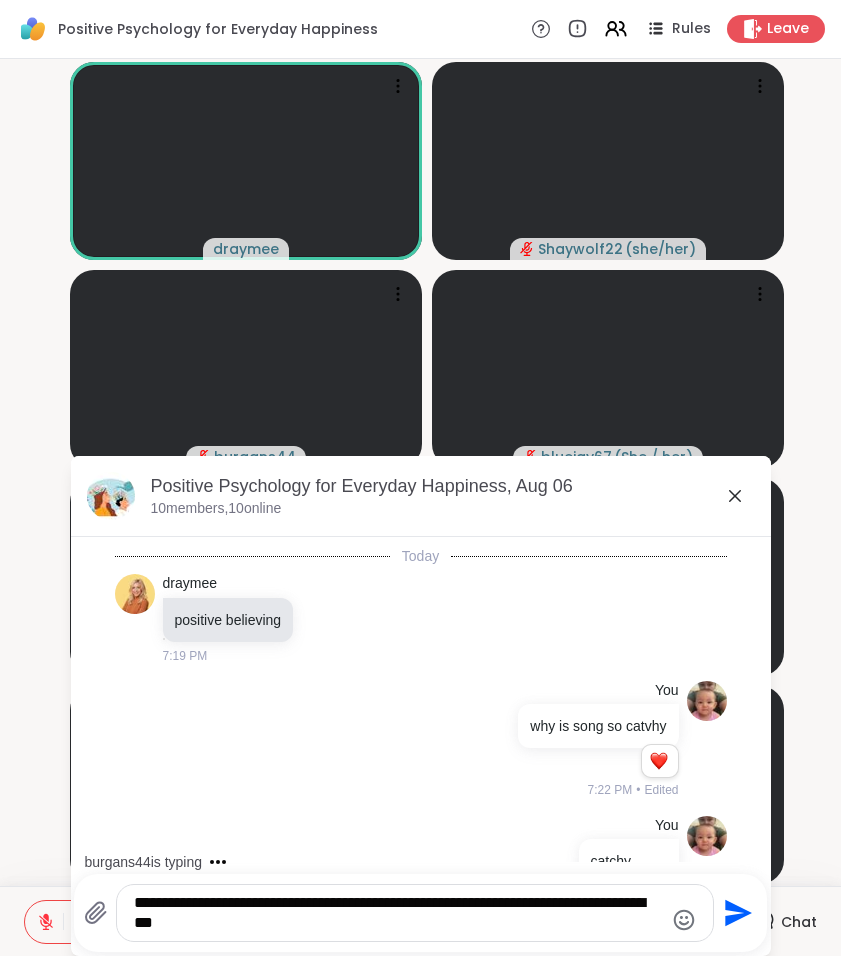click on "**********" at bounding box center (398, 913) 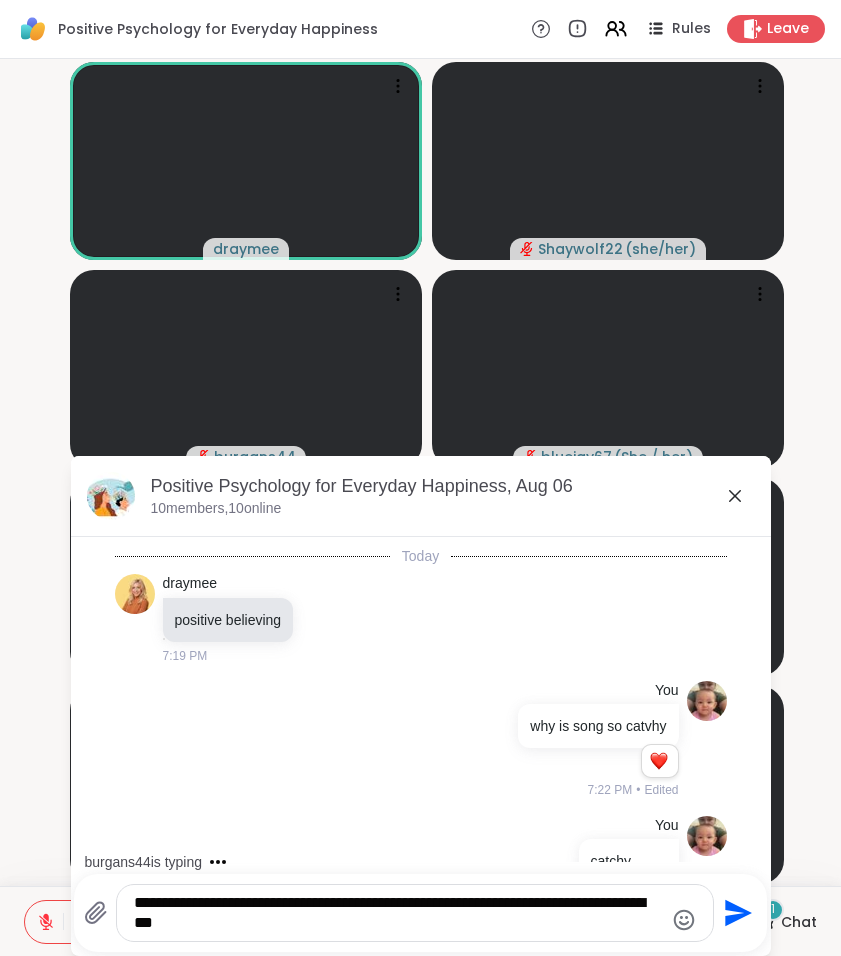 scroll, scrollTop: 4241, scrollLeft: 0, axis: vertical 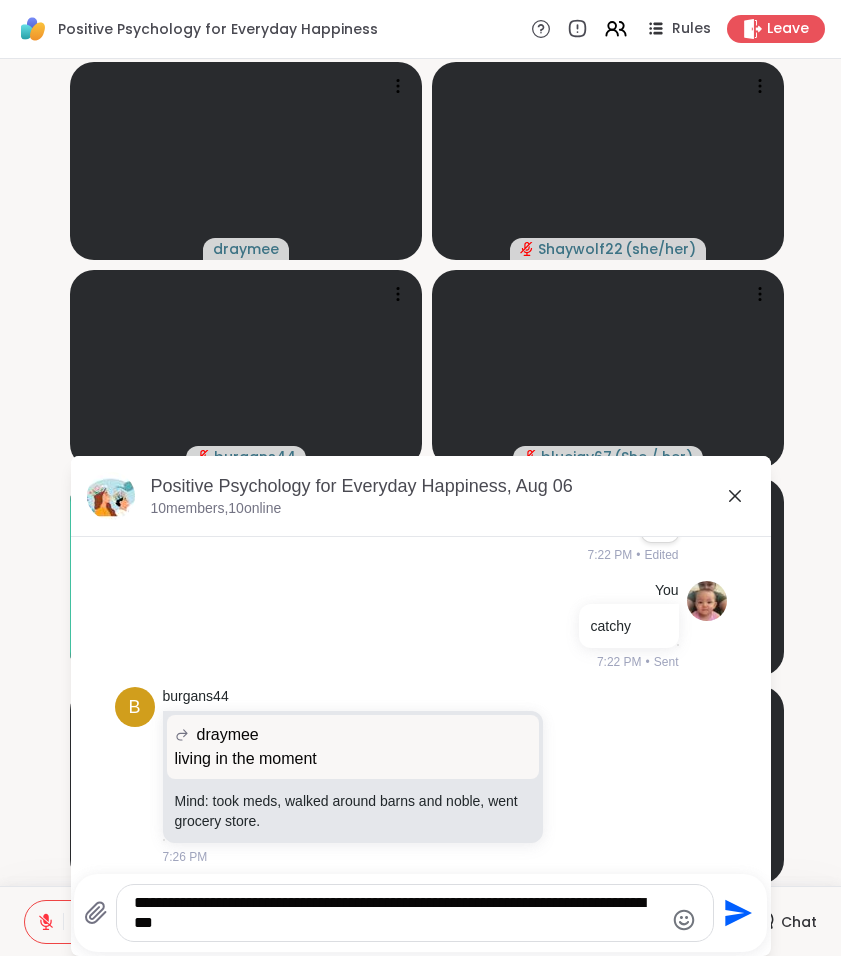click on "**********" at bounding box center [398, 913] 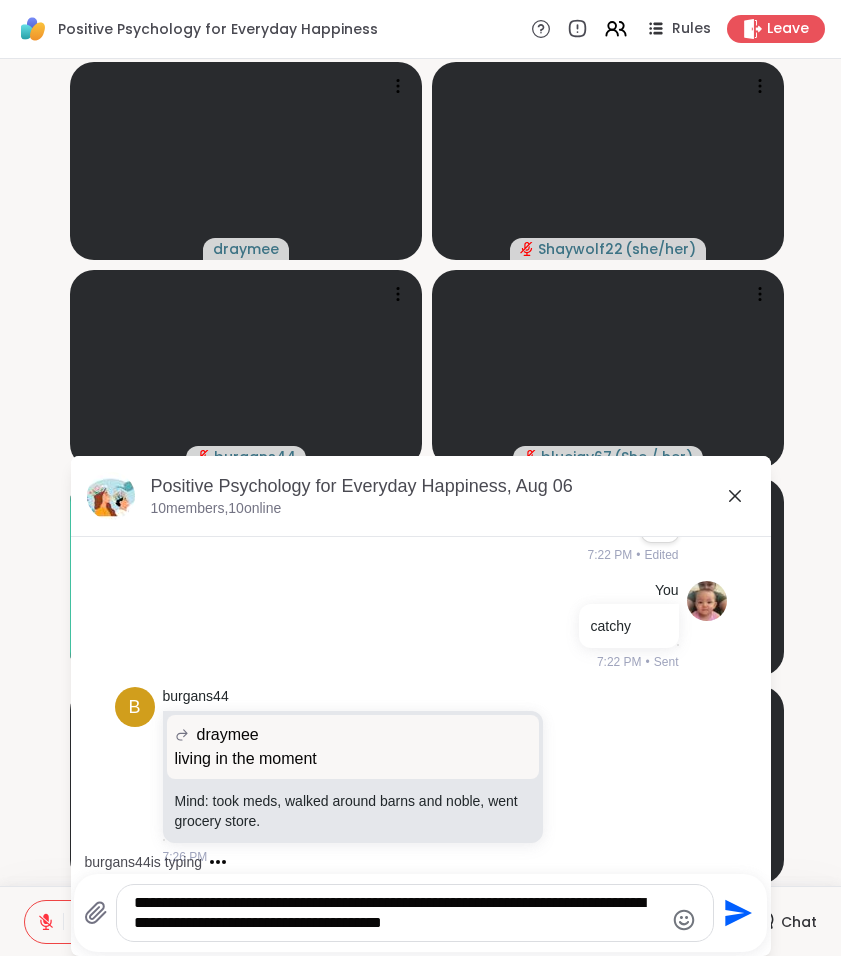 type on "**********" 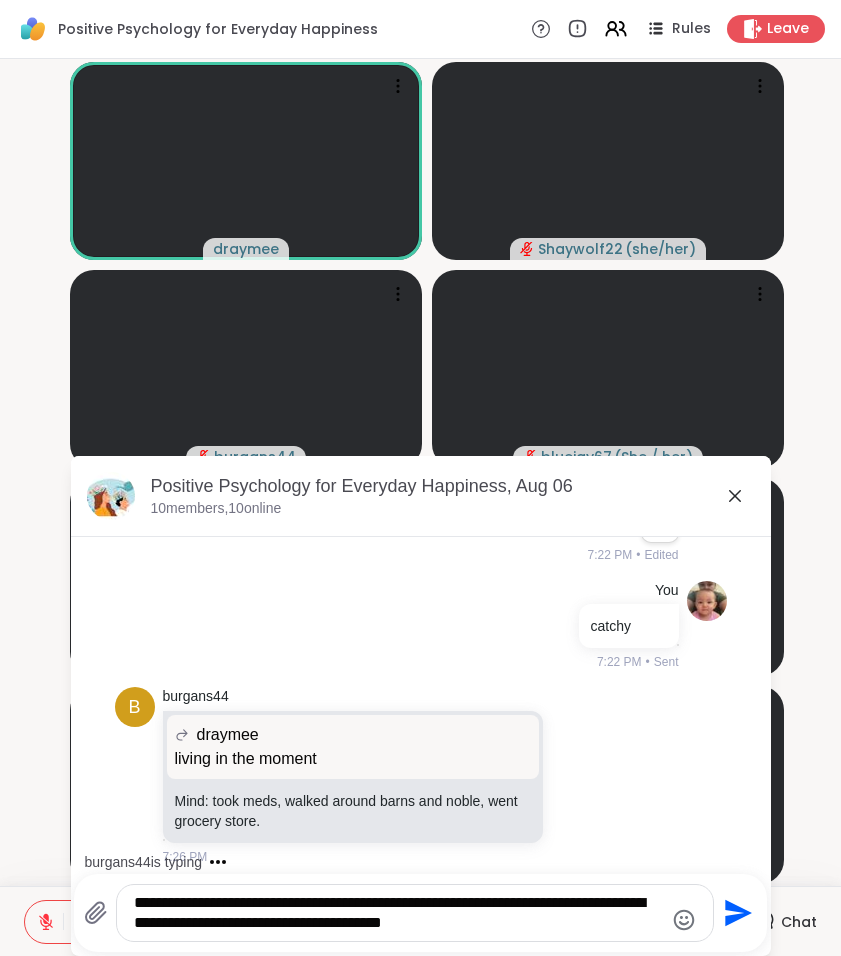type 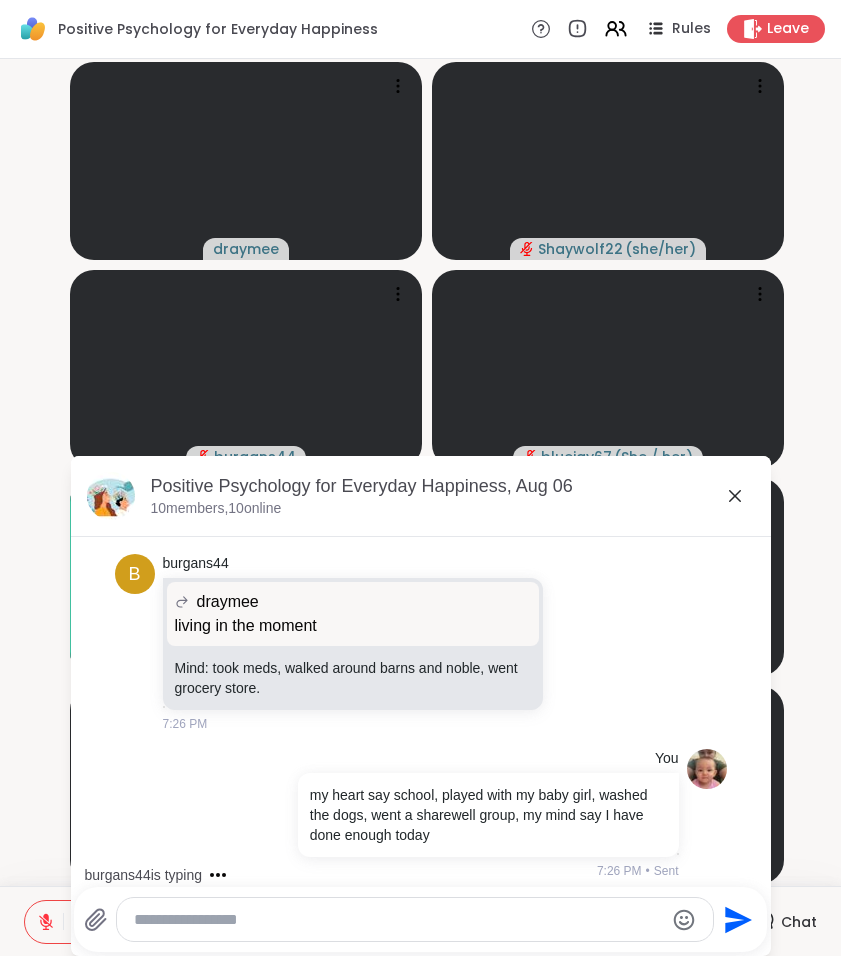 scroll, scrollTop: 4500, scrollLeft: 0, axis: vertical 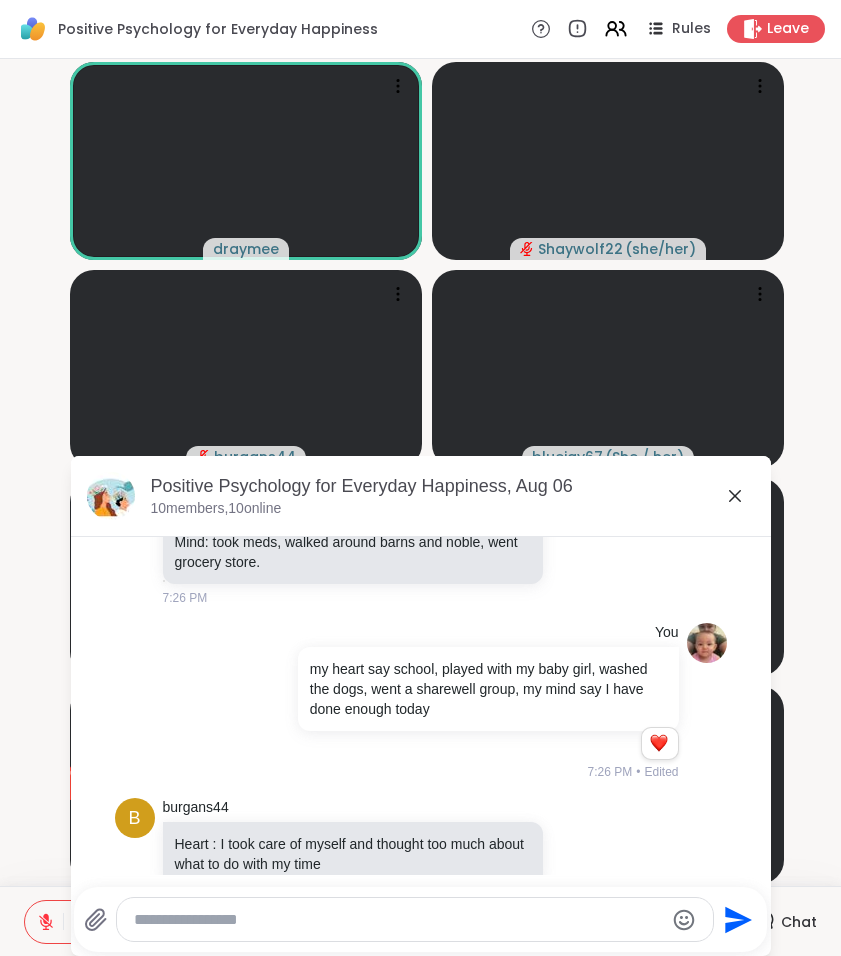 click 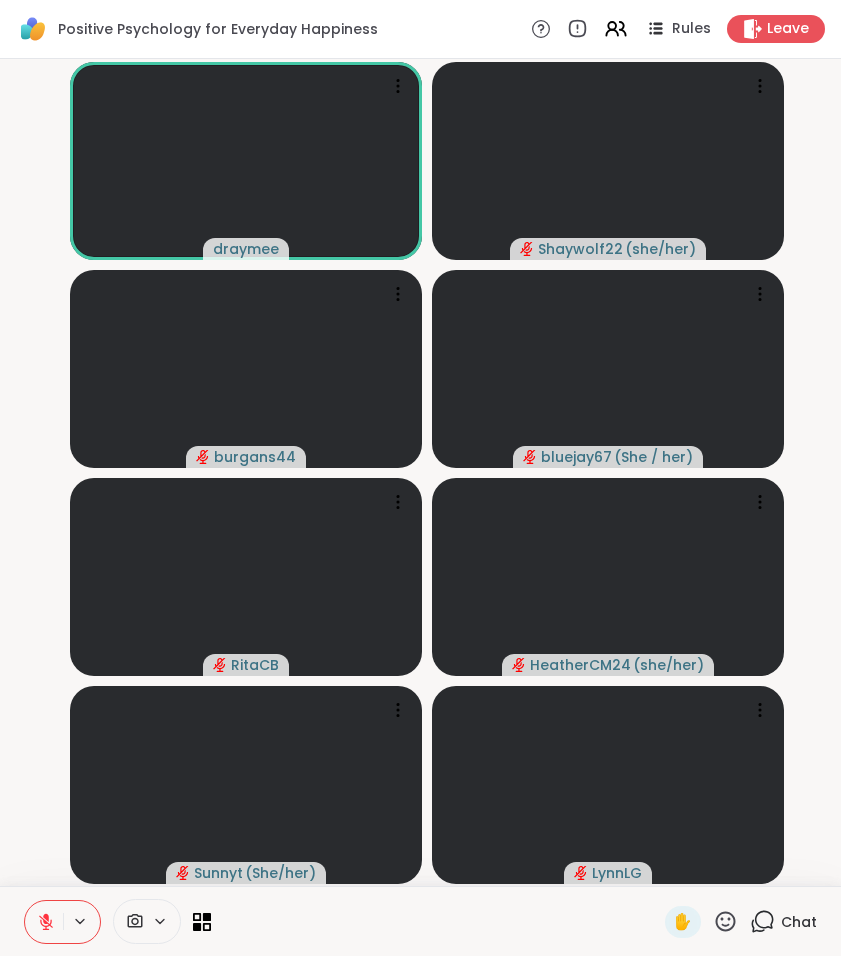 click 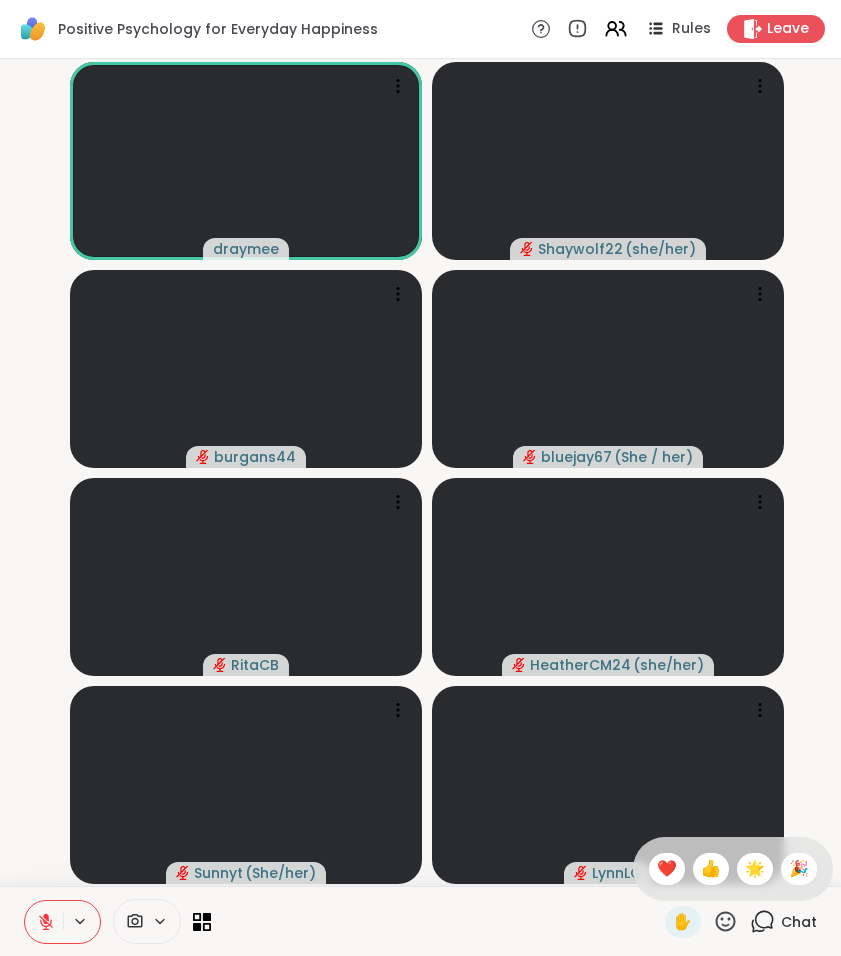 click on "✋ ❤️ 👍 🌟 🎉" at bounding box center (733, 869) 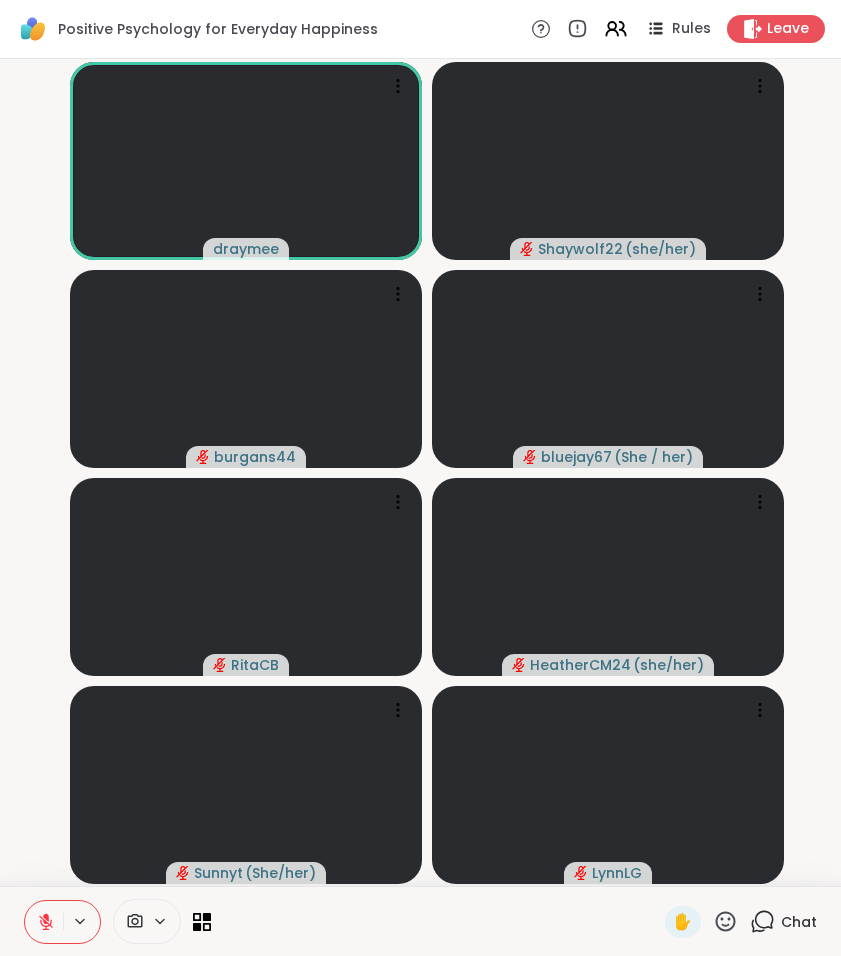 click 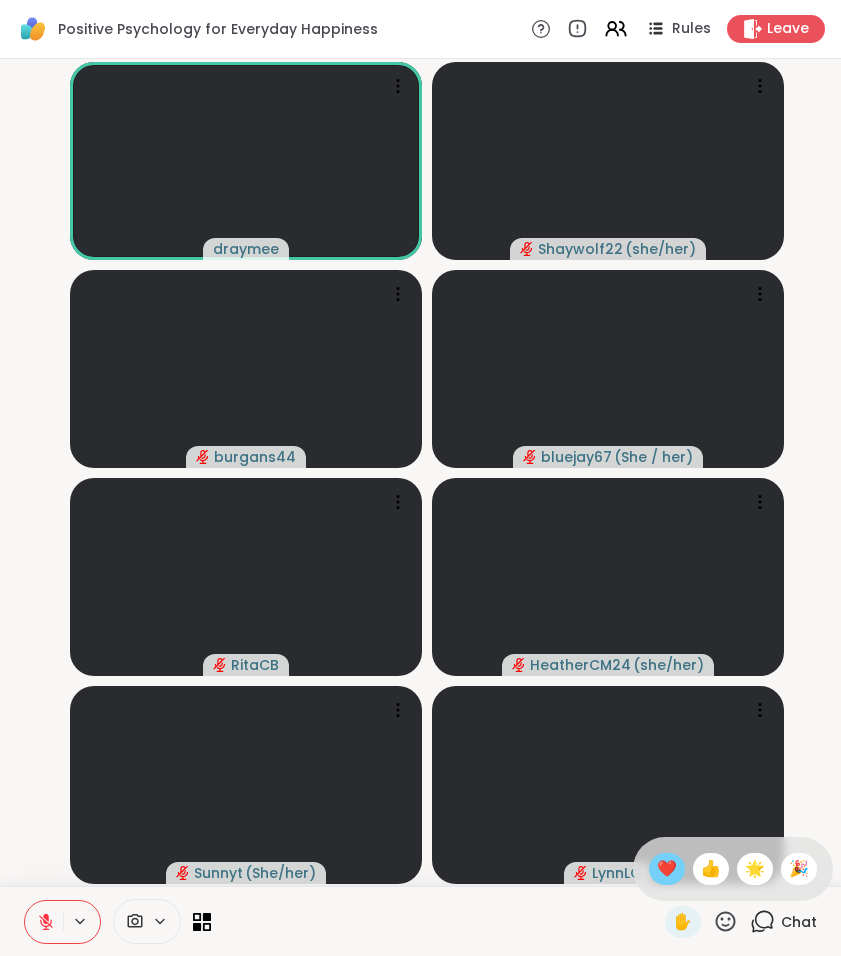 click on "❤️" at bounding box center [667, 869] 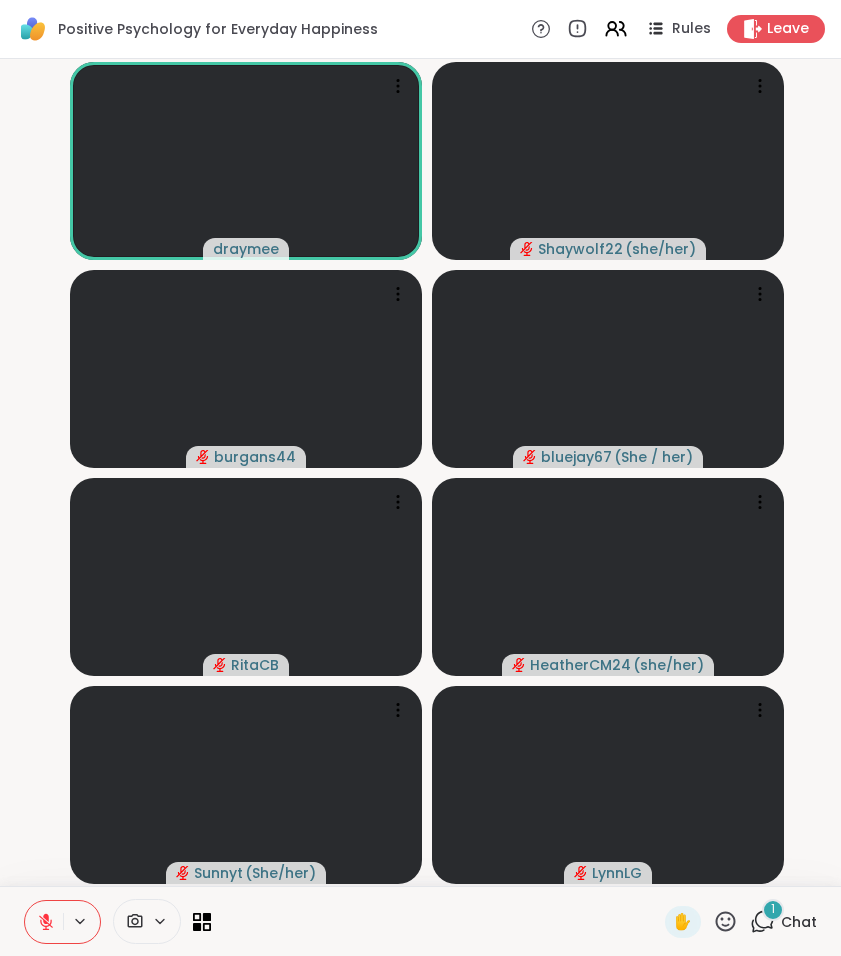 click 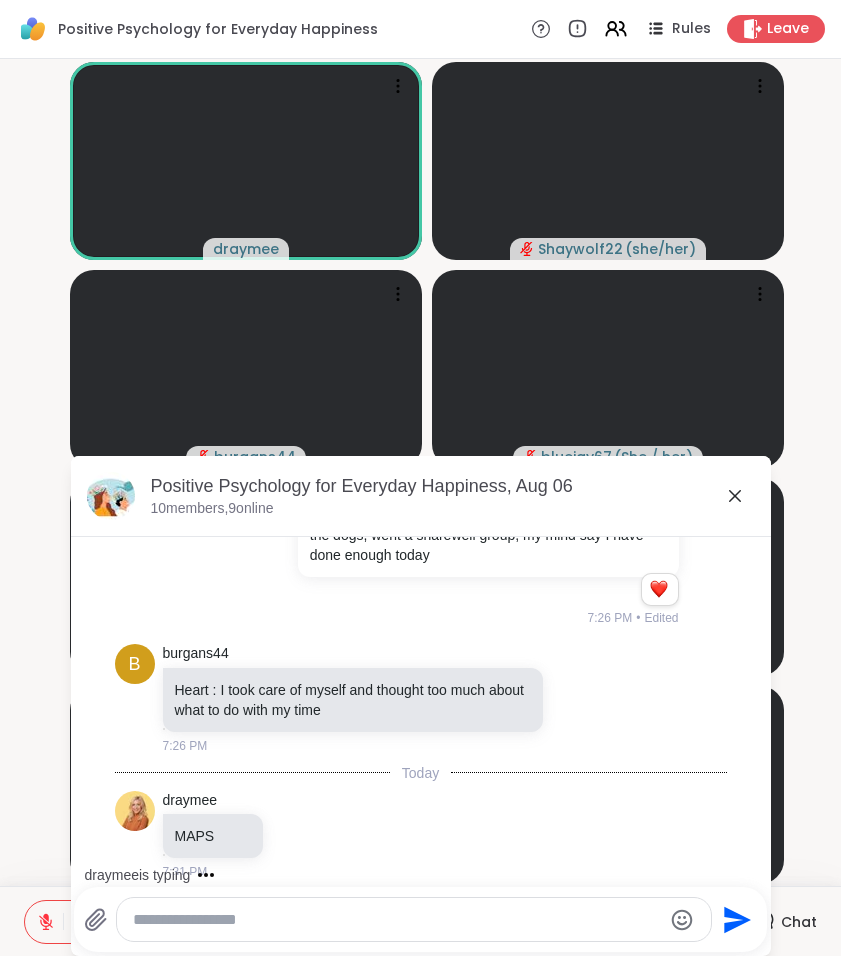 scroll, scrollTop: 4740, scrollLeft: 0, axis: vertical 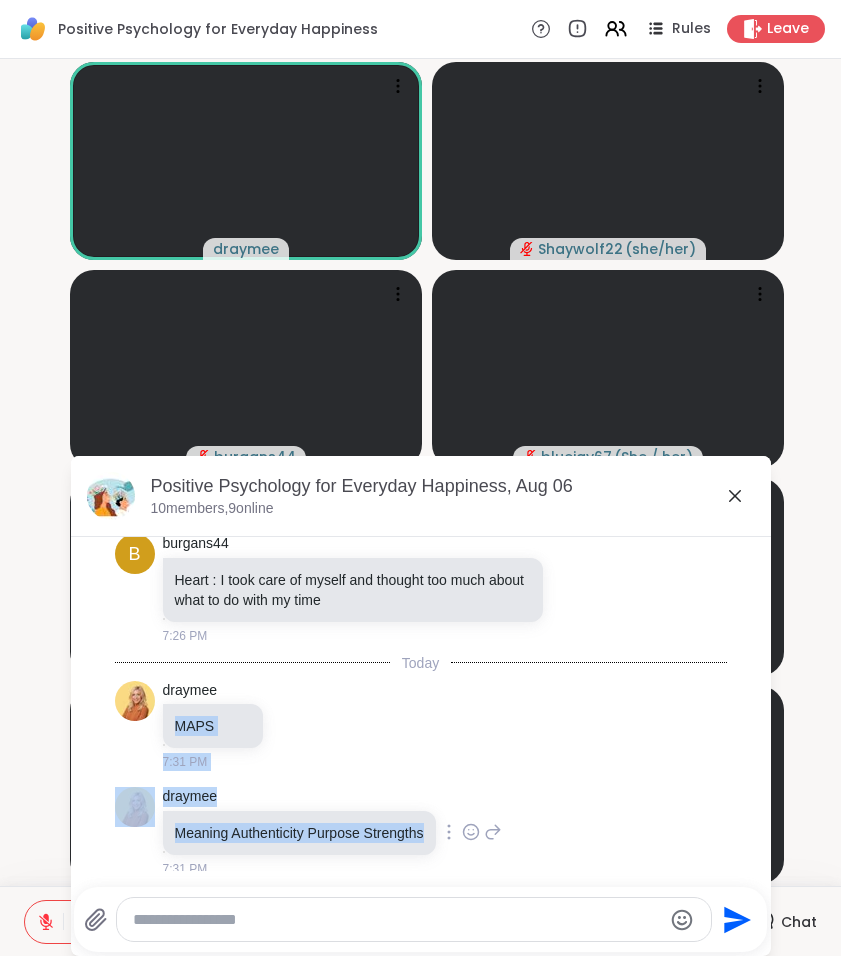 drag, startPoint x: 179, startPoint y: 715, endPoint x: 435, endPoint y: 816, distance: 275.20355 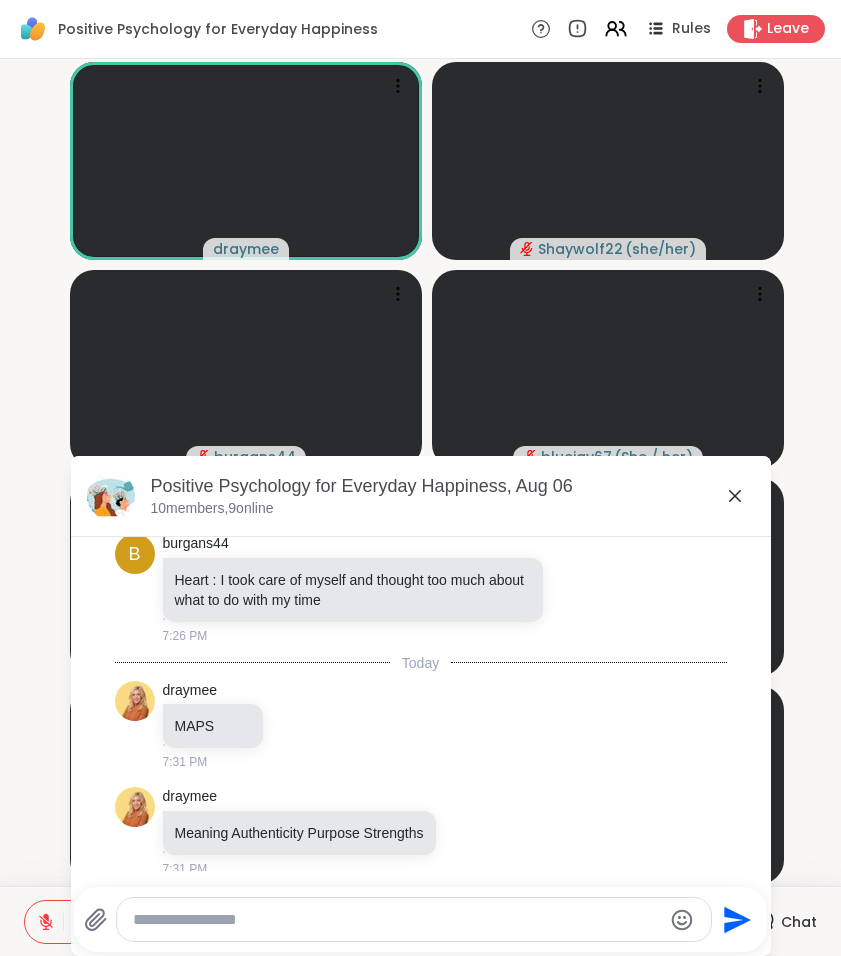 click on "Meaning Authenticity Purpose Strengths" at bounding box center (299, 833) 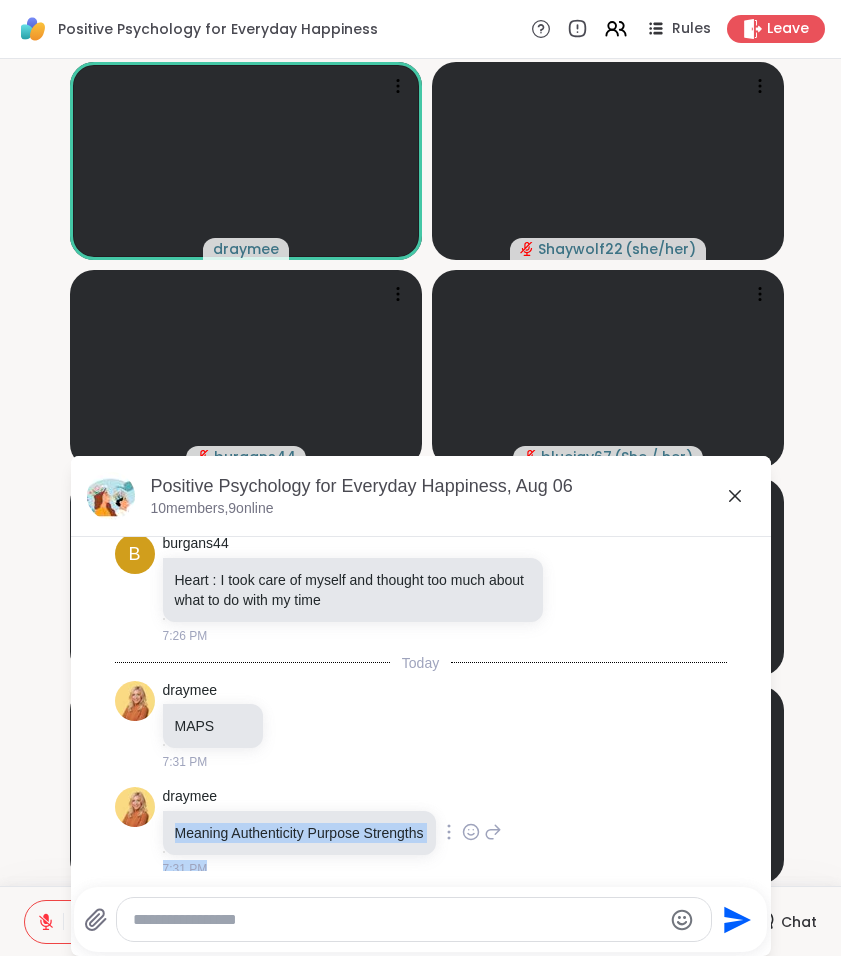 drag, startPoint x: 173, startPoint y: 814, endPoint x: 520, endPoint y: 815, distance: 347.00143 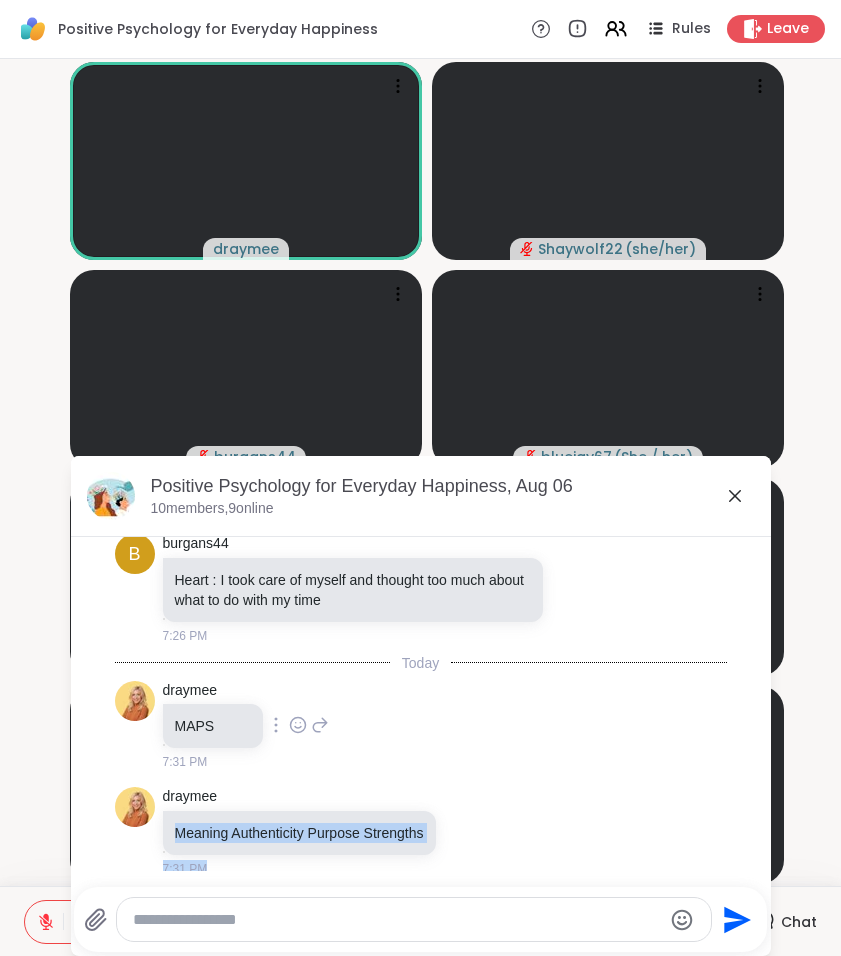scroll, scrollTop: 4563, scrollLeft: 0, axis: vertical 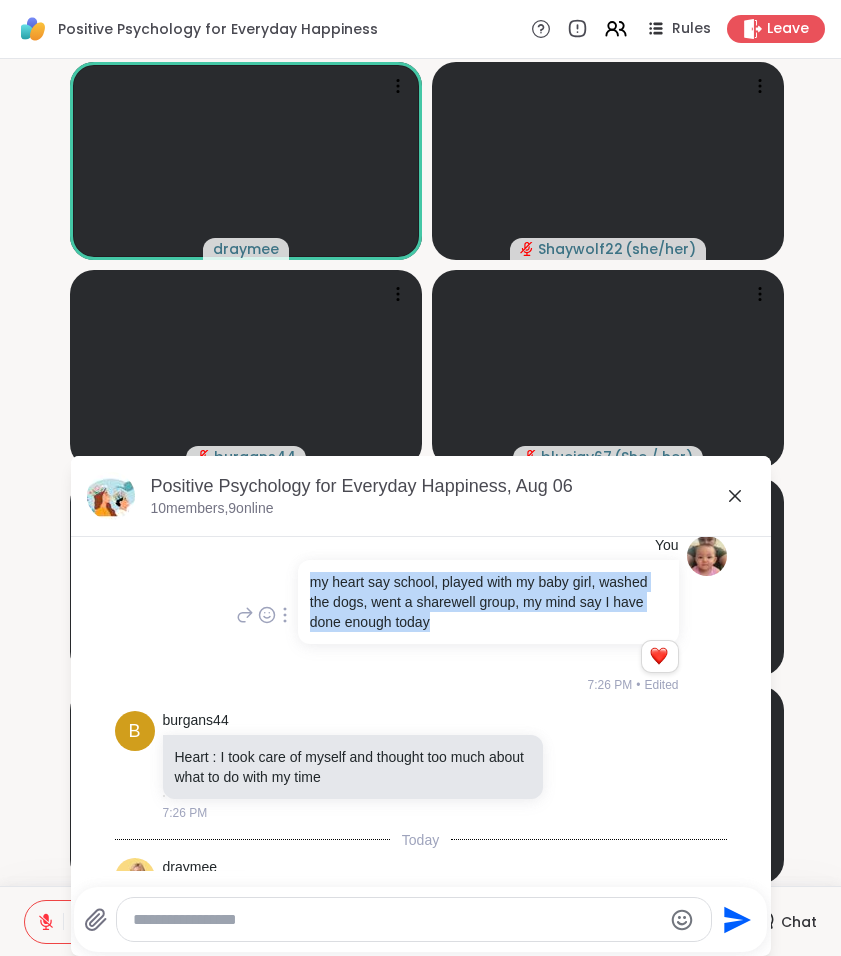 drag, startPoint x: 493, startPoint y: 610, endPoint x: 261, endPoint y: 562, distance: 236.91348 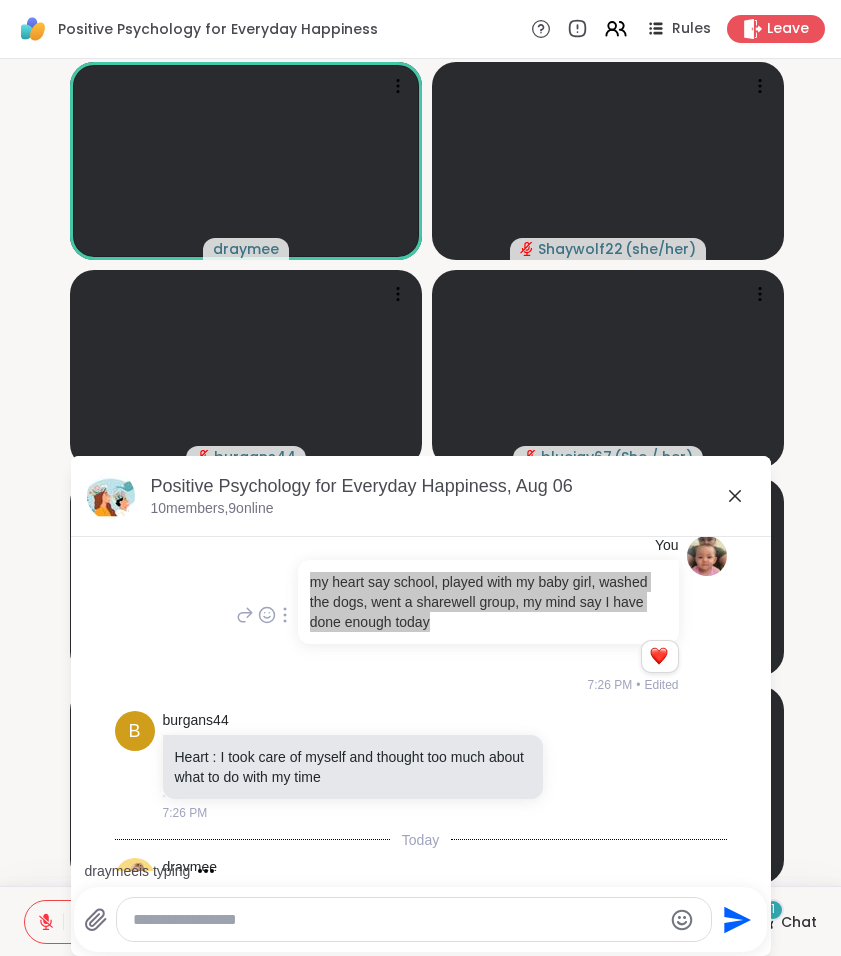 scroll, scrollTop: 4846, scrollLeft: 0, axis: vertical 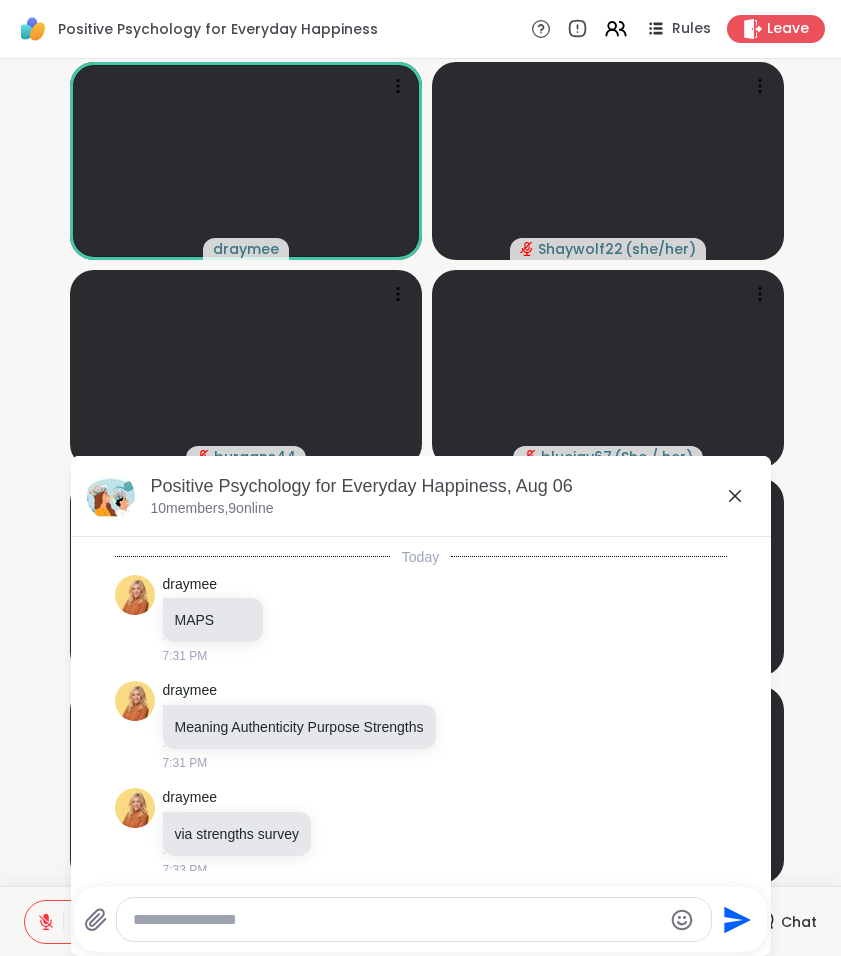 click 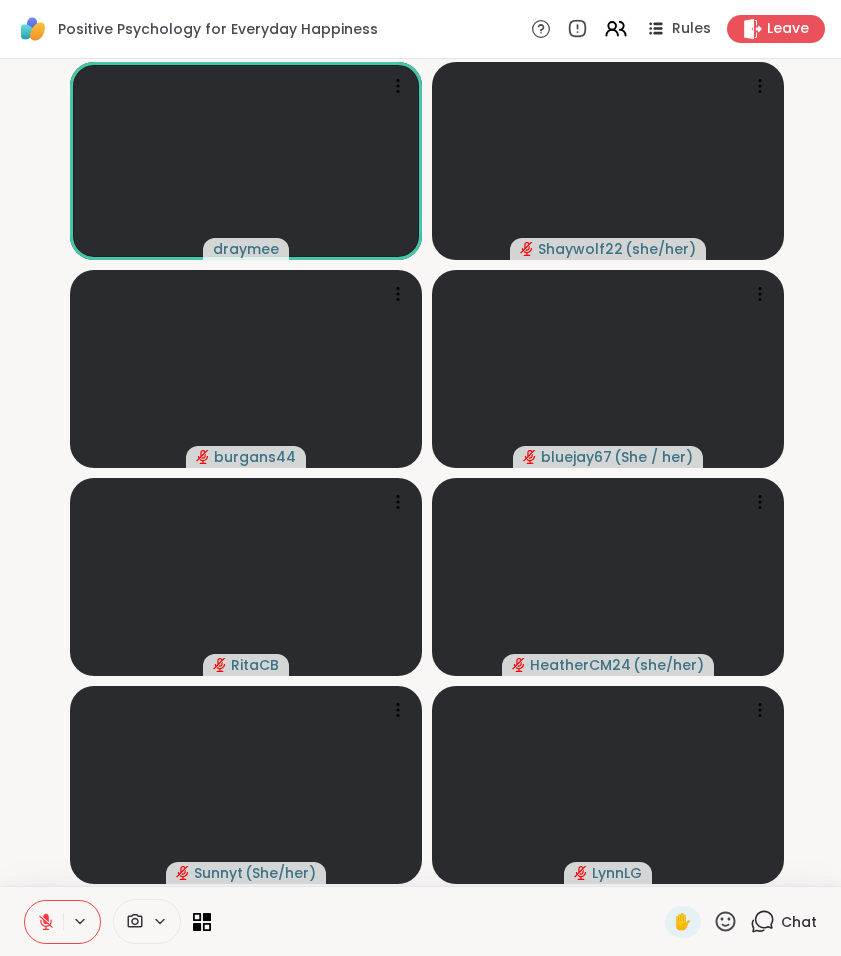 click 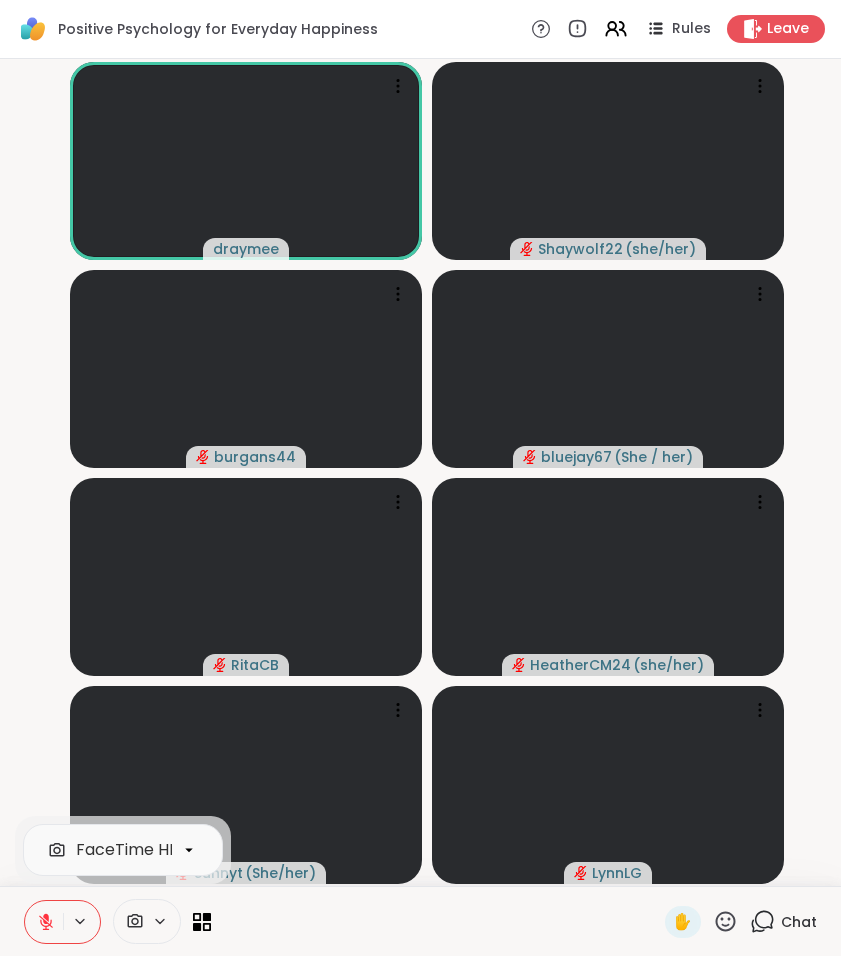 click 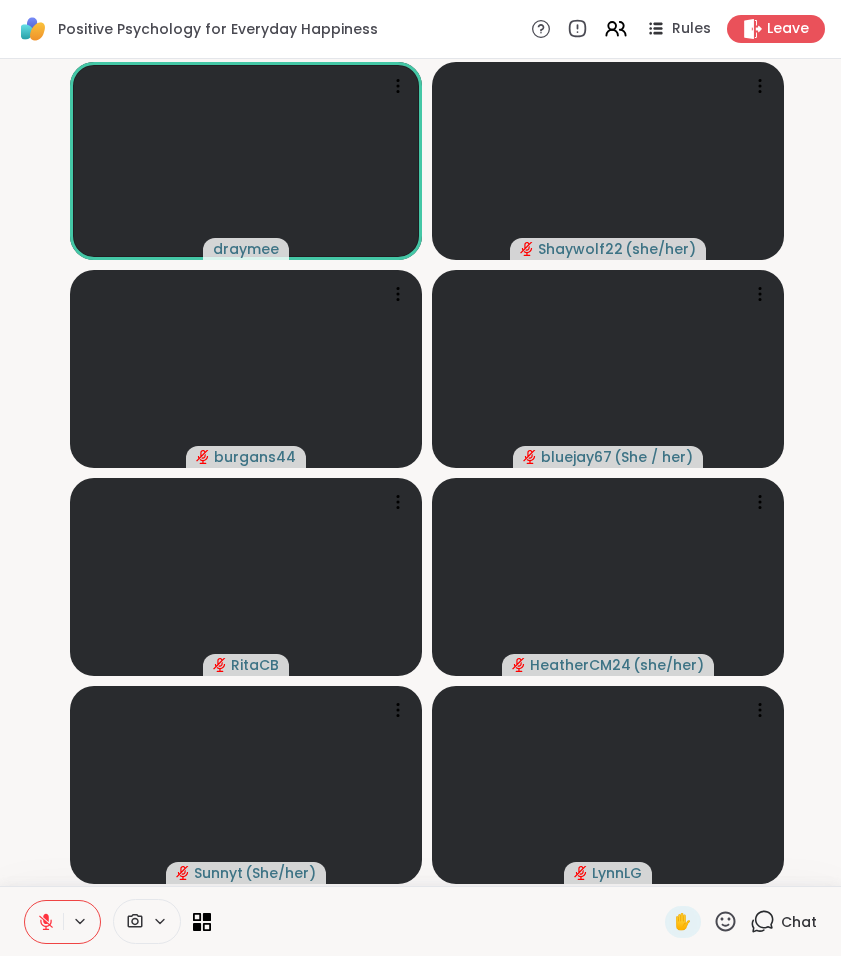 click 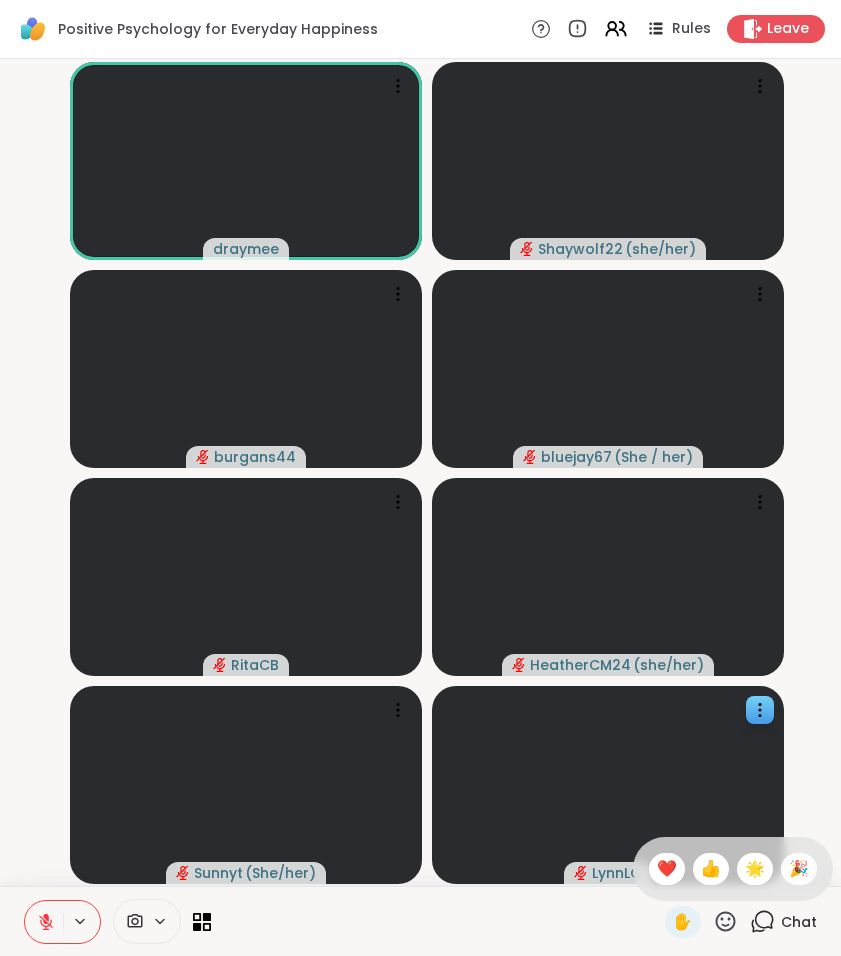 click on "❤️" at bounding box center [667, 869] 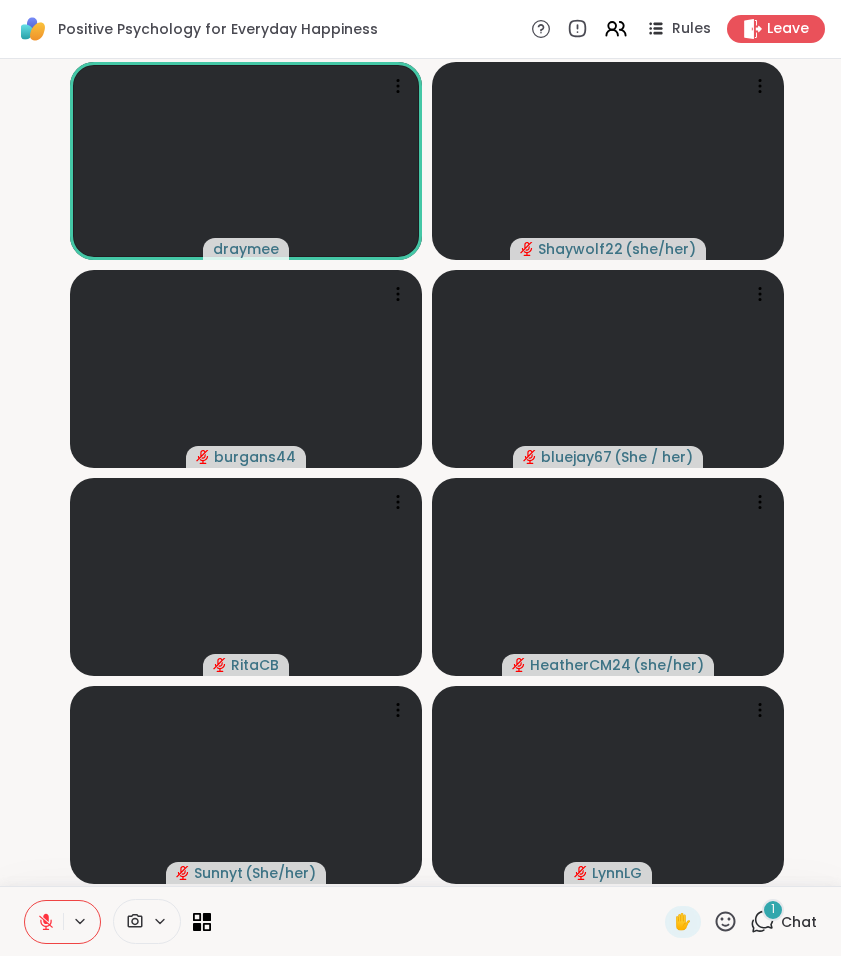 click 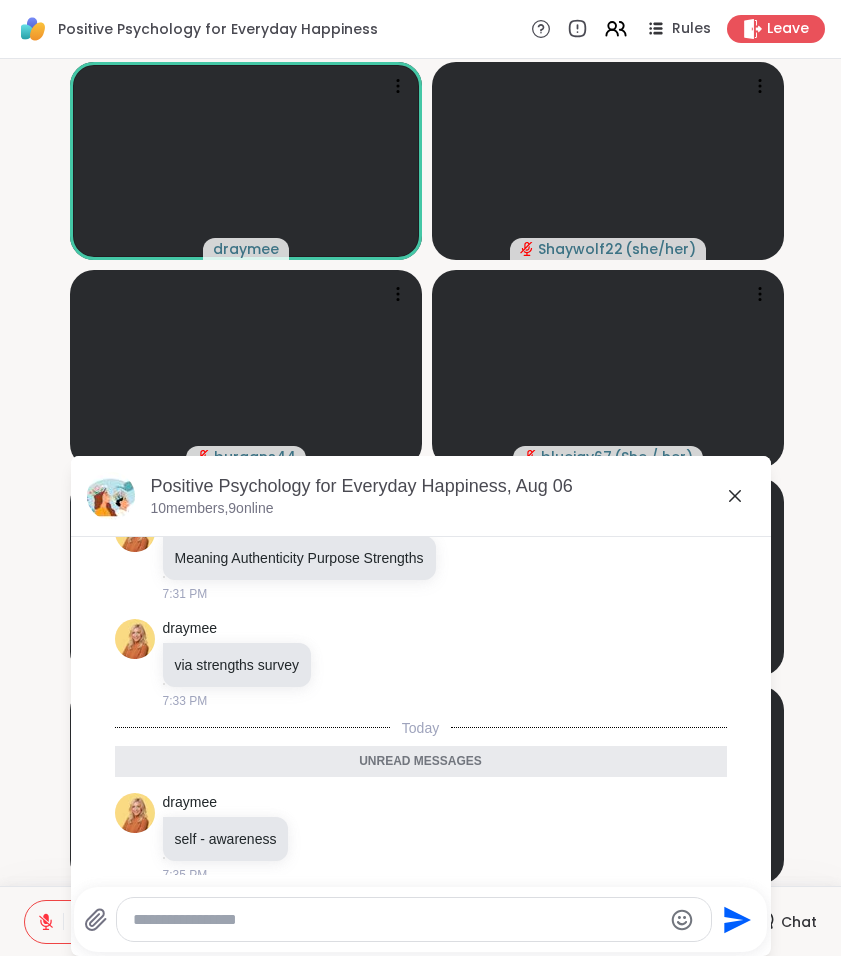 scroll, scrollTop: 5058, scrollLeft: 0, axis: vertical 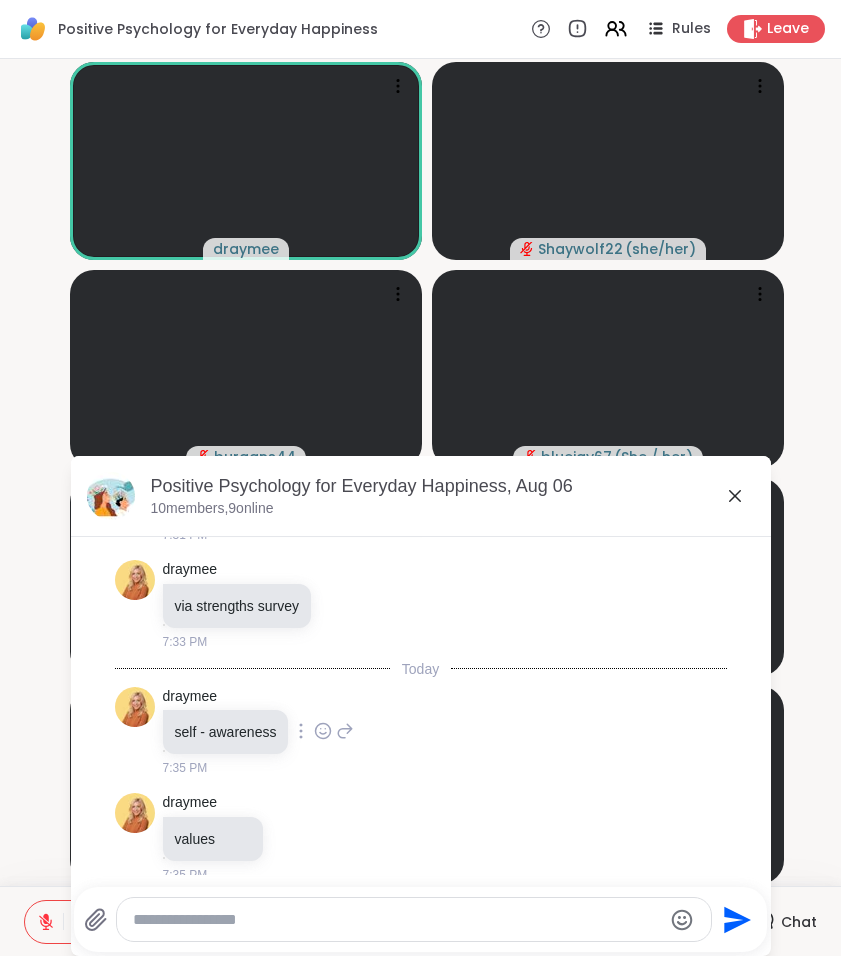 click on "self - awareness" at bounding box center (226, 732) 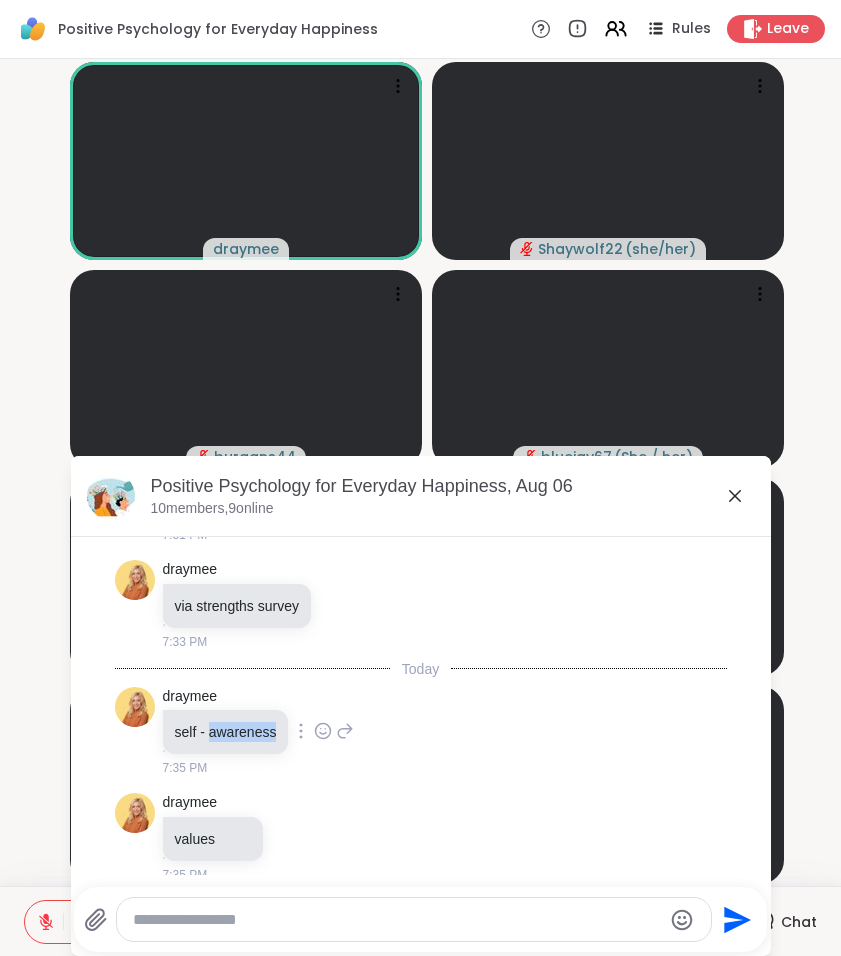 drag, startPoint x: 213, startPoint y: 716, endPoint x: 259, endPoint y: 716, distance: 46 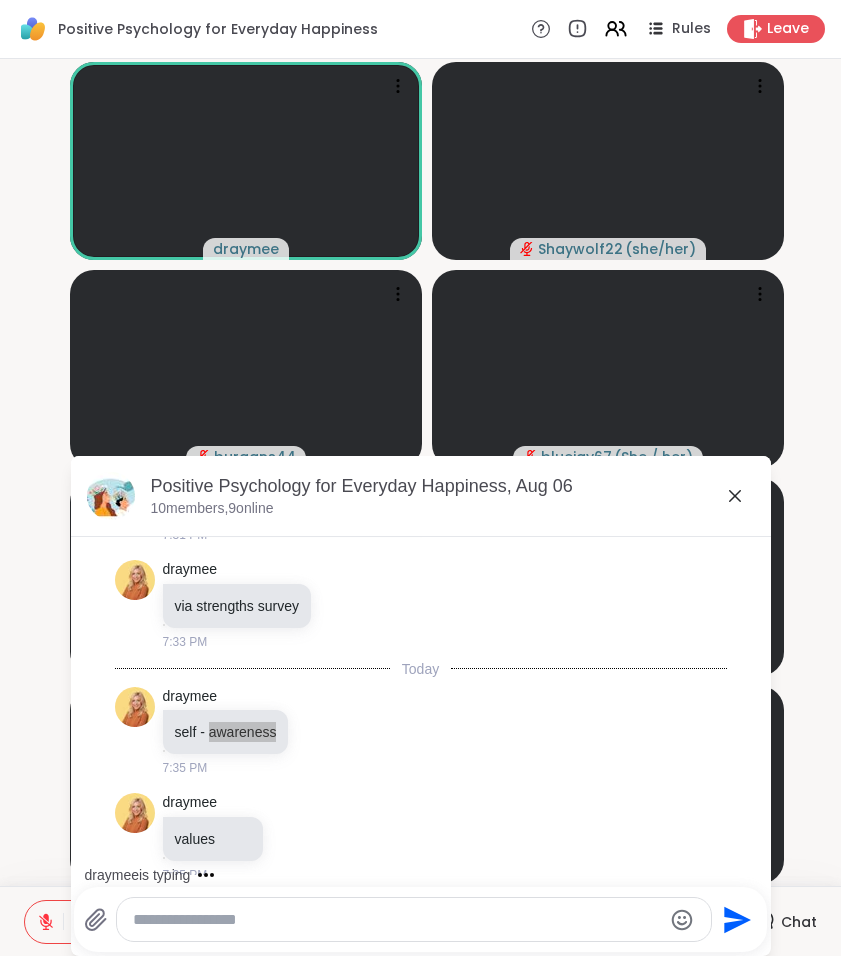 scroll, scrollTop: 5164, scrollLeft: 0, axis: vertical 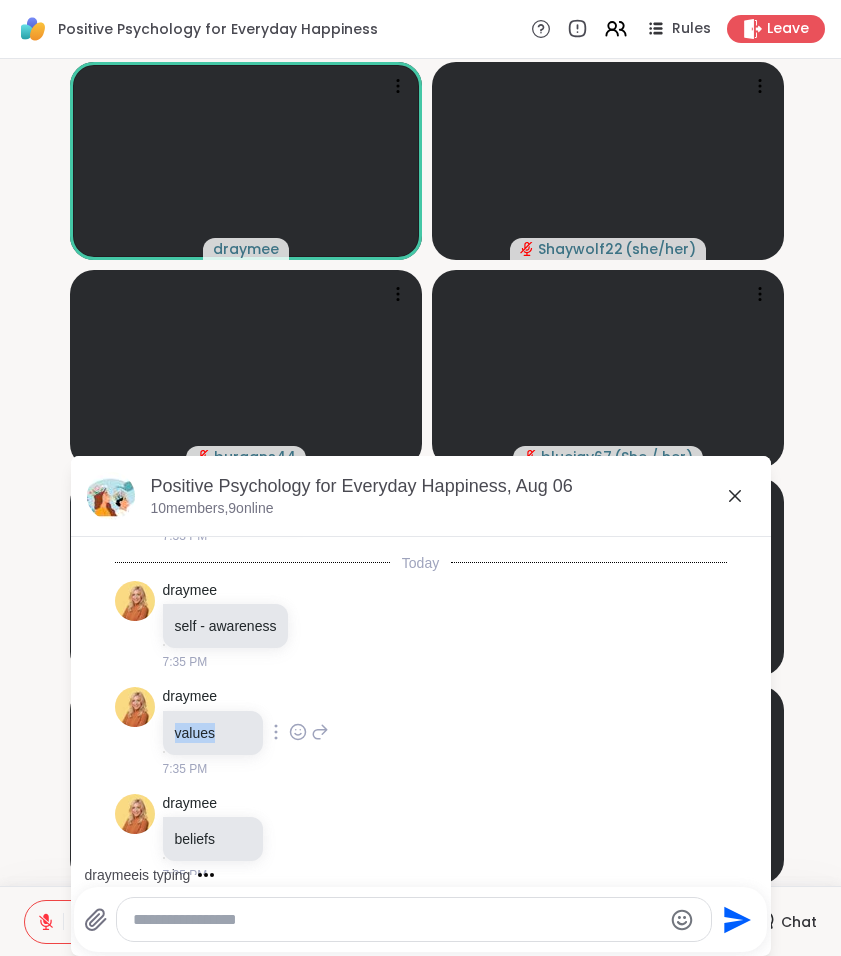 drag, startPoint x: 221, startPoint y: 714, endPoint x: 163, endPoint y: 717, distance: 58.077534 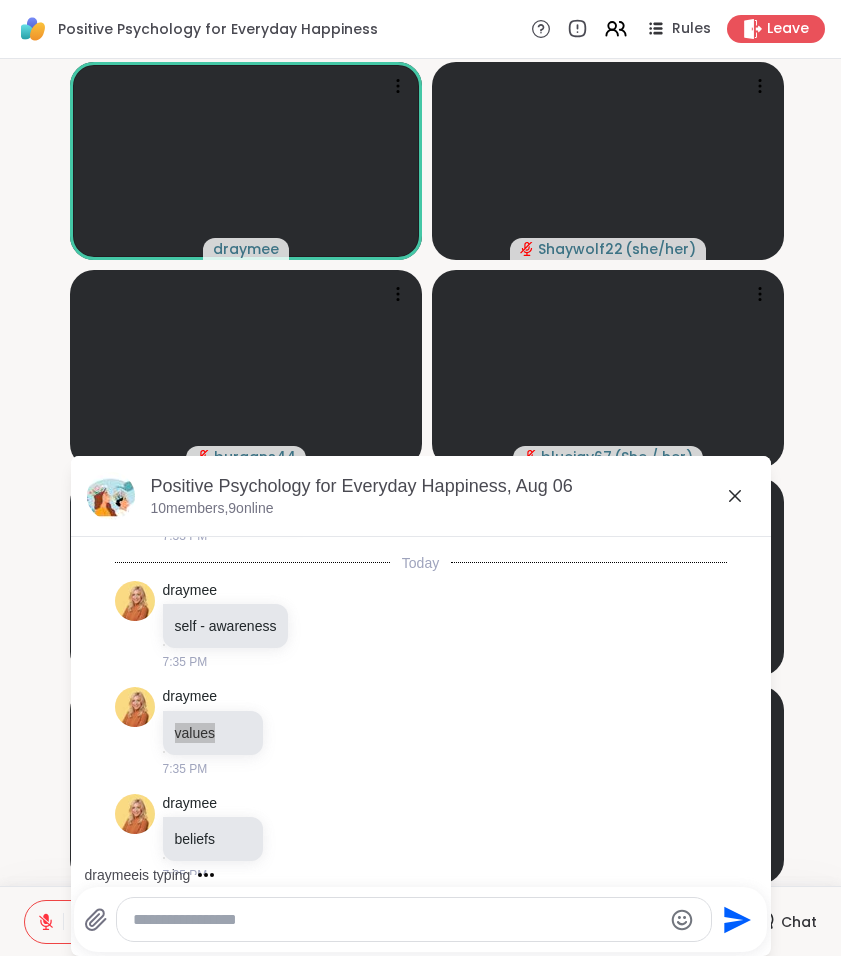 scroll, scrollTop: 5270, scrollLeft: 0, axis: vertical 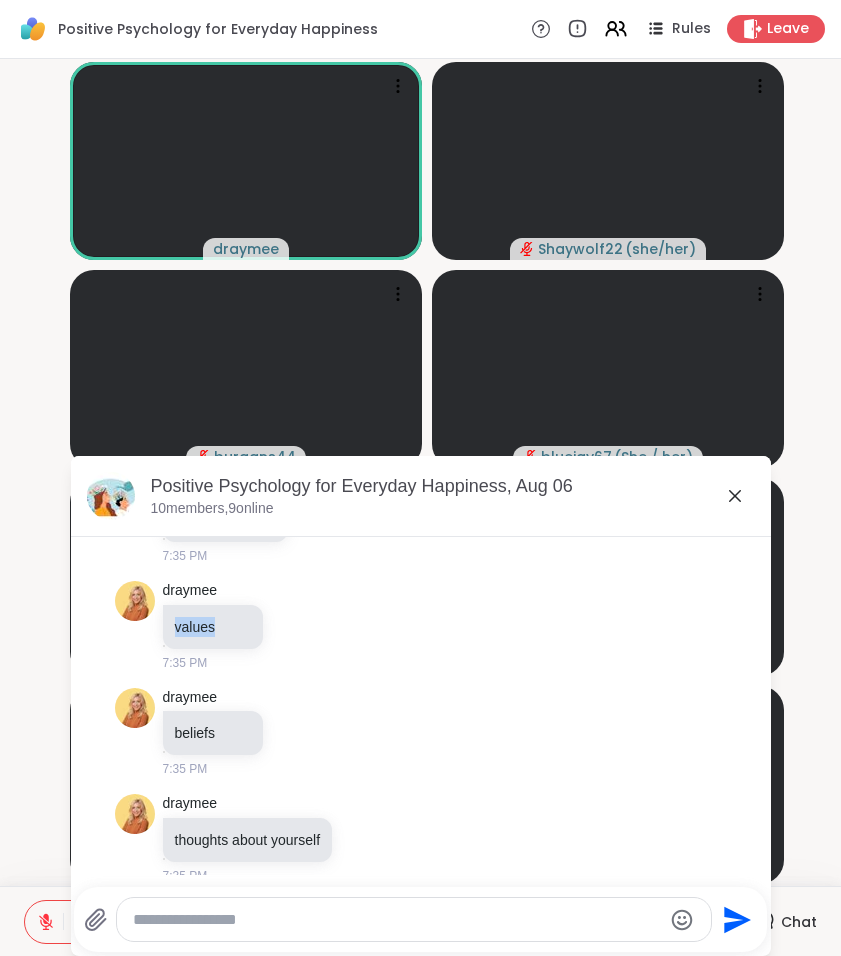 click on "beliefs" at bounding box center [213, 733] 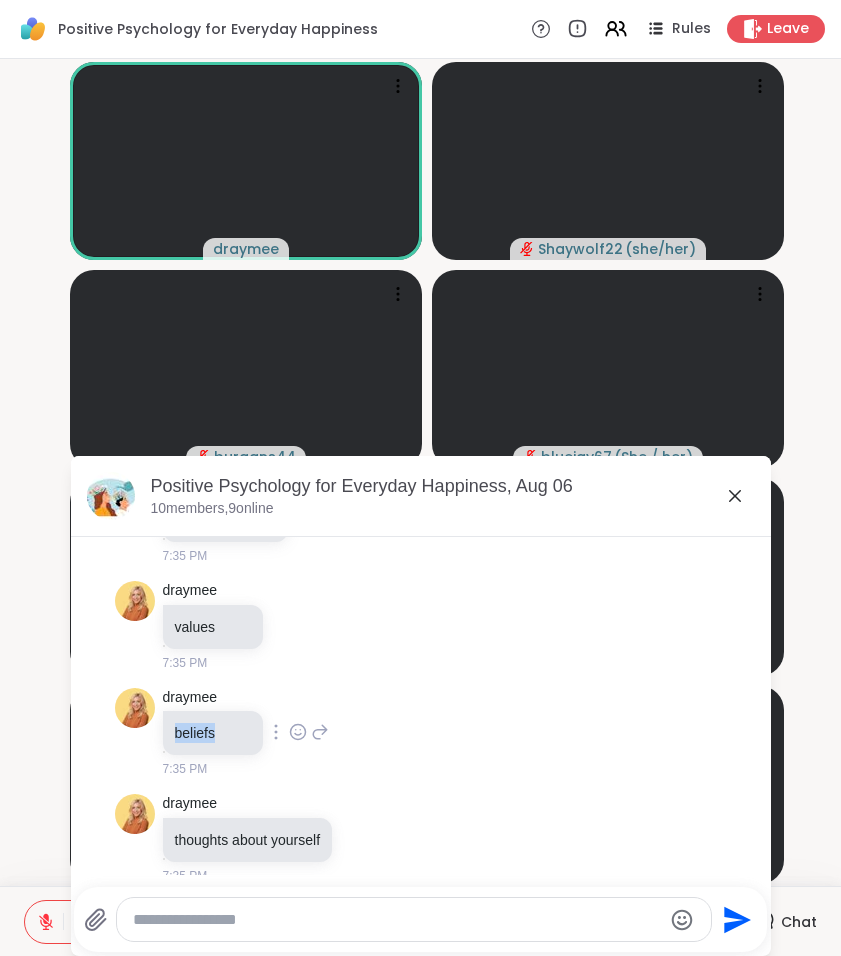 drag, startPoint x: 75, startPoint y: 701, endPoint x: 172, endPoint y: 710, distance: 97.41663 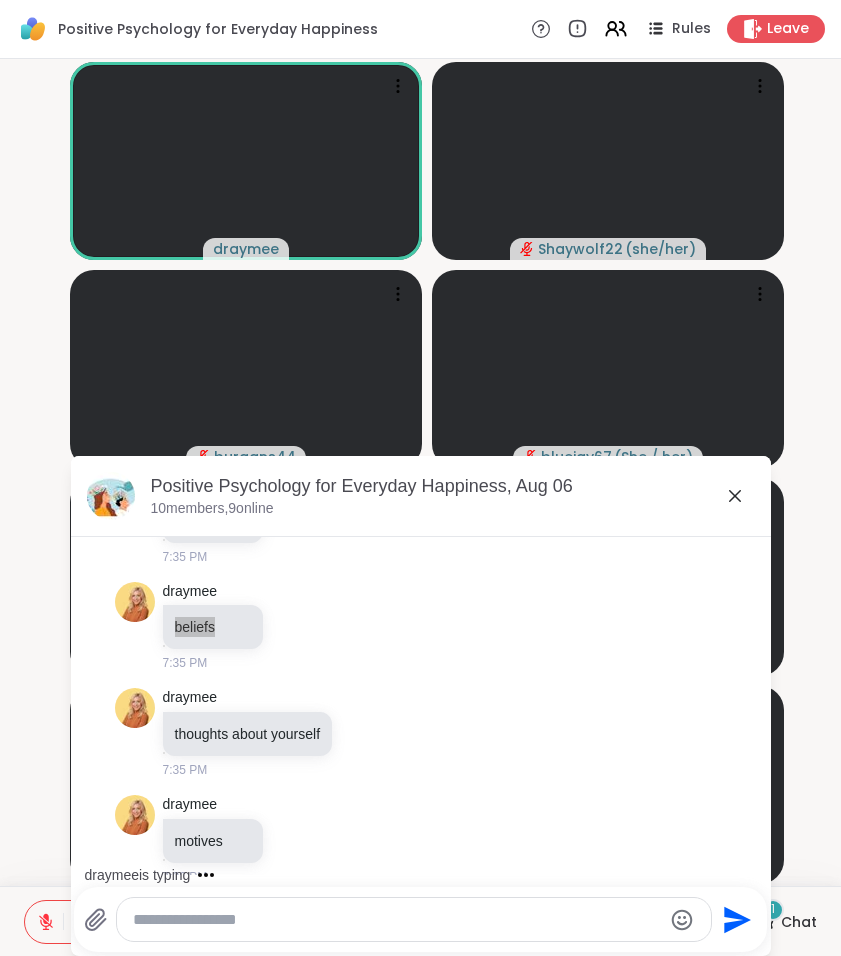 scroll, scrollTop: 5482, scrollLeft: 0, axis: vertical 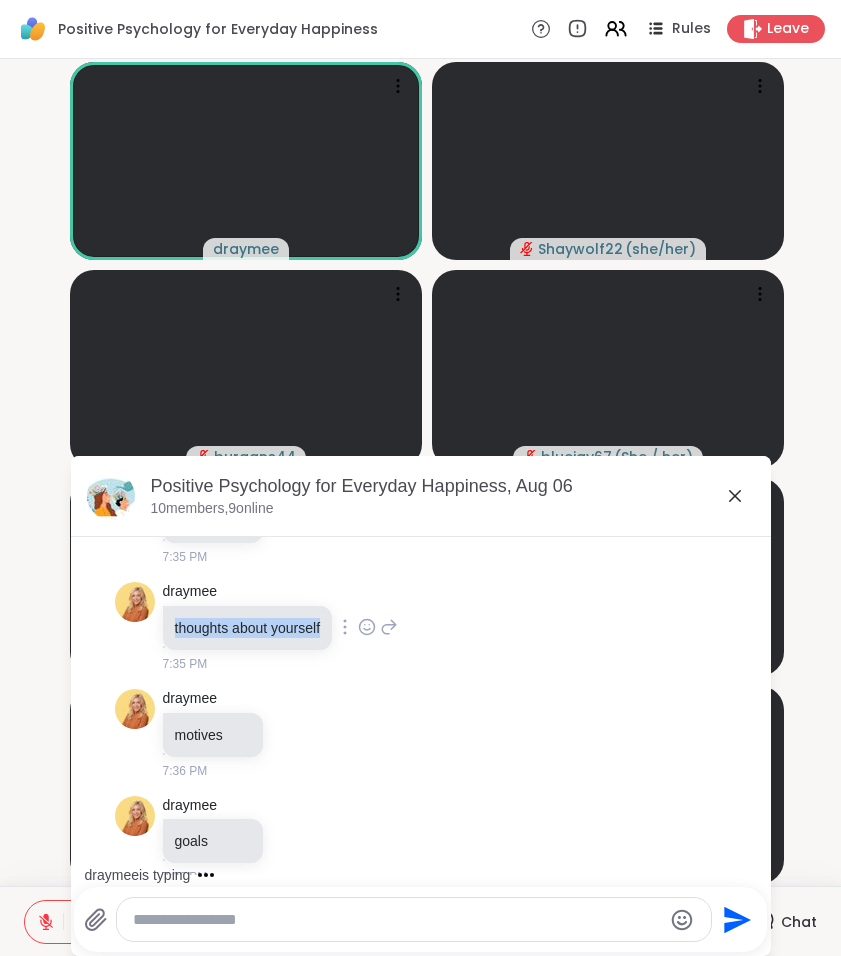 drag, startPoint x: 329, startPoint y: 606, endPoint x: 115, endPoint y: 606, distance: 214 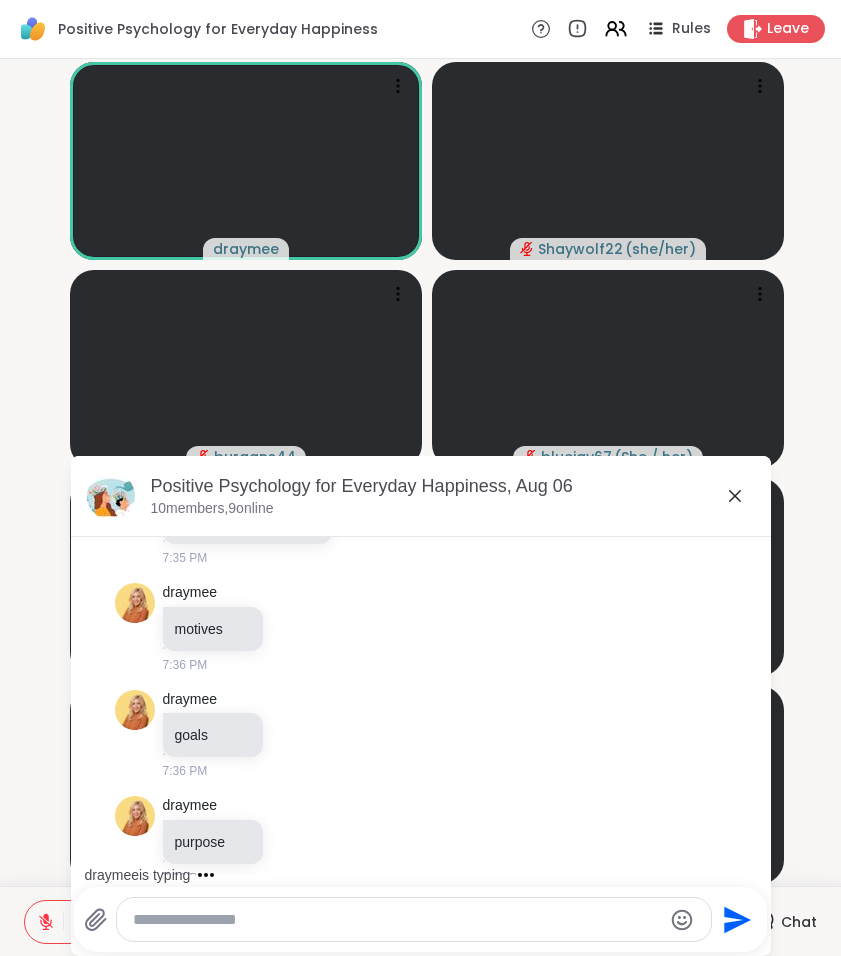 copy on "thoughts about yourself" 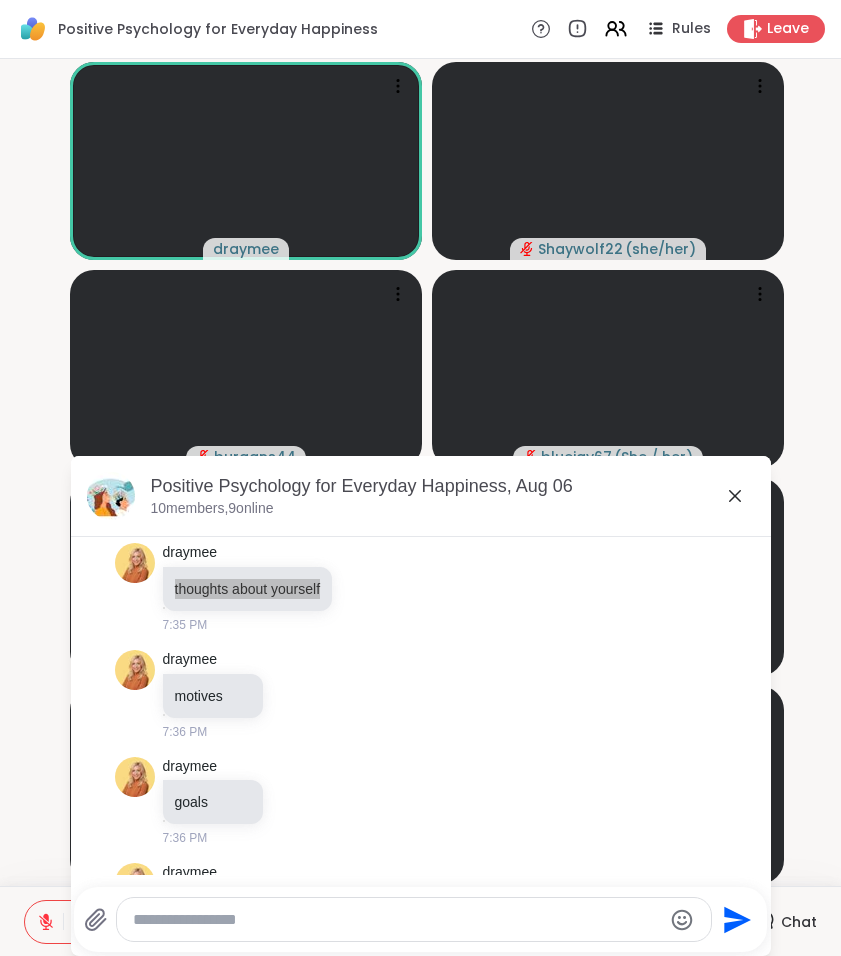 scroll, scrollTop: 5520, scrollLeft: 0, axis: vertical 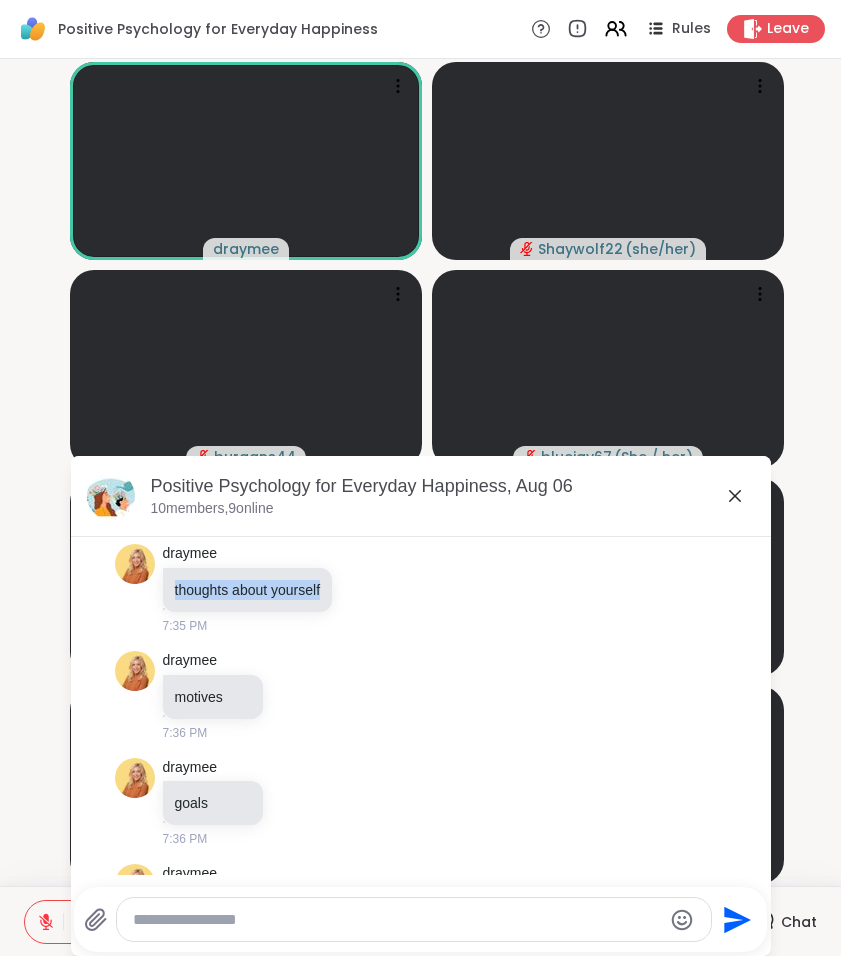 click on "motives" at bounding box center [213, 697] 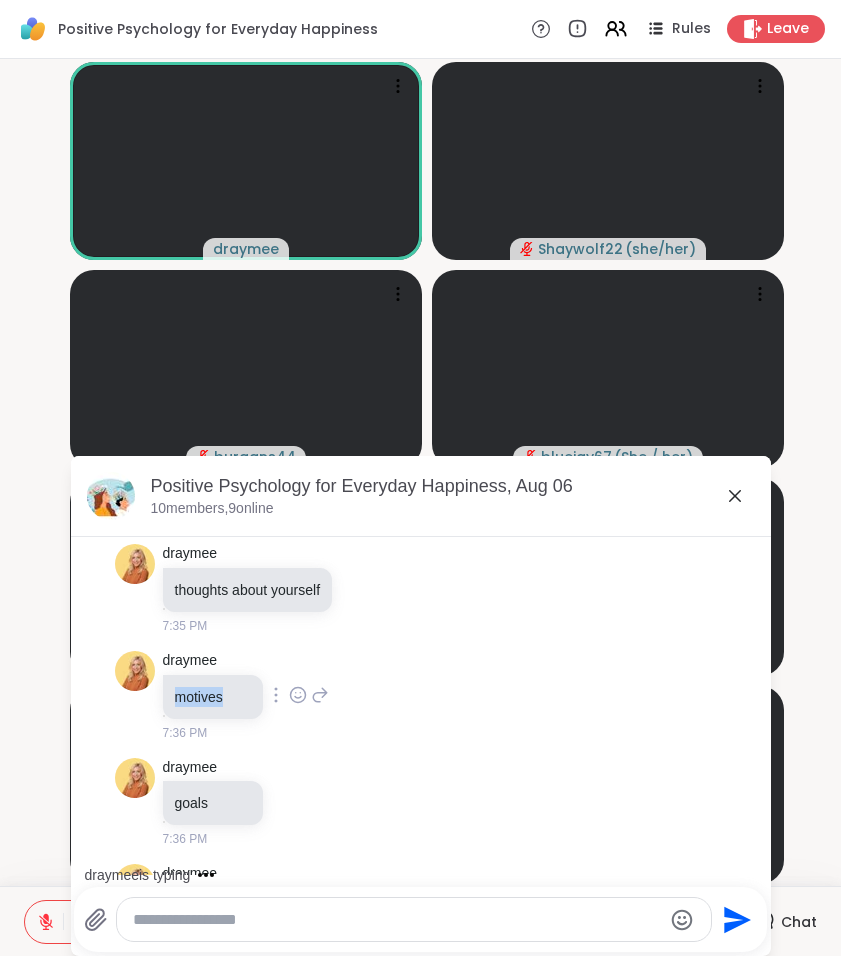 drag, startPoint x: 76, startPoint y: 601, endPoint x: 165, endPoint y: 670, distance: 112.61439 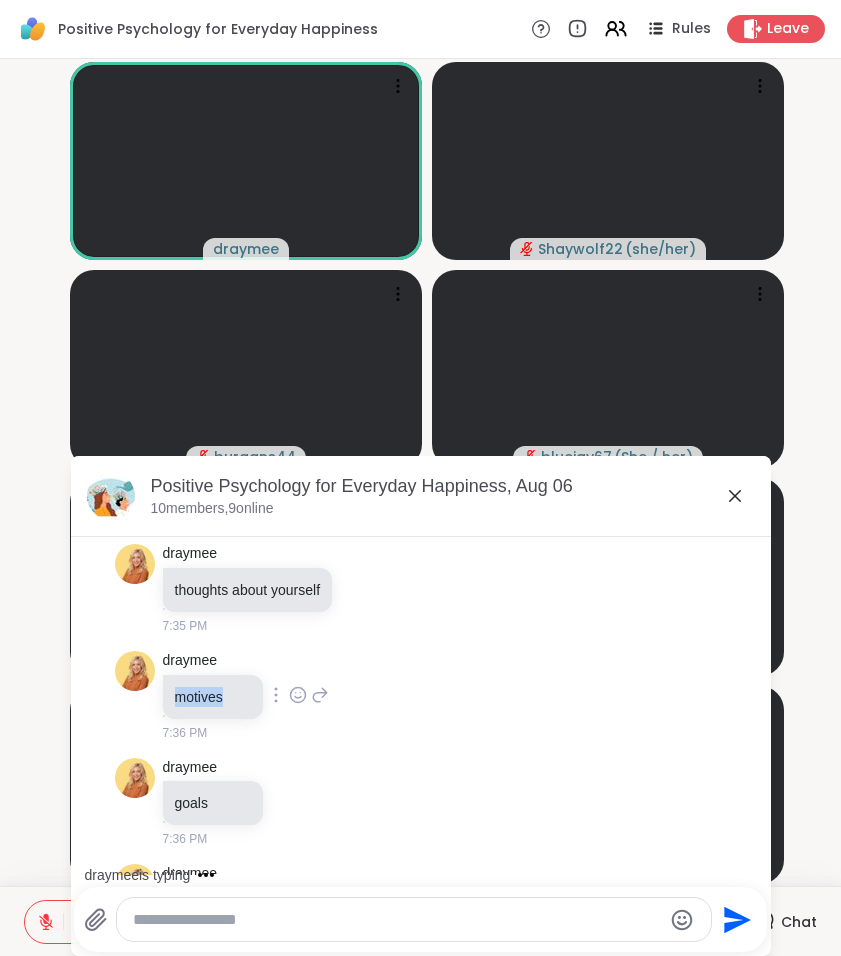 click on "motives" at bounding box center [213, 697] 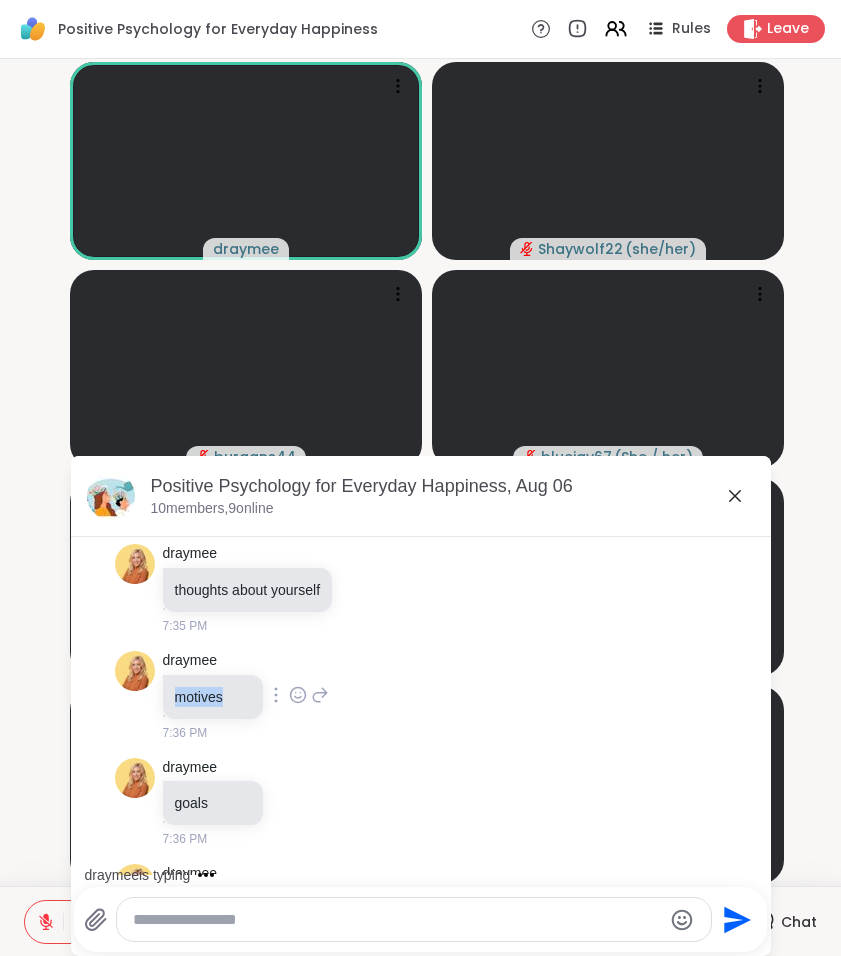 copy on "motives" 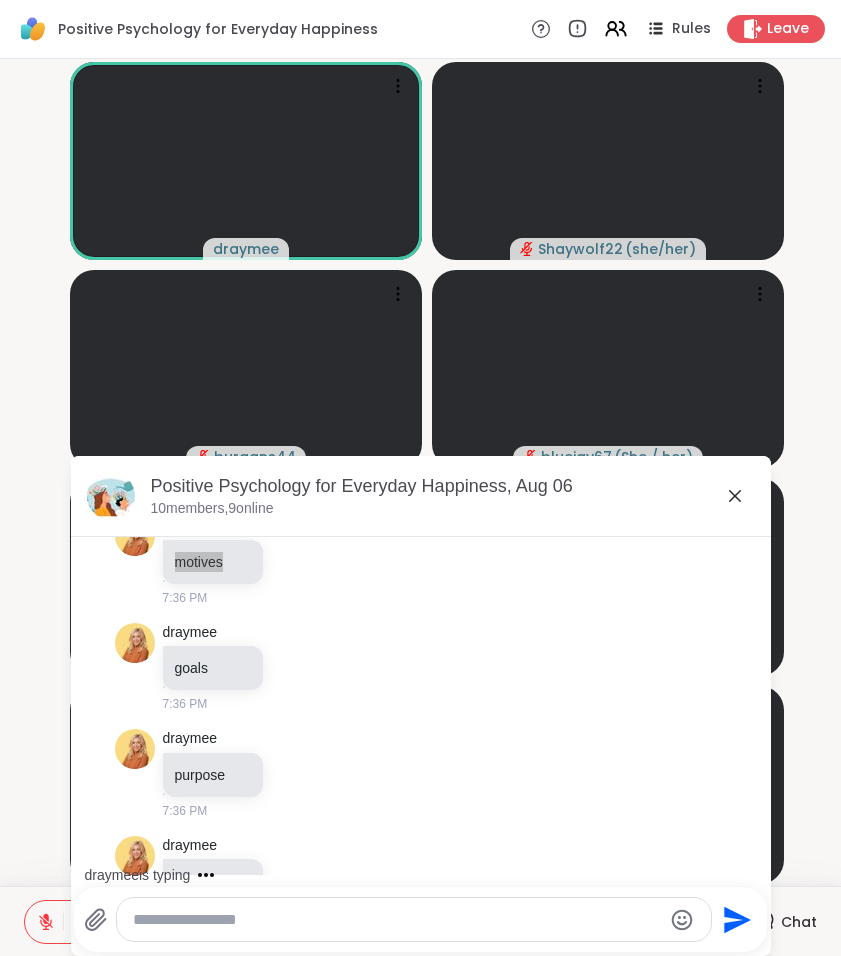 scroll, scrollTop: 5656, scrollLeft: 0, axis: vertical 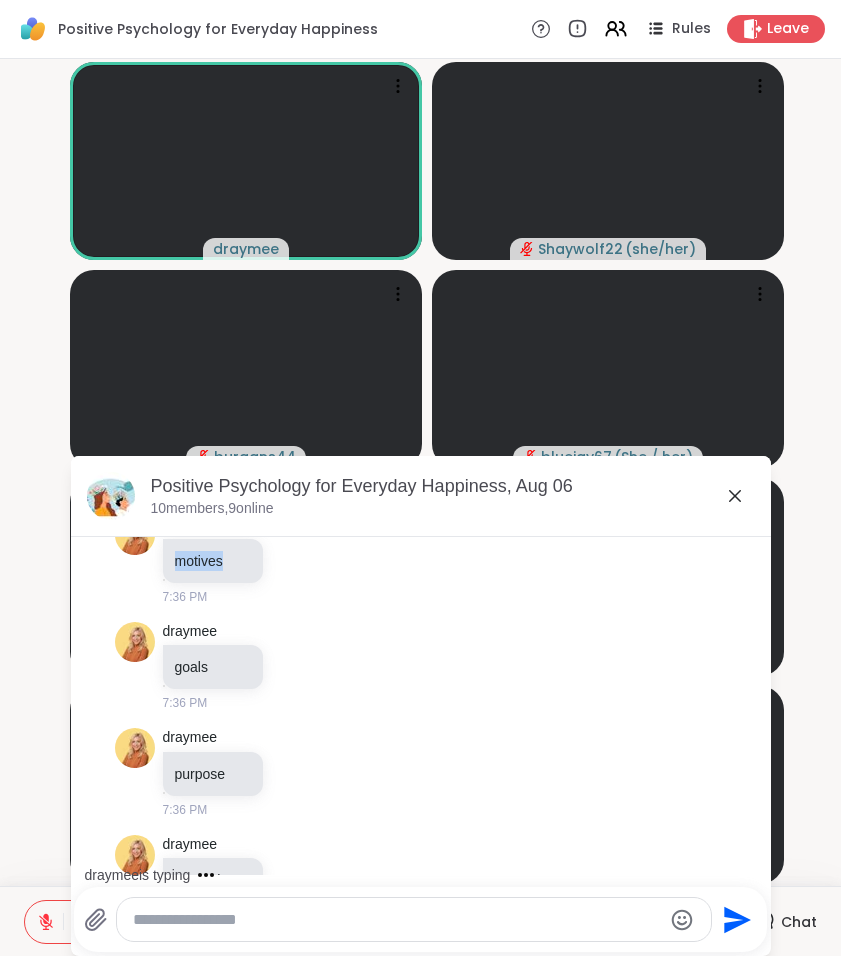 click on "goals" at bounding box center [213, 667] 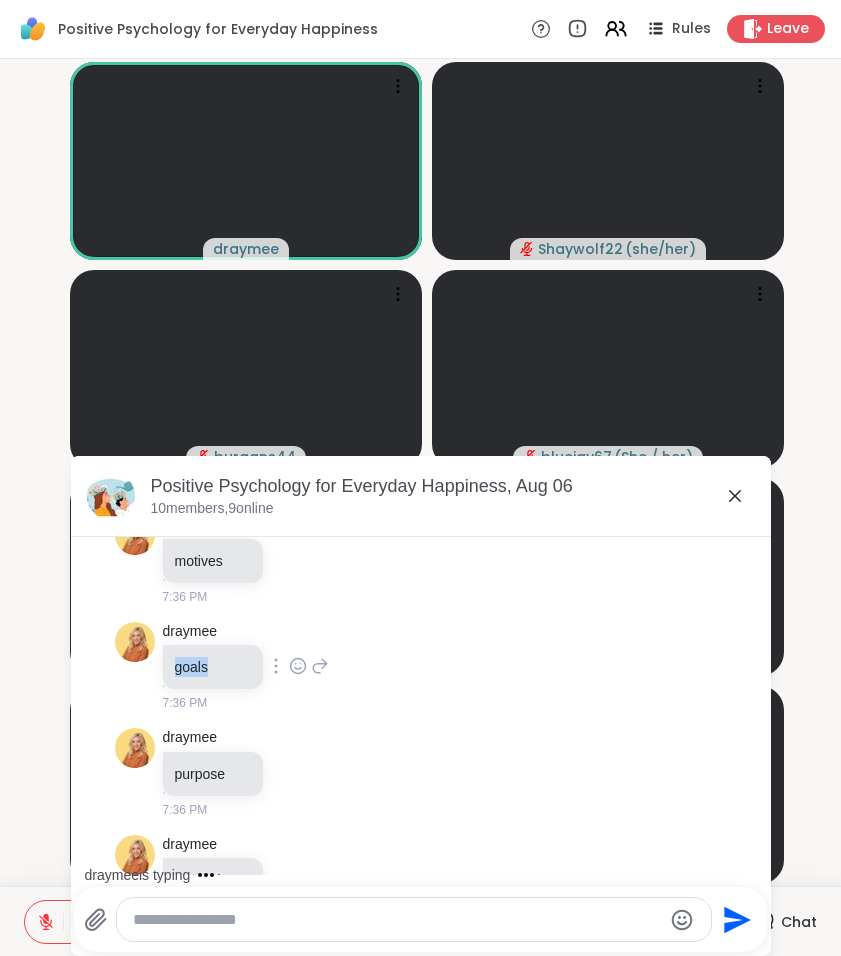 drag, startPoint x: 59, startPoint y: 656, endPoint x: 174, endPoint y: 642, distance: 115.84904 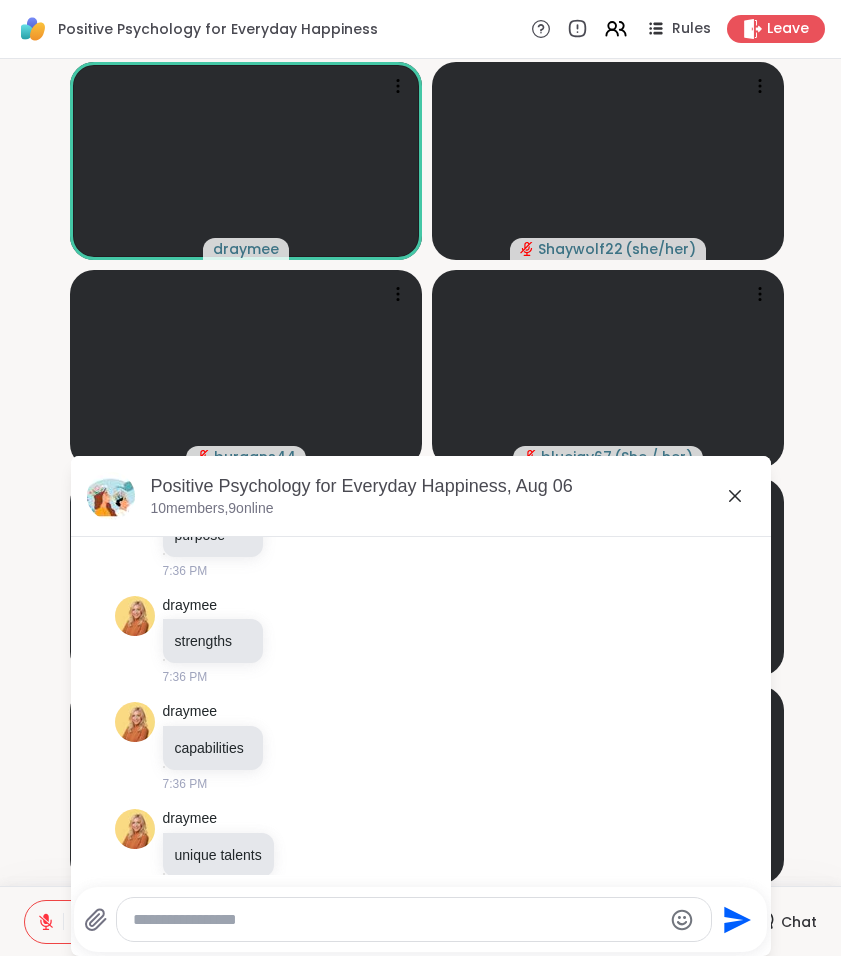 scroll, scrollTop: 5899, scrollLeft: 0, axis: vertical 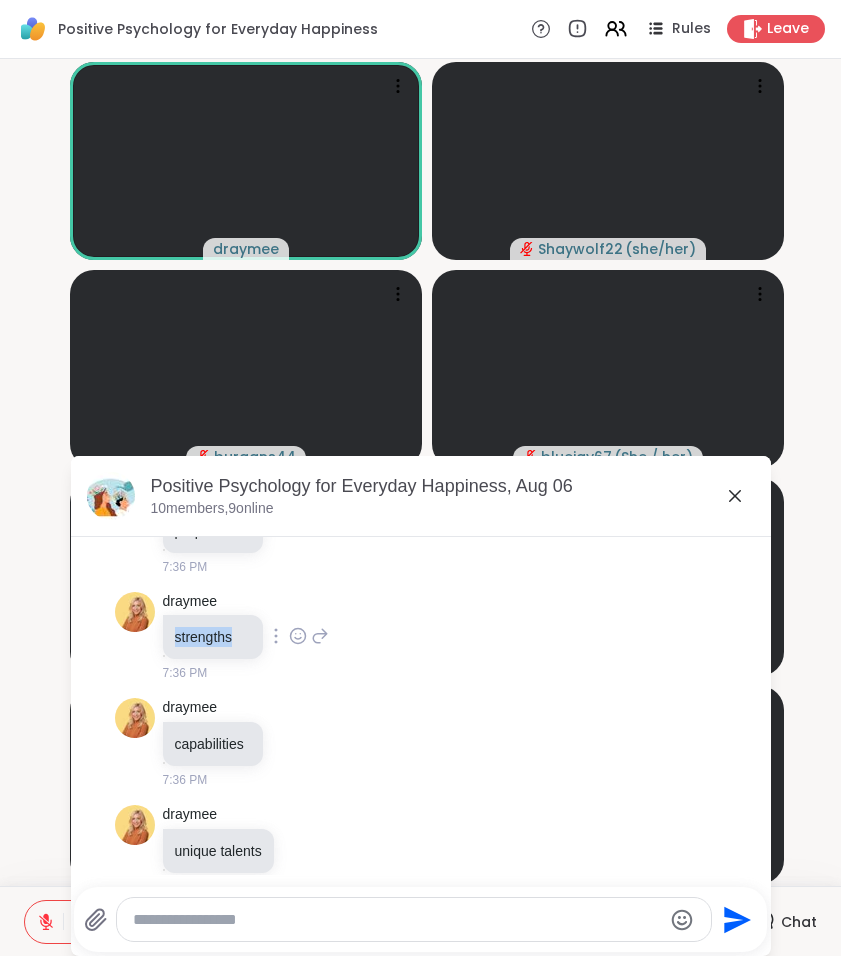 drag, startPoint x: 237, startPoint y: 617, endPoint x: 164, endPoint y: 622, distance: 73.171036 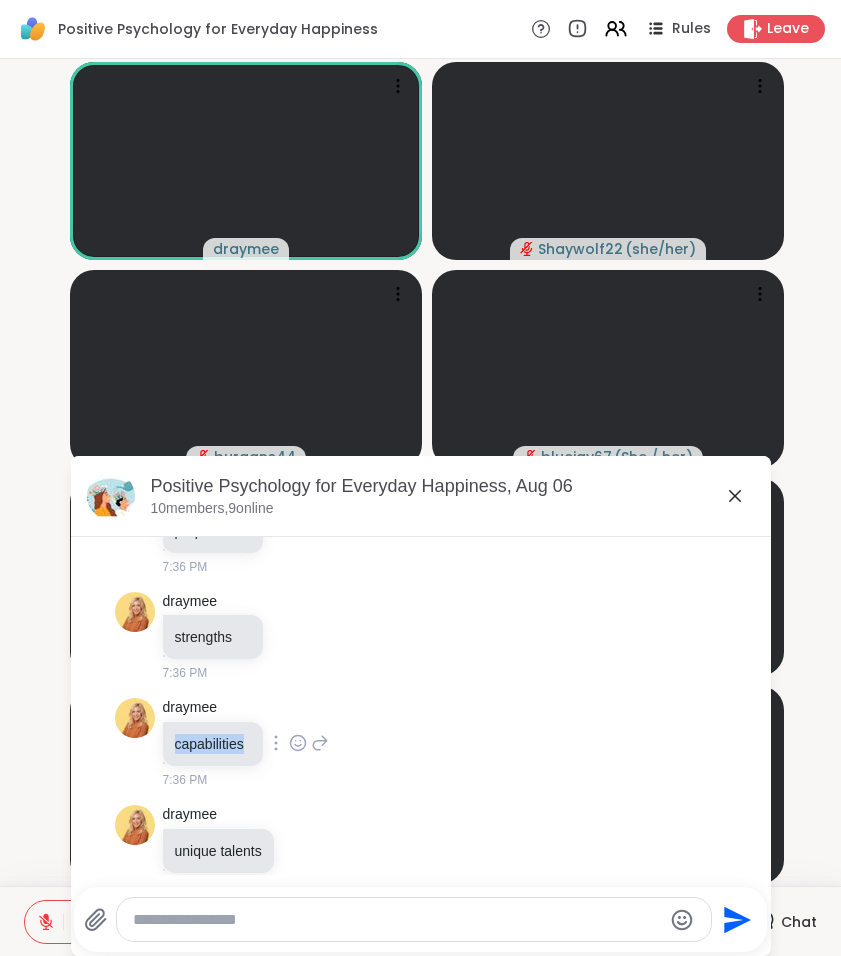 drag, startPoint x: 247, startPoint y: 723, endPoint x: 157, endPoint y: 723, distance: 90 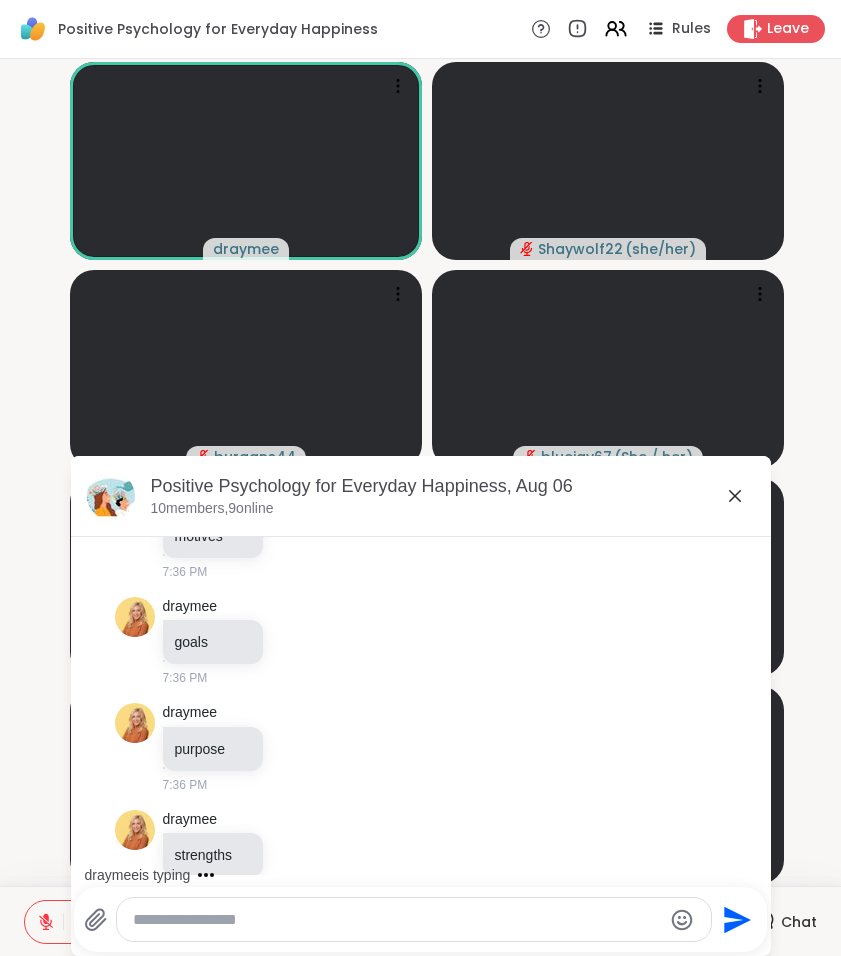 scroll, scrollTop: 5669, scrollLeft: 0, axis: vertical 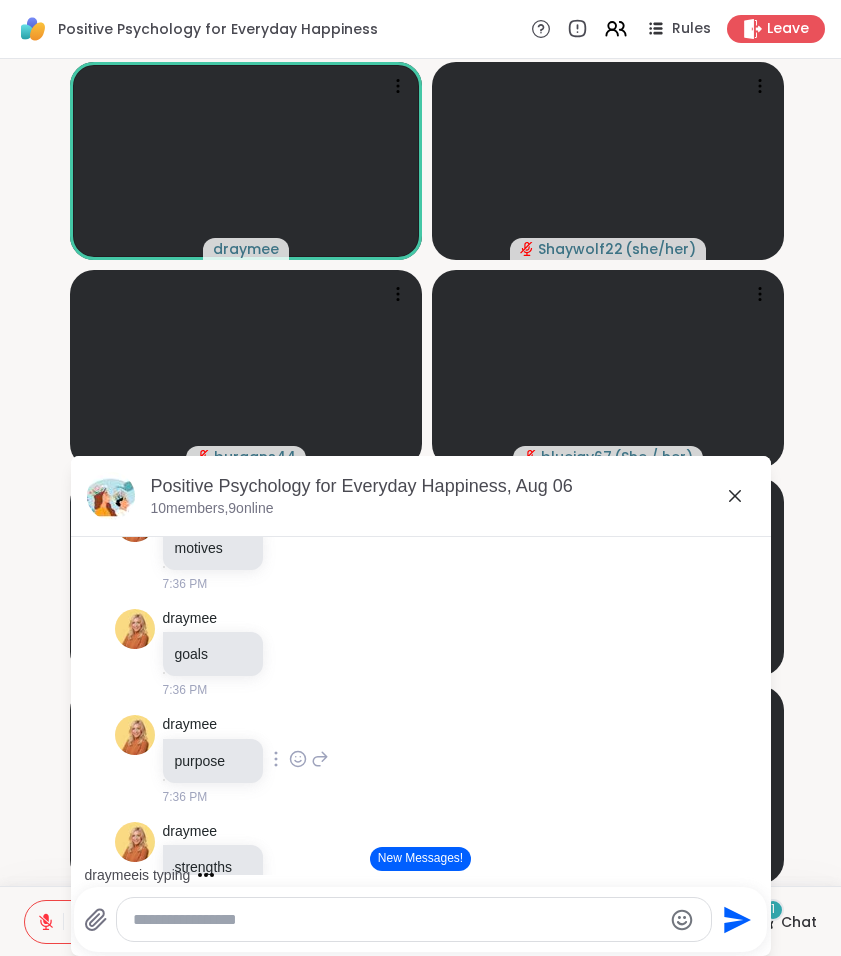 click on "purpose" at bounding box center [213, 761] 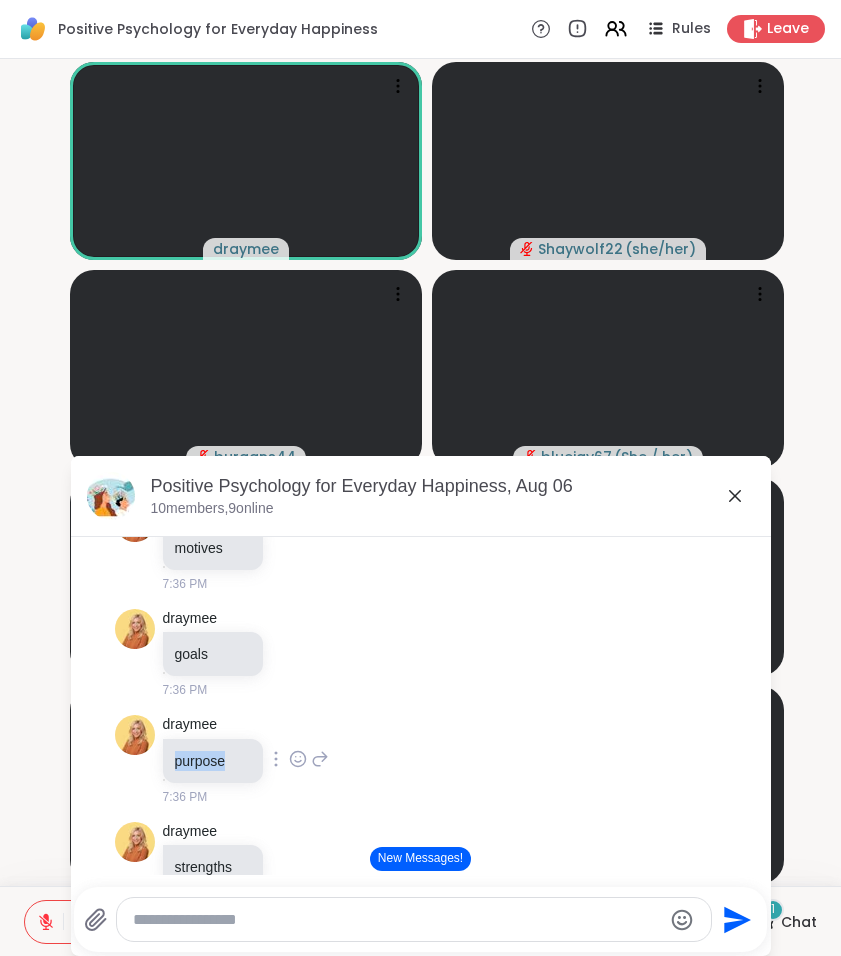 drag, startPoint x: 231, startPoint y: 740, endPoint x: 166, endPoint y: 743, distance: 65.06919 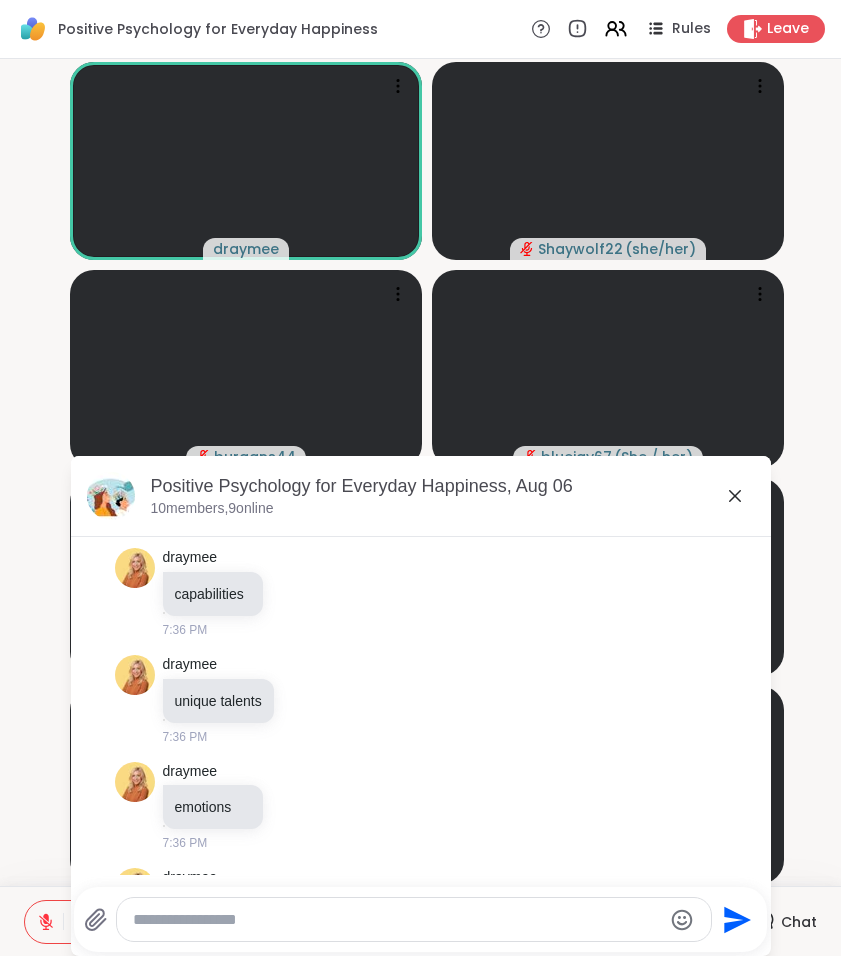 scroll, scrollTop: 6048, scrollLeft: 0, axis: vertical 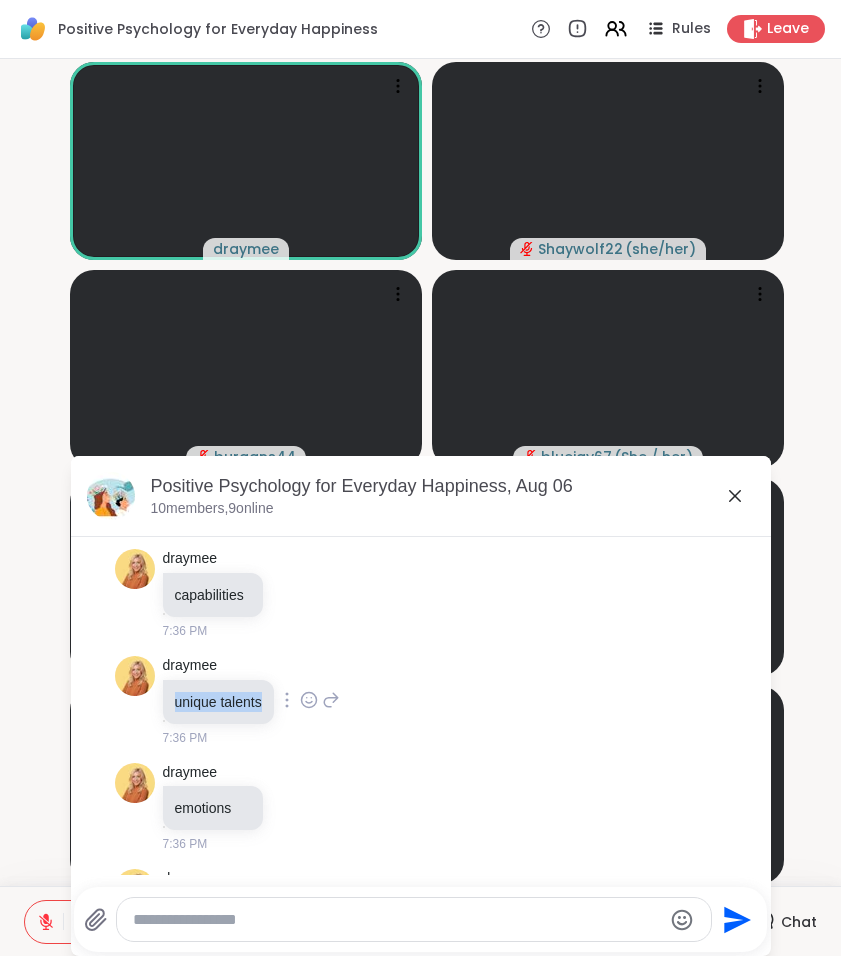 drag, startPoint x: 267, startPoint y: 678, endPoint x: 173, endPoint y: 678, distance: 94 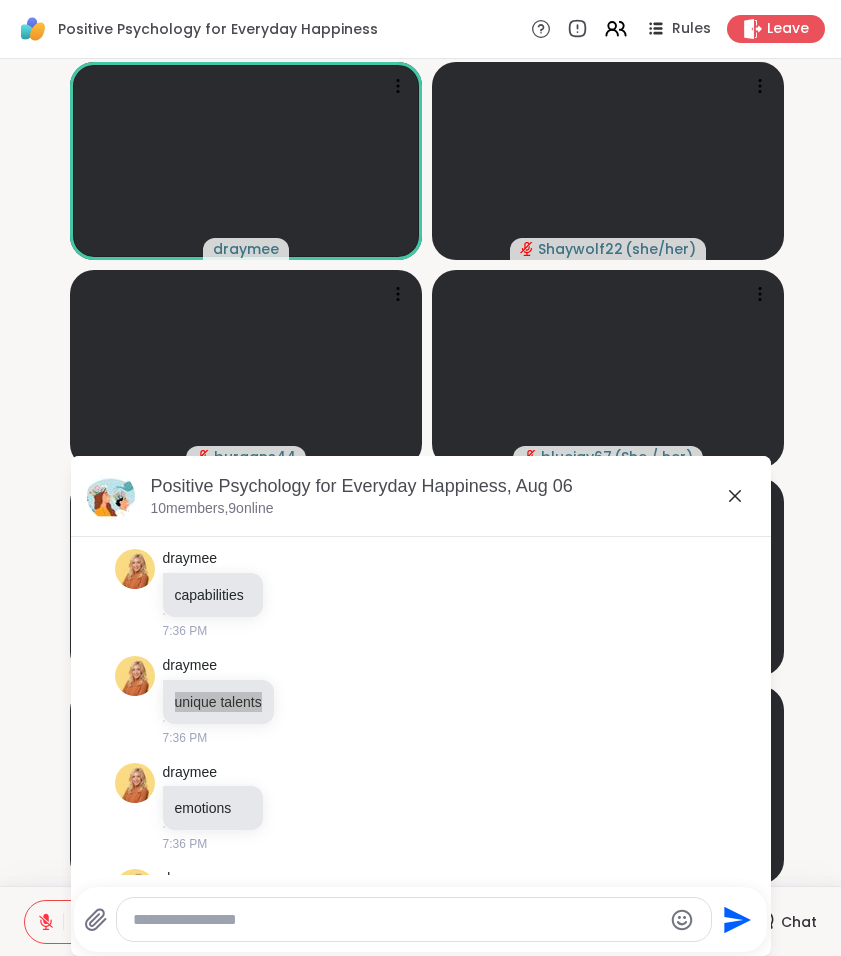 scroll, scrollTop: 6118, scrollLeft: 0, axis: vertical 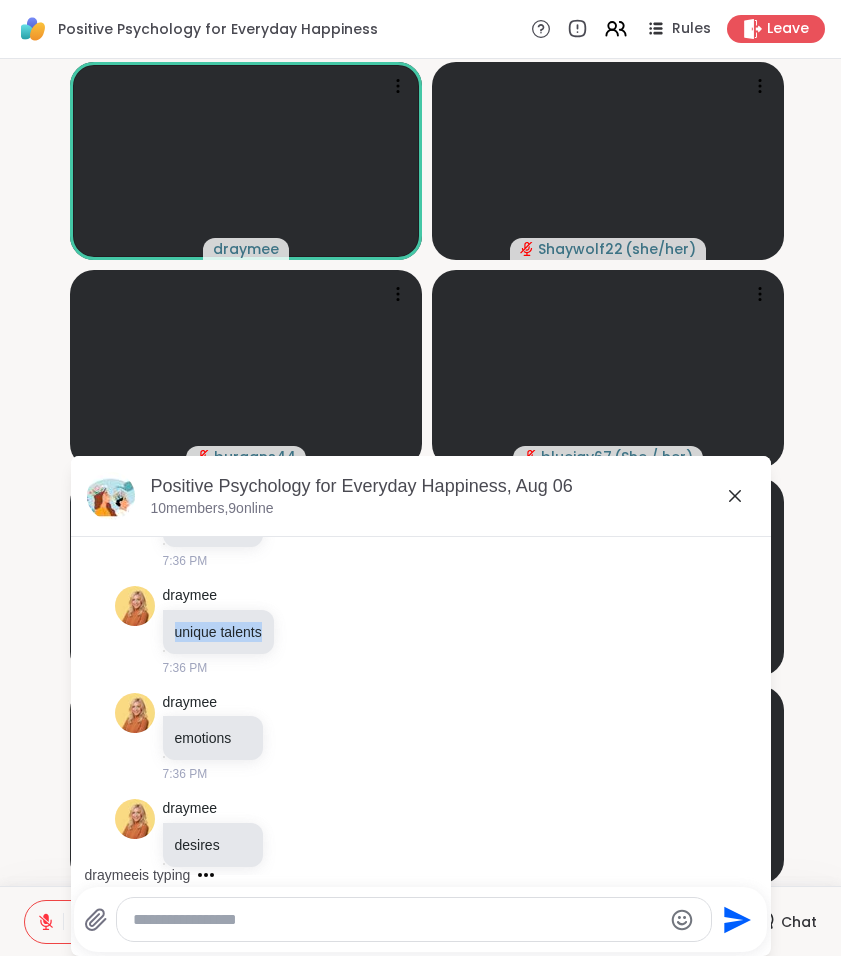 click on "emotions" at bounding box center (213, 738) 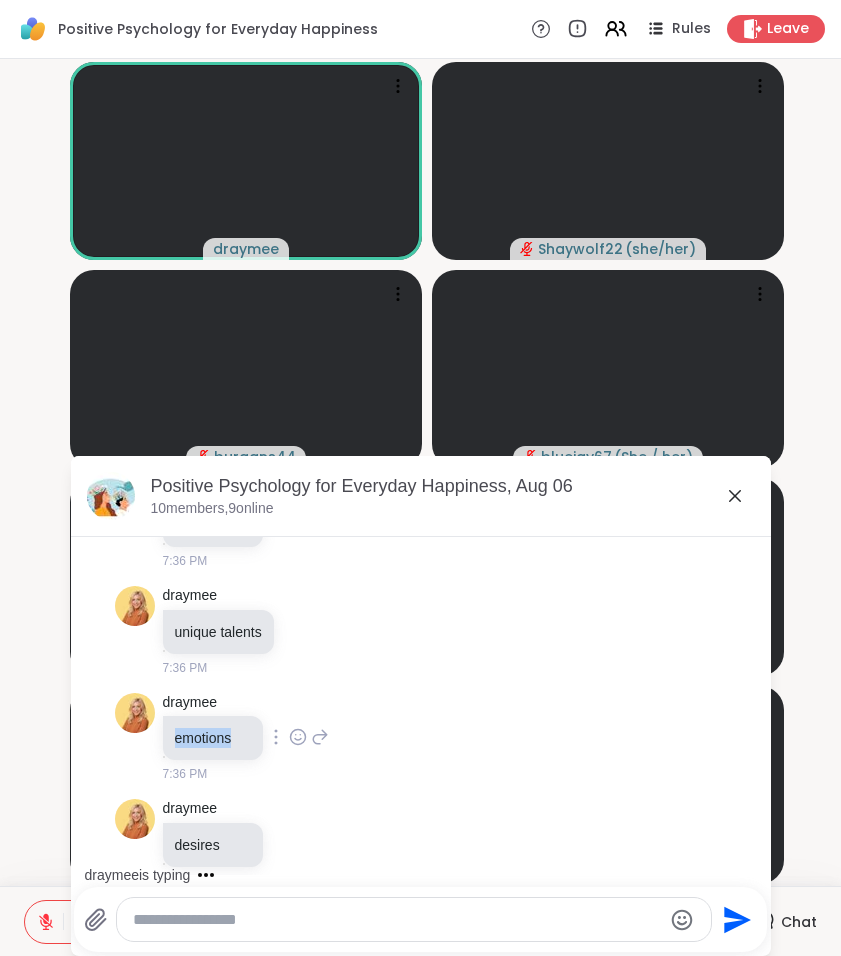 drag, startPoint x: 62, startPoint y: 643, endPoint x: 156, endPoint y: 718, distance: 120.2539 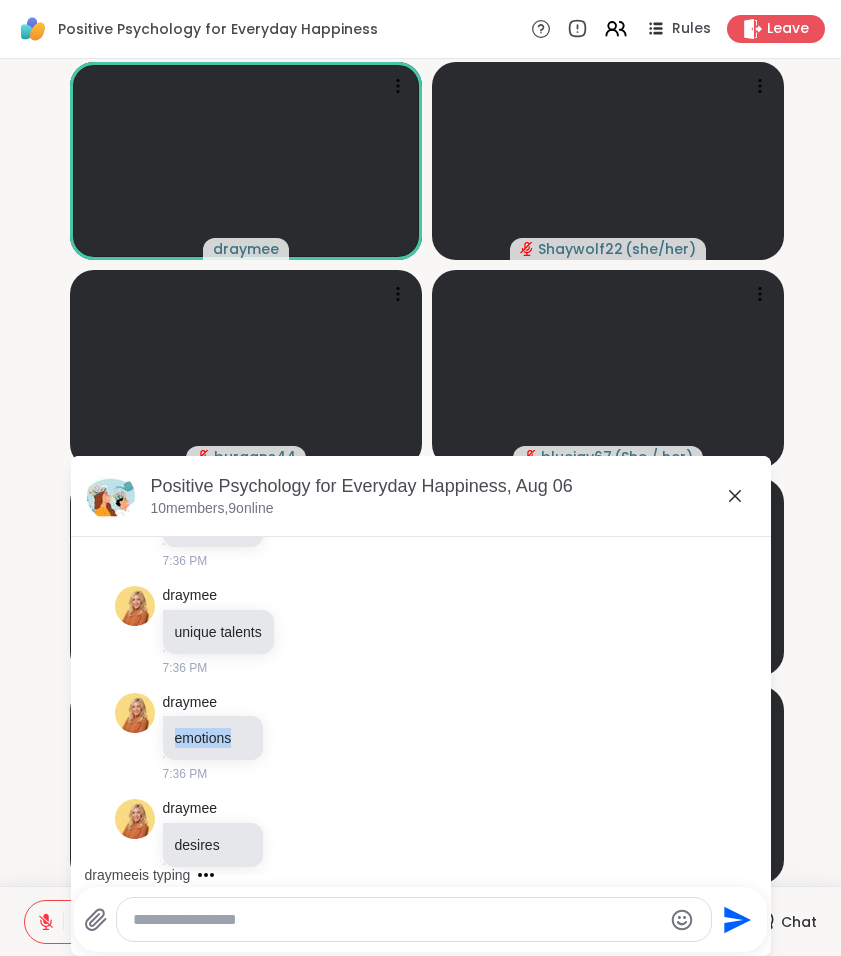 scroll, scrollTop: 6224, scrollLeft: 0, axis: vertical 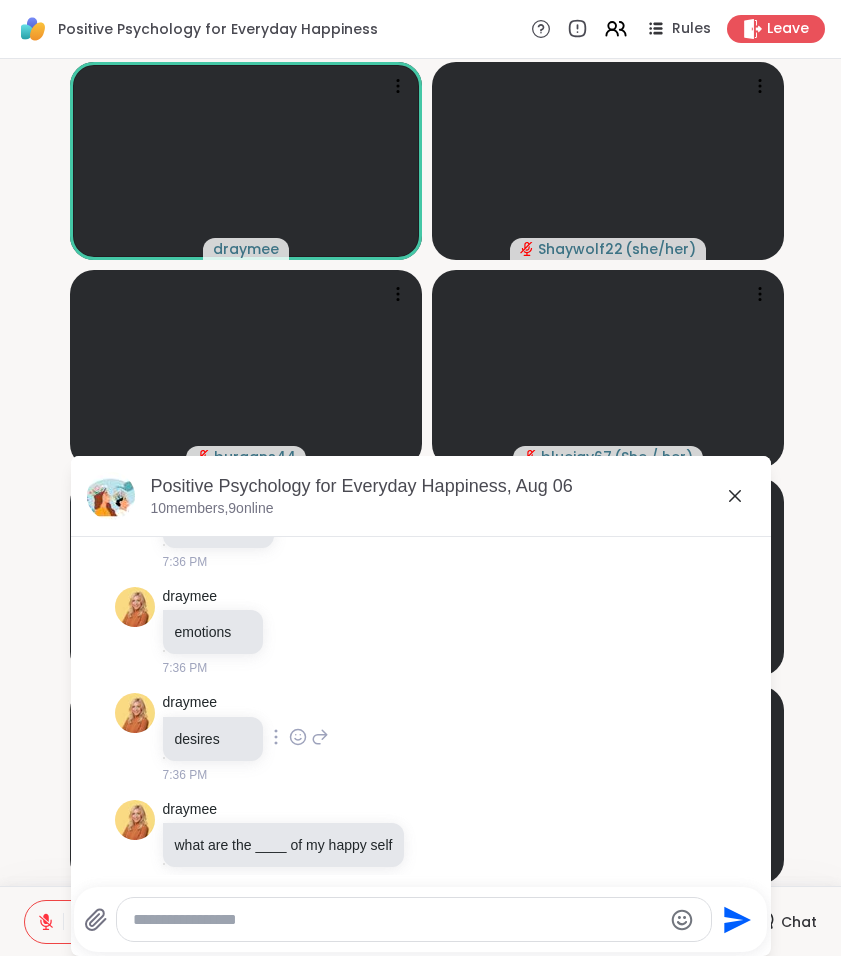 click on "desires" at bounding box center [213, 739] 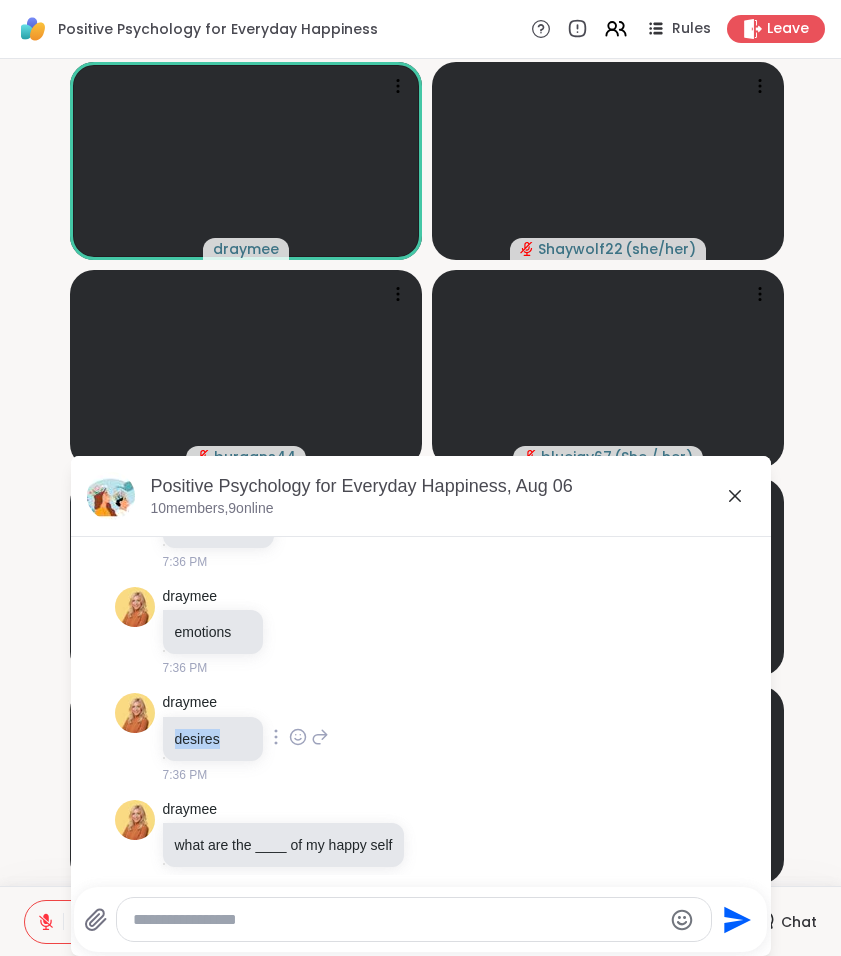 drag, startPoint x: 231, startPoint y: 721, endPoint x: 158, endPoint y: 718, distance: 73.061615 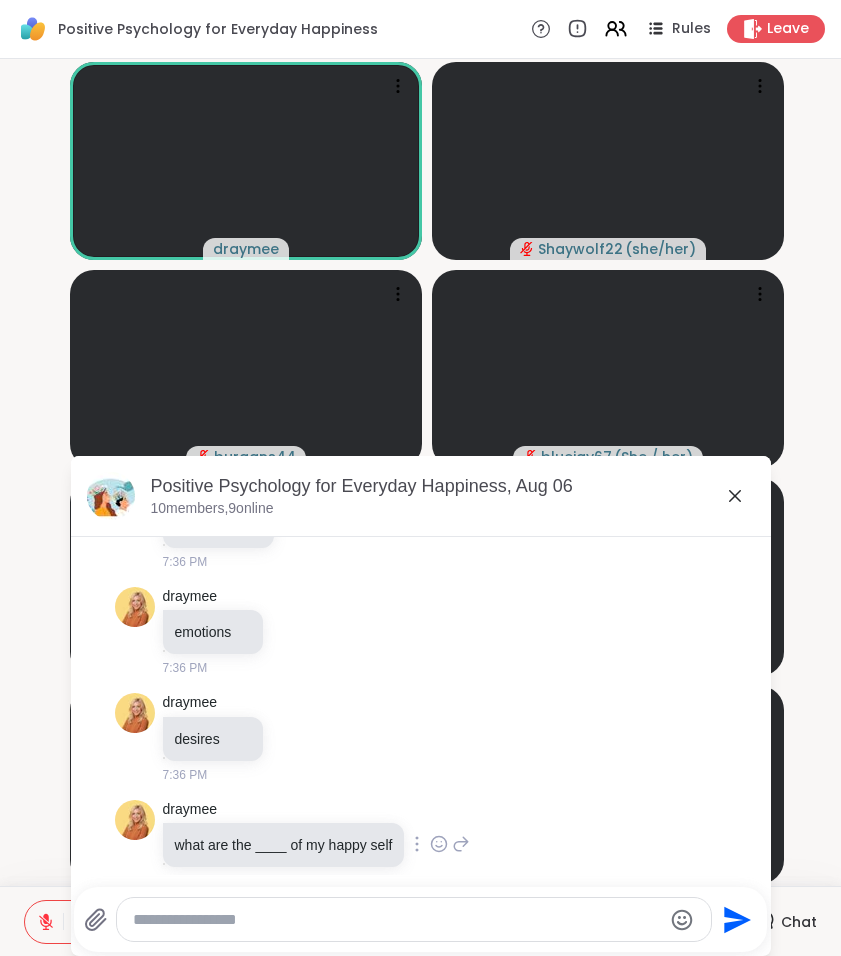 click on "what are the ____ of my happy self" at bounding box center [284, 845] 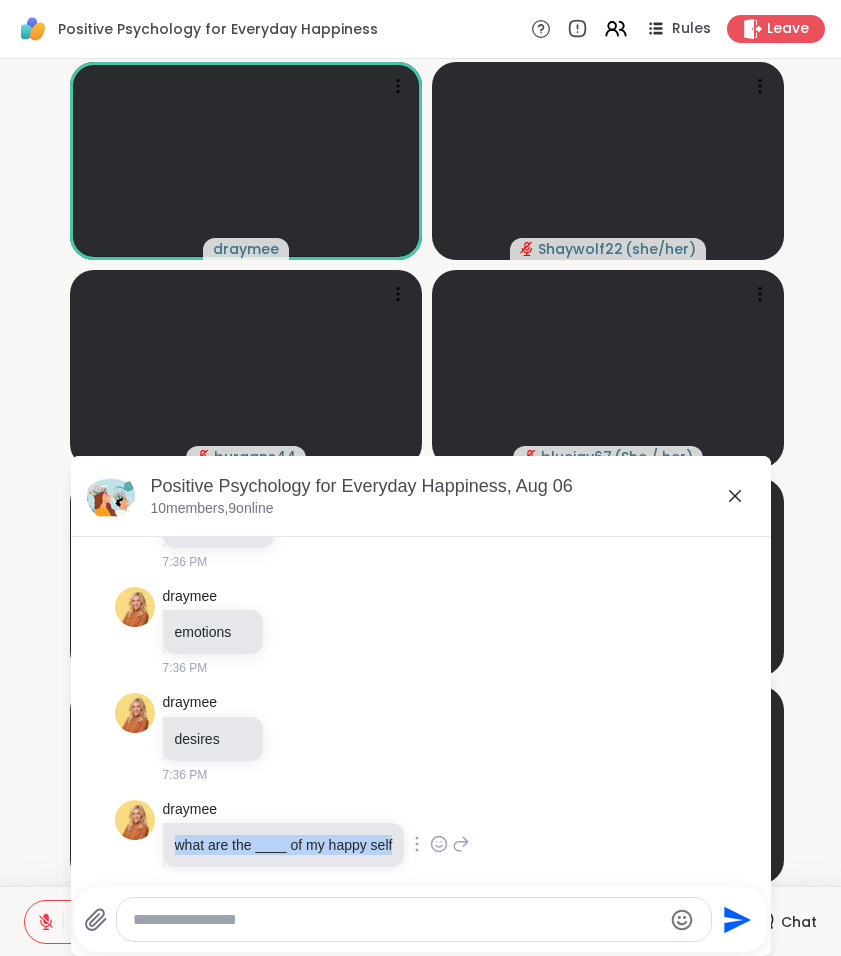 drag, startPoint x: 406, startPoint y: 821, endPoint x: 140, endPoint y: 820, distance: 266.0019 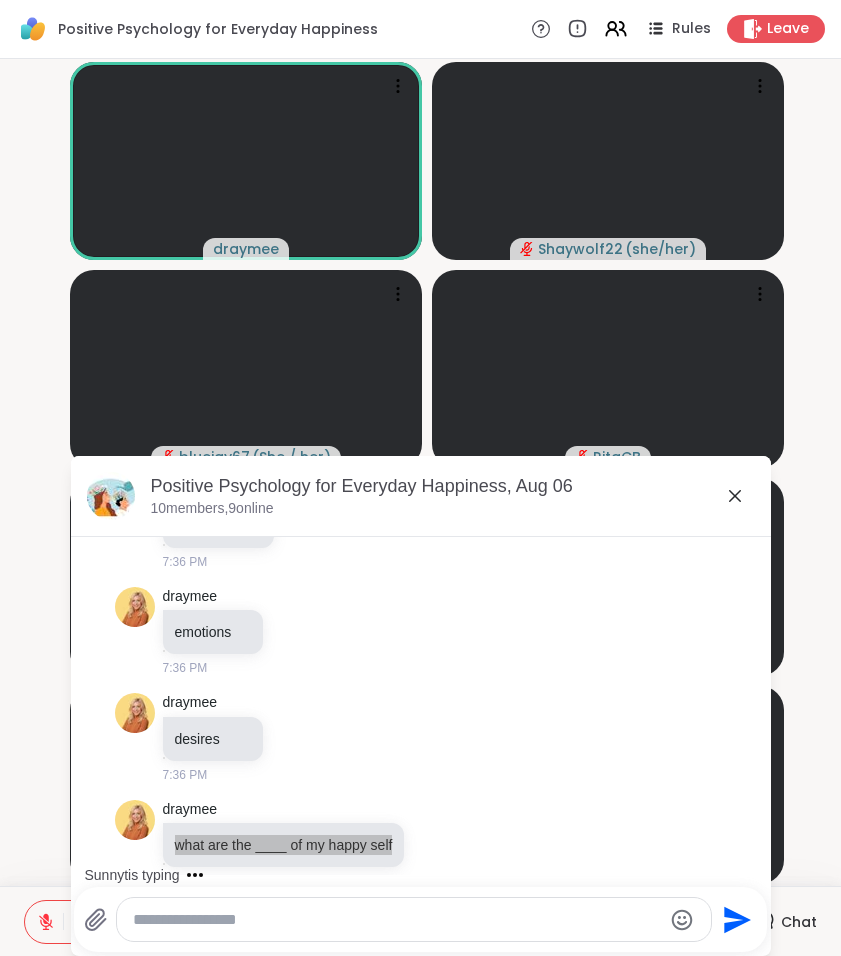 scroll, scrollTop: 6330, scrollLeft: 0, axis: vertical 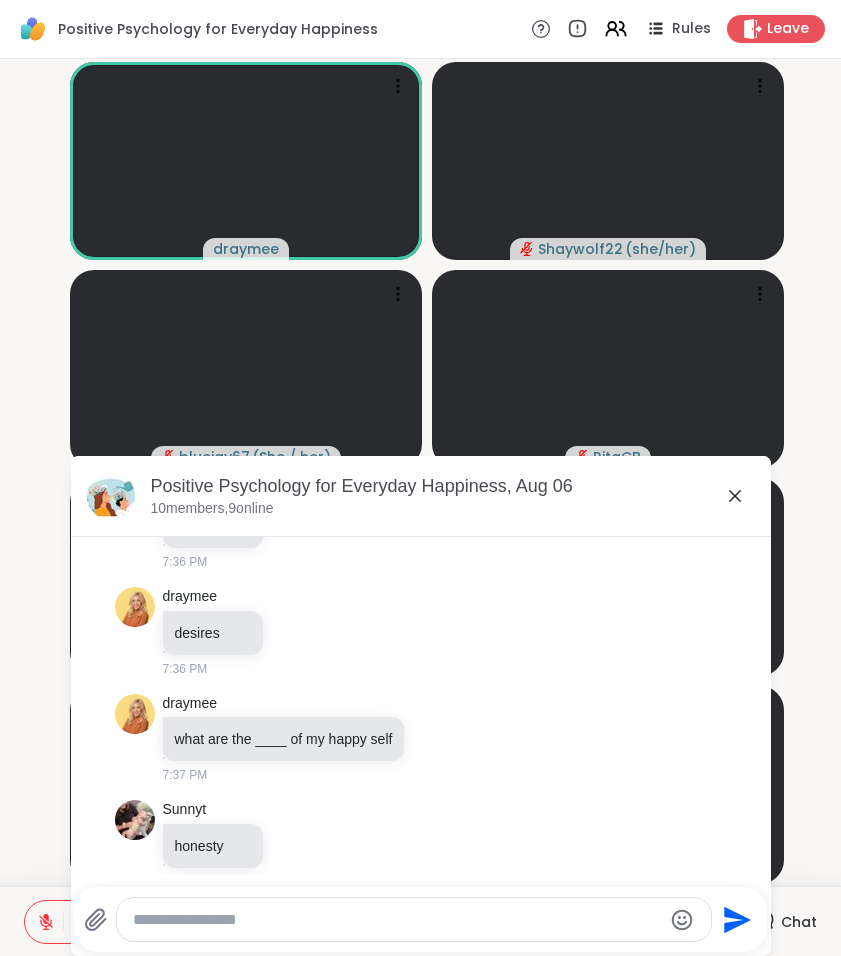 click at bounding box center [414, 919] 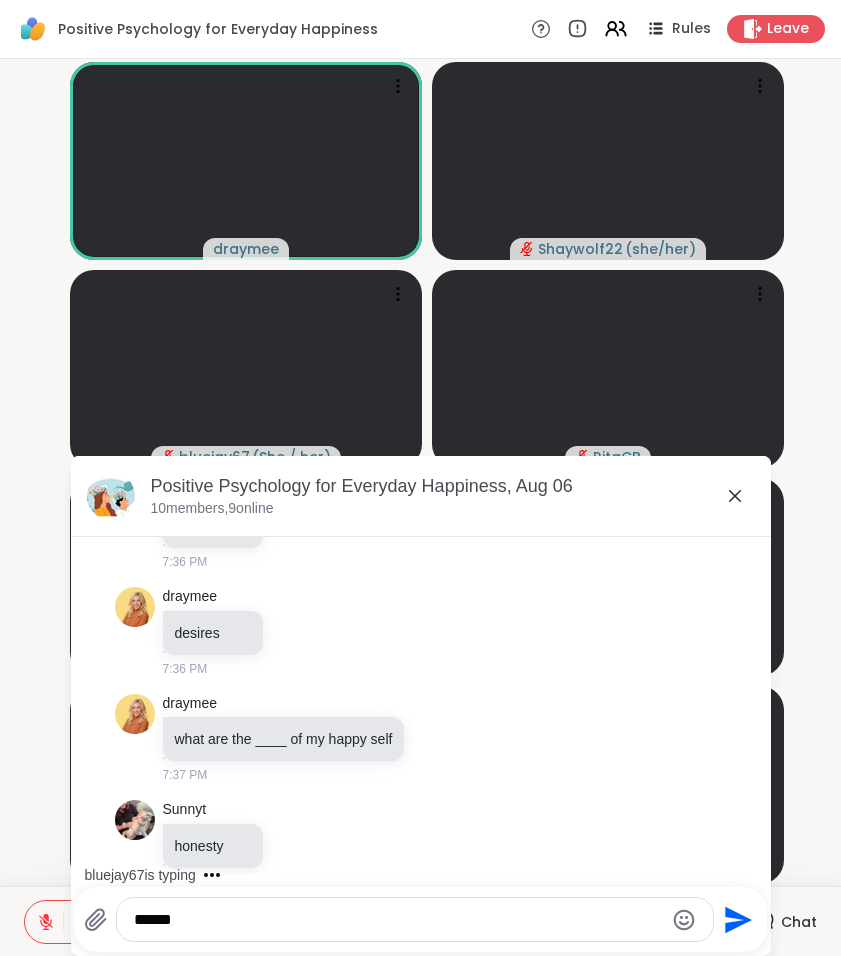 type on "******" 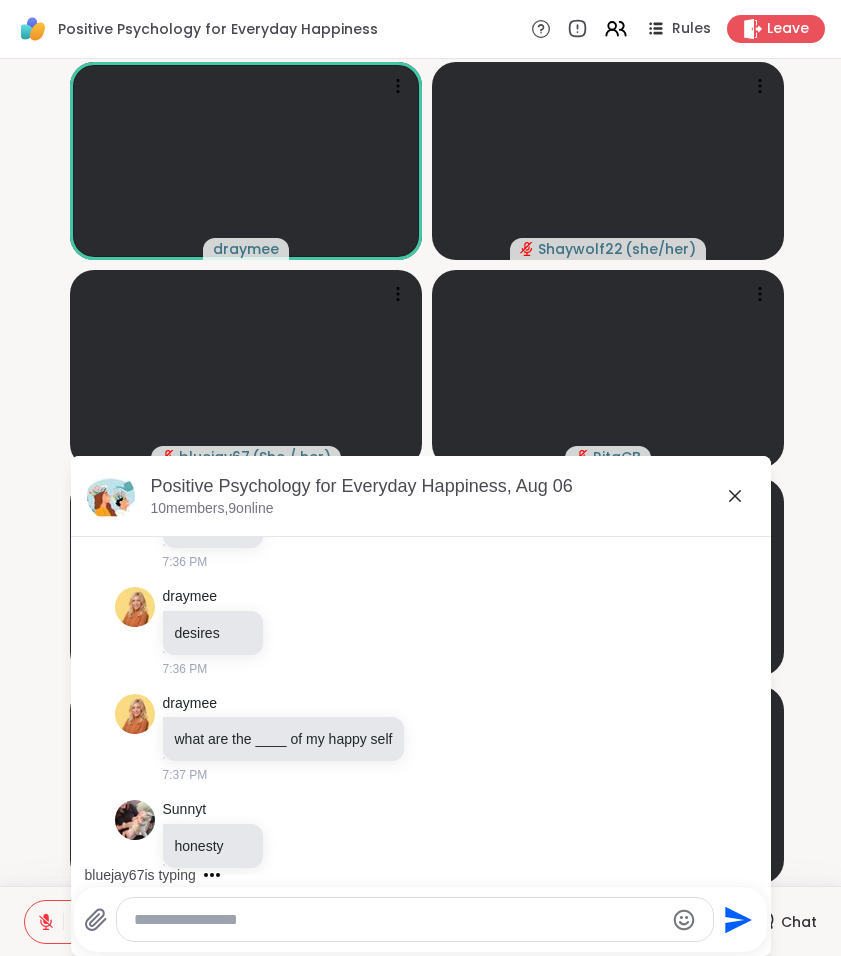 scroll, scrollTop: 6436, scrollLeft: 0, axis: vertical 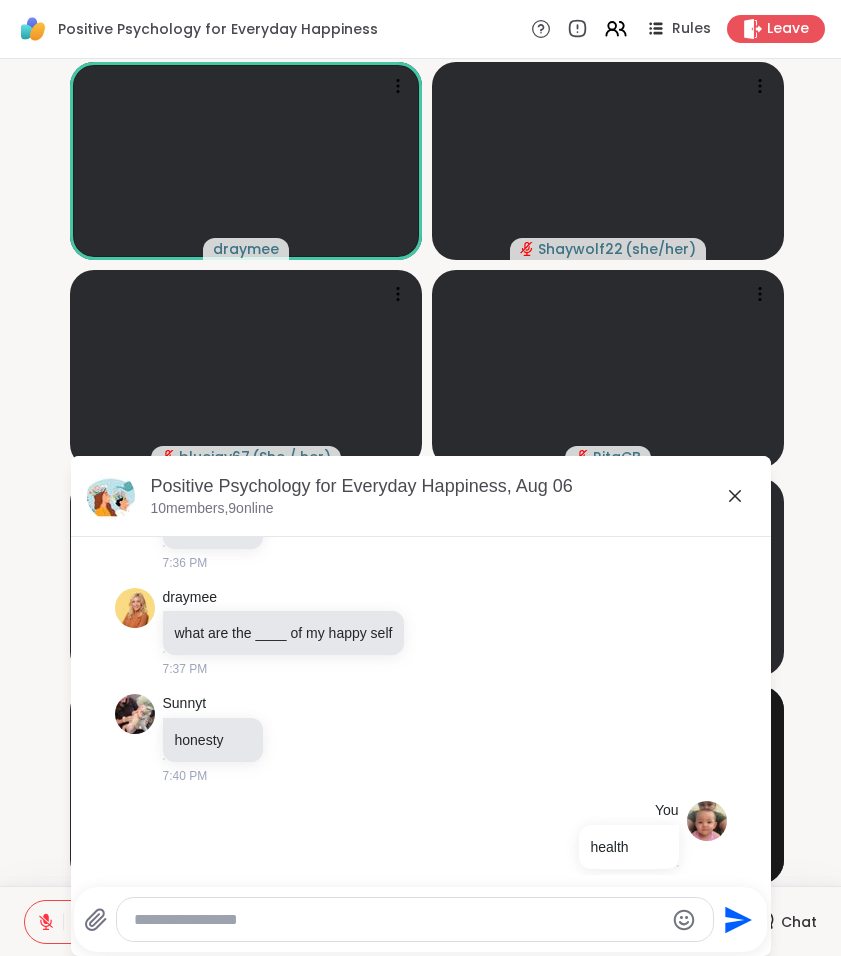 click at bounding box center (398, 920) 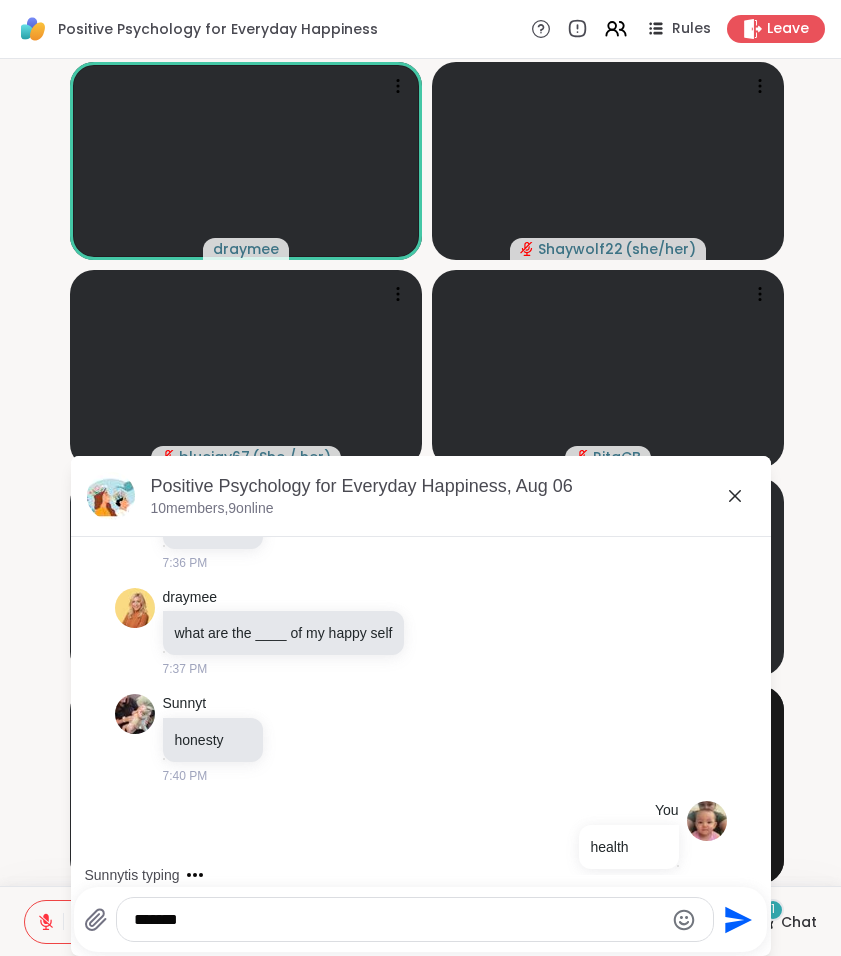 scroll, scrollTop: 6542, scrollLeft: 0, axis: vertical 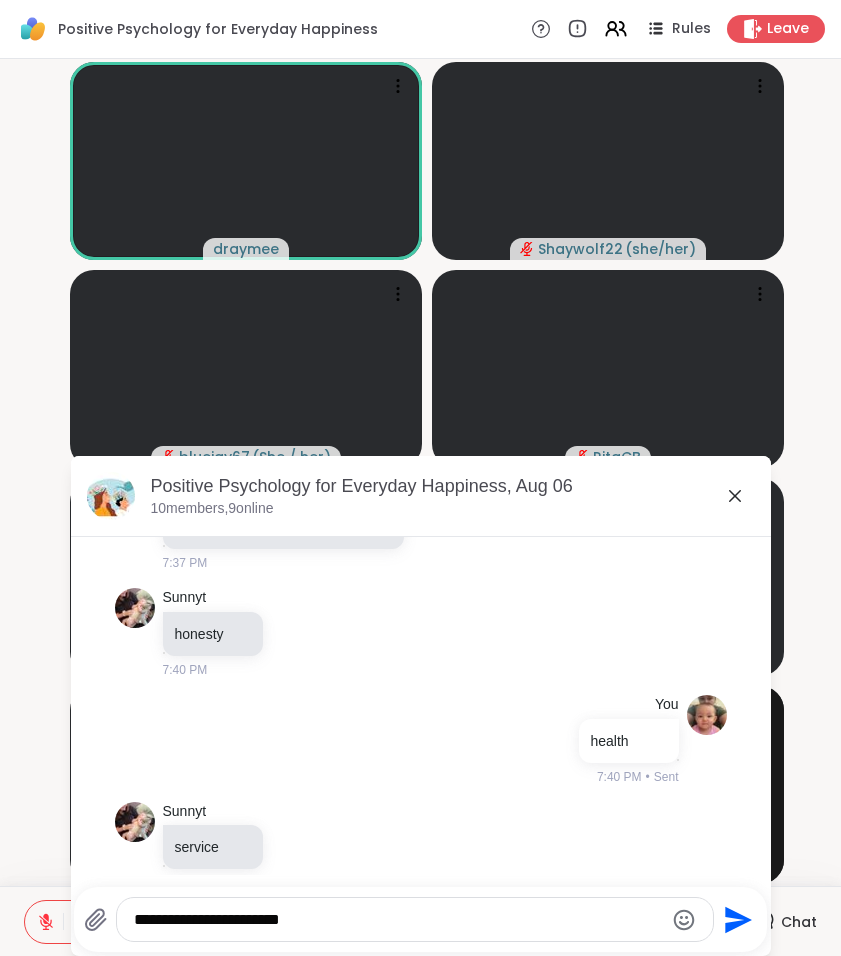 type on "**********" 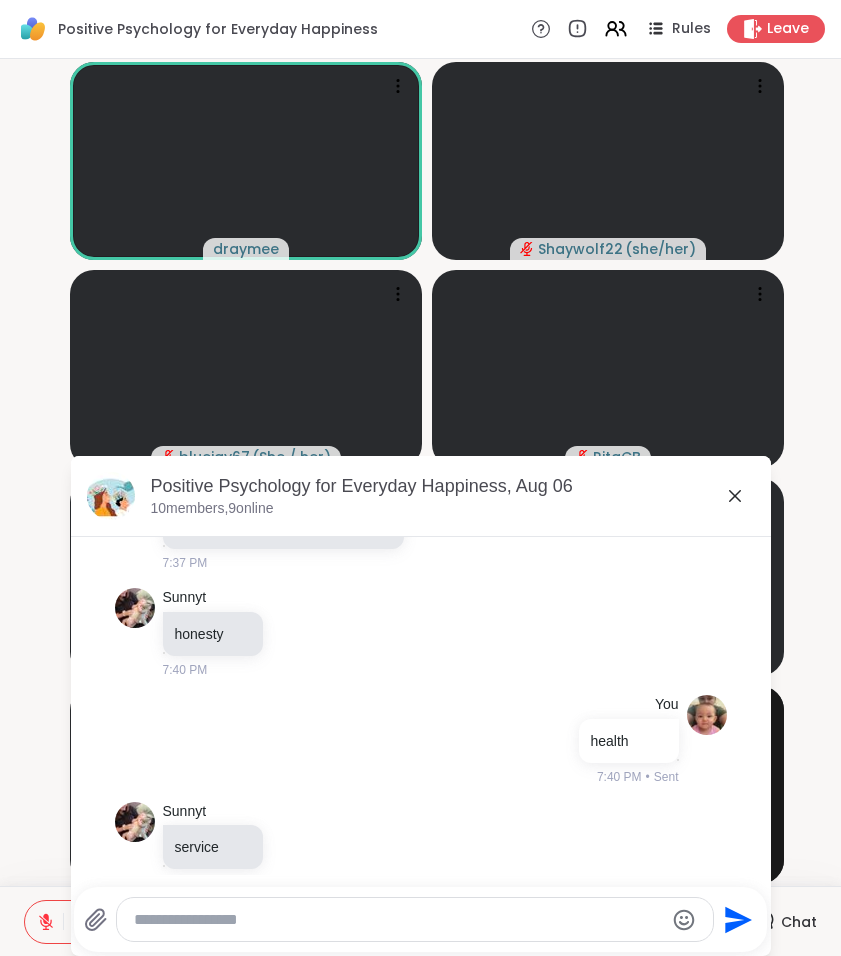 scroll, scrollTop: 6648, scrollLeft: 0, axis: vertical 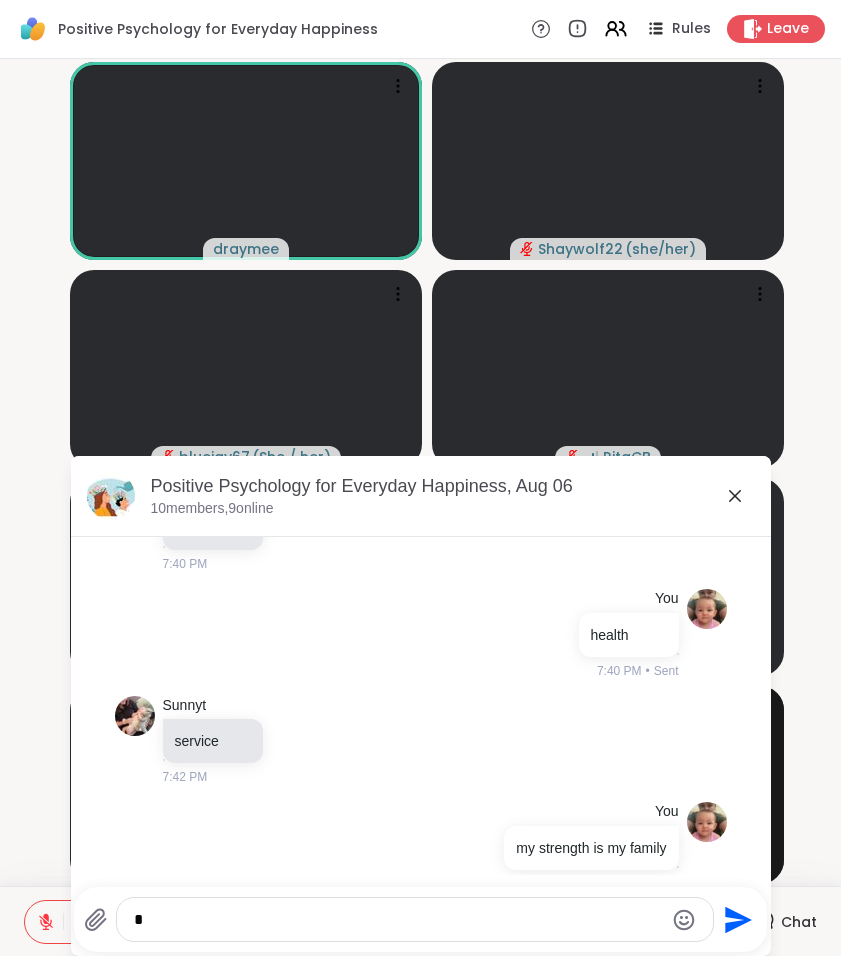 type on "*" 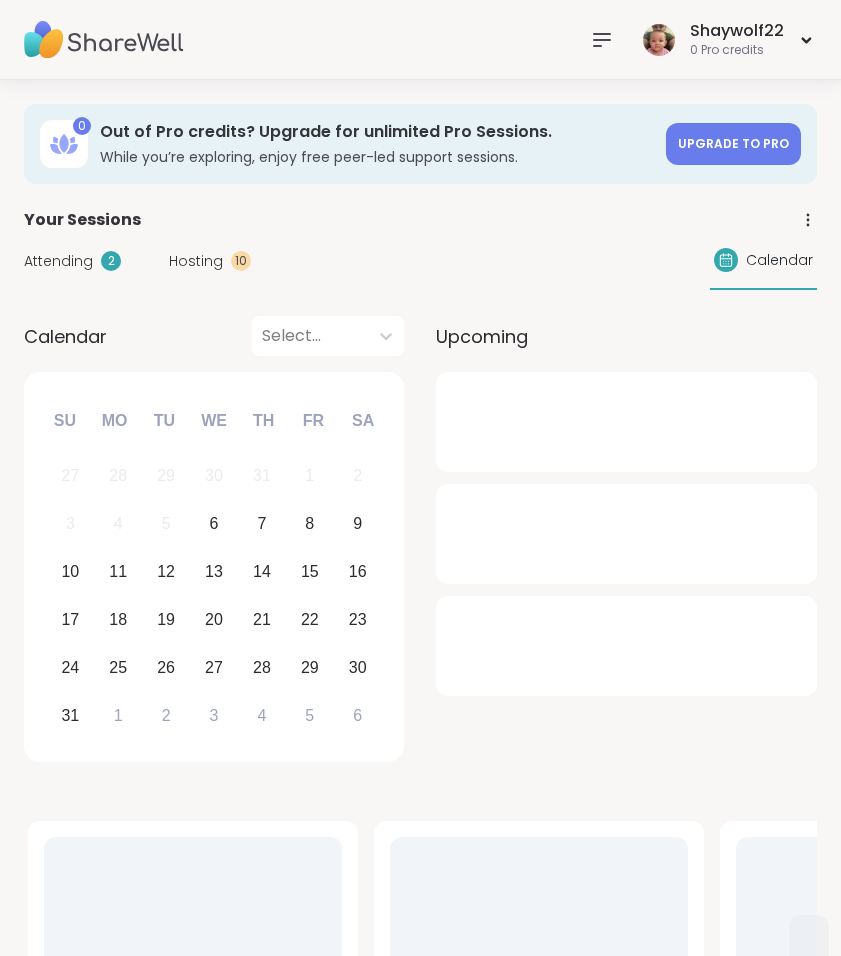 scroll, scrollTop: 0, scrollLeft: 0, axis: both 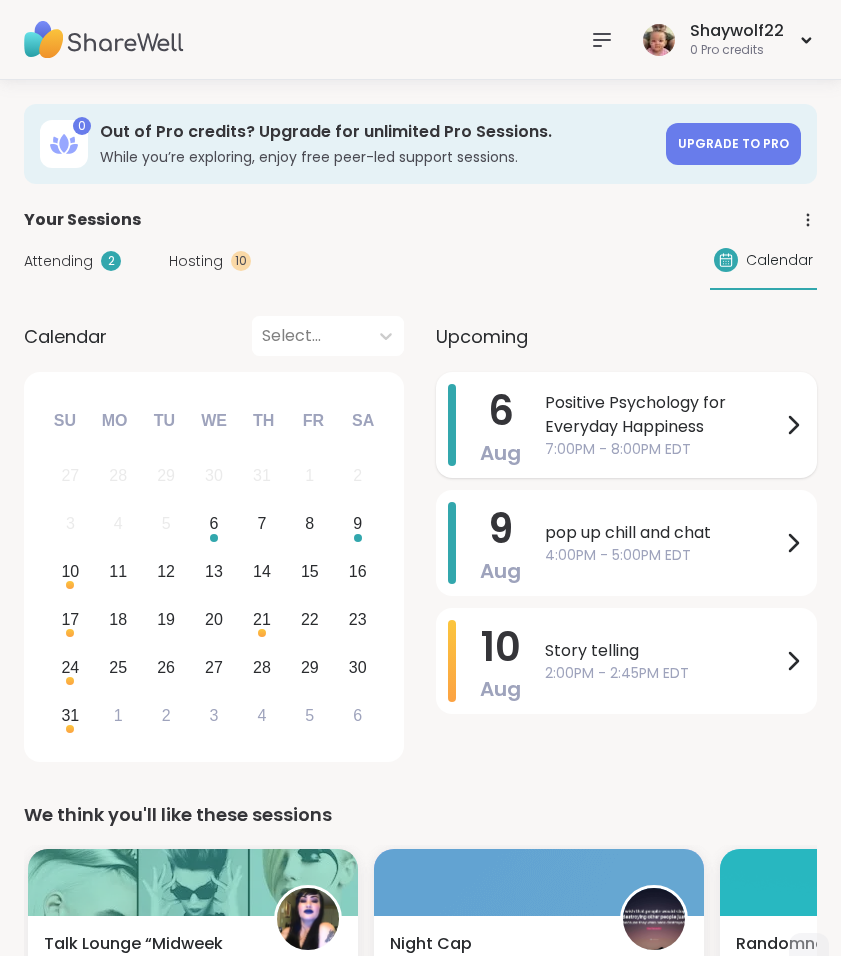 click on "Positive Psychology for Everyday Happiness" at bounding box center (663, 415) 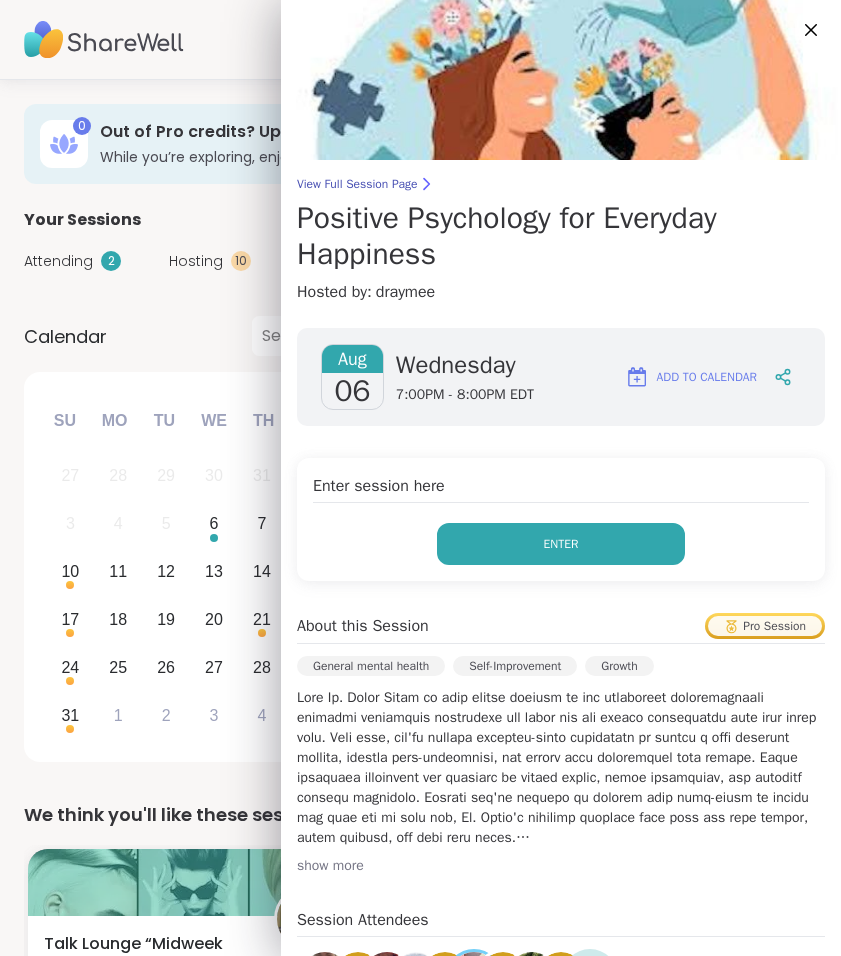 click on "Enter" at bounding box center (561, 544) 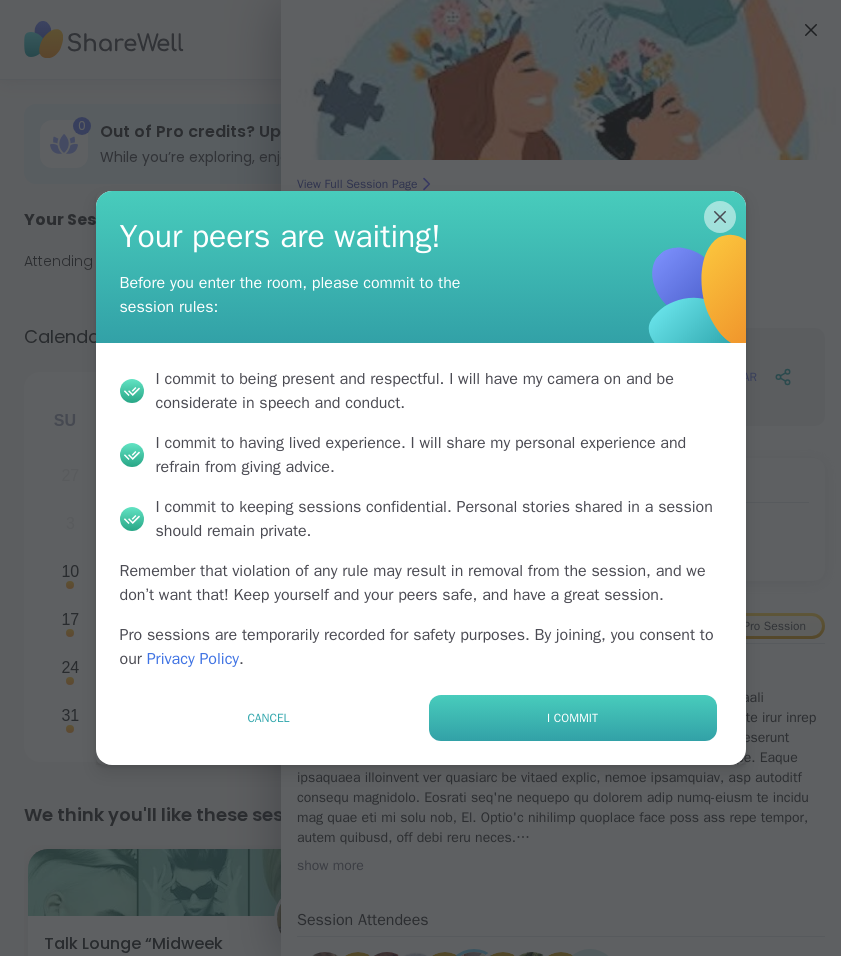 click on "I commit" at bounding box center (572, 718) 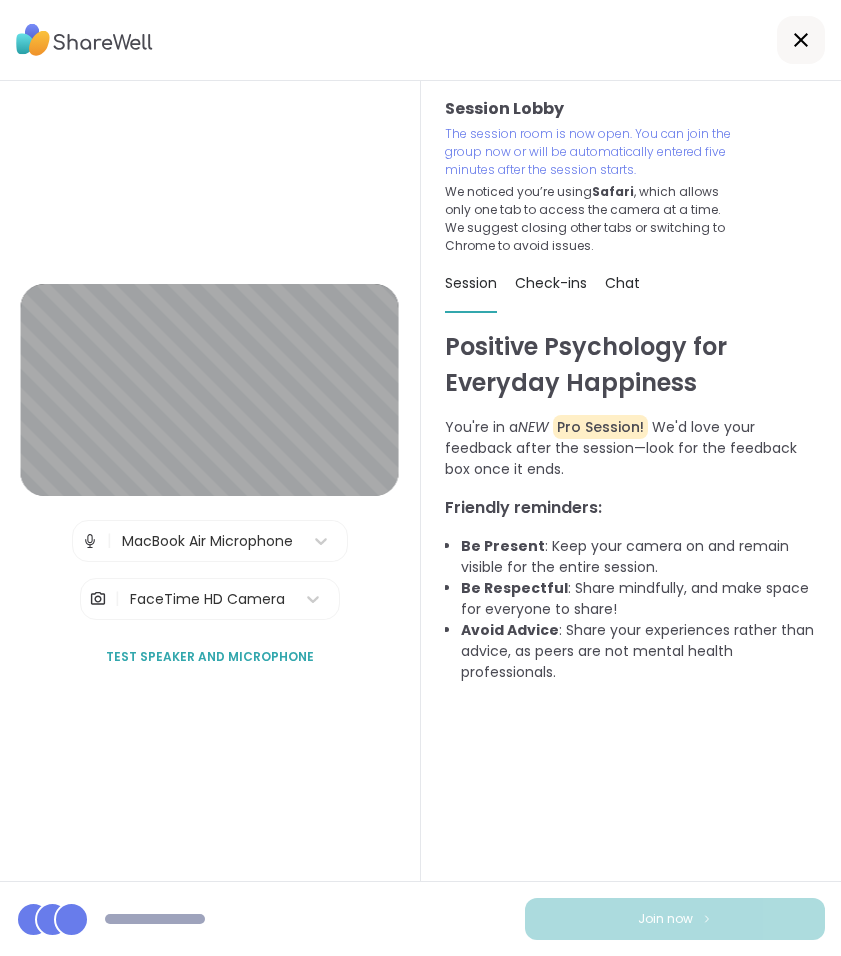 click on "Join now" at bounding box center [675, 919] 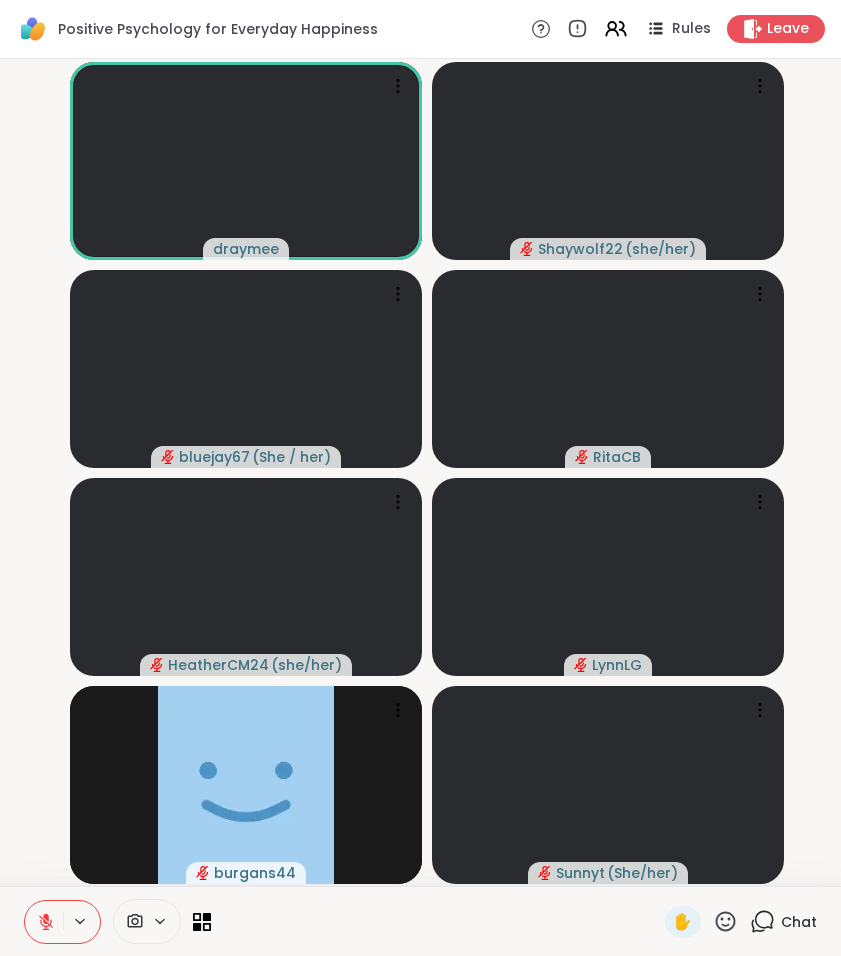 click 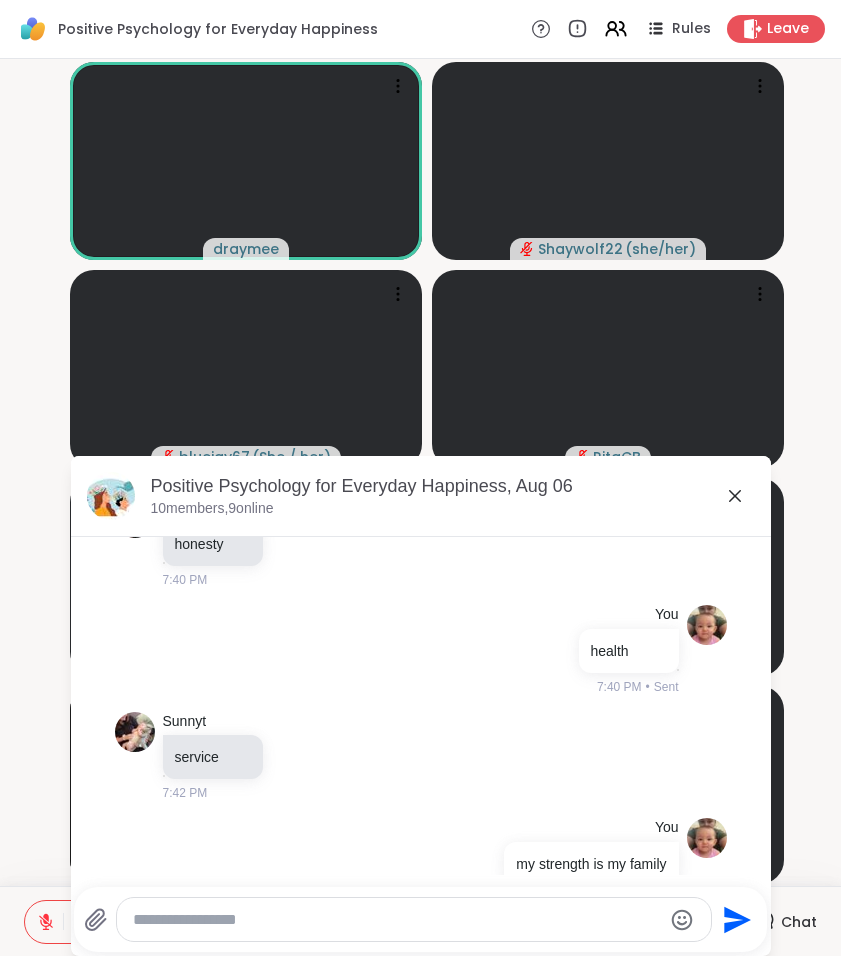 scroll, scrollTop: 6628, scrollLeft: 0, axis: vertical 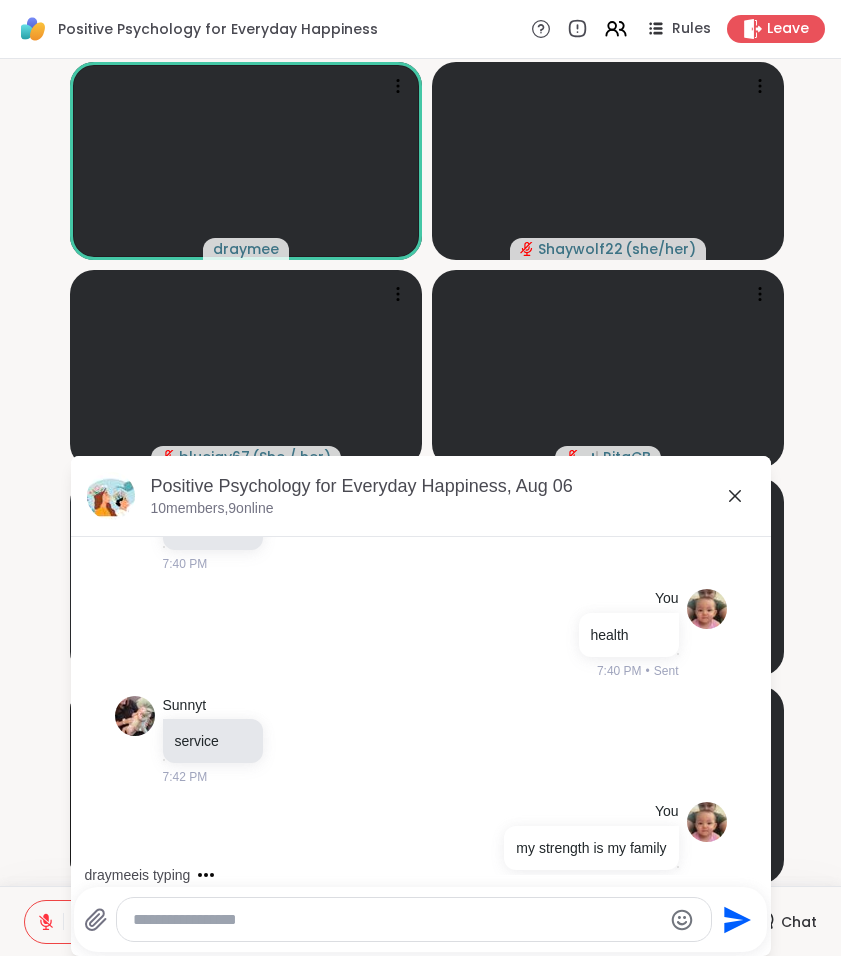 click 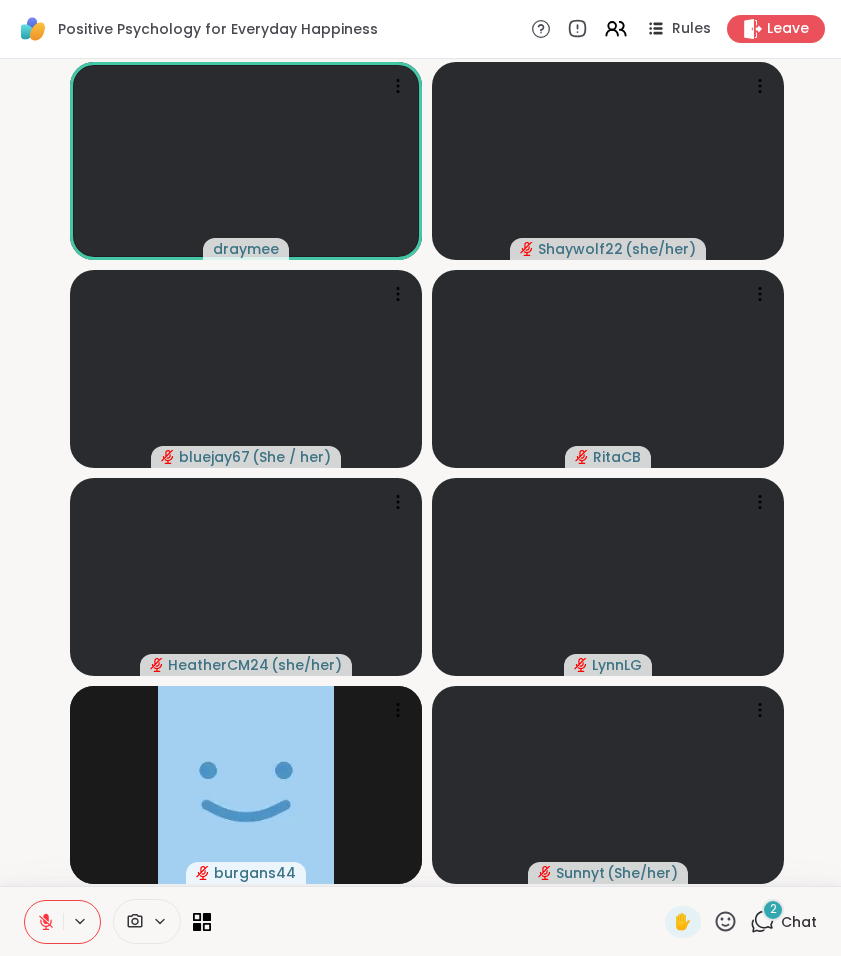 click on "2" at bounding box center (773, 909) 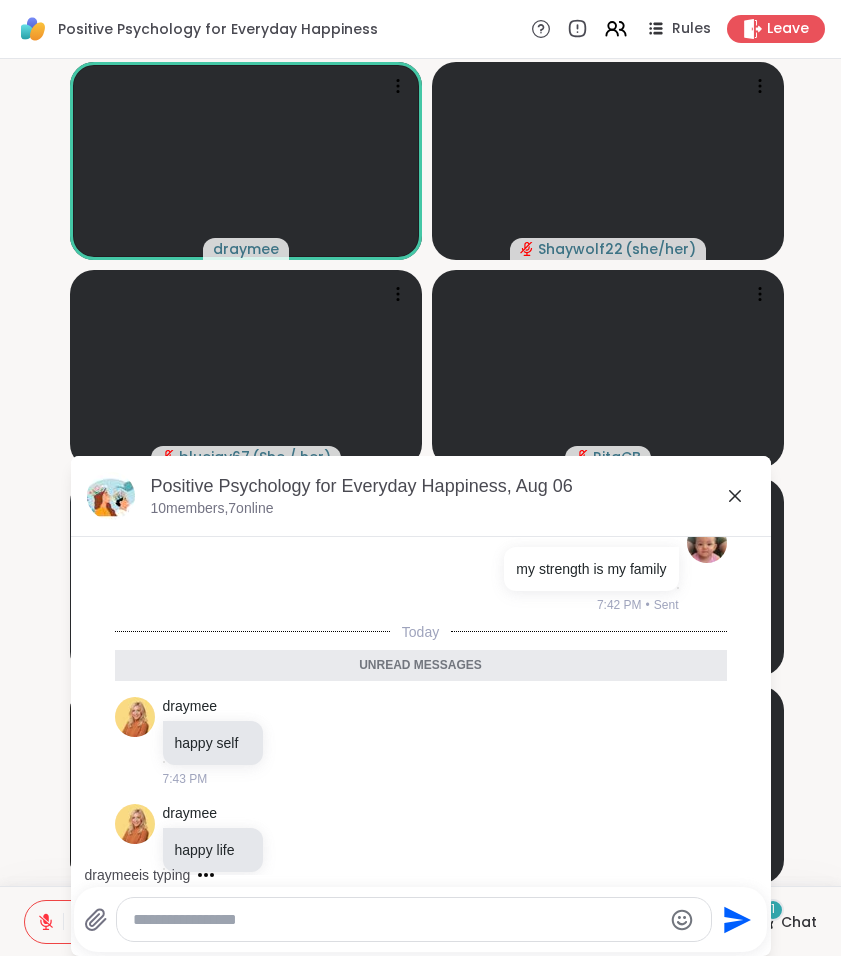 scroll, scrollTop: 6966, scrollLeft: 0, axis: vertical 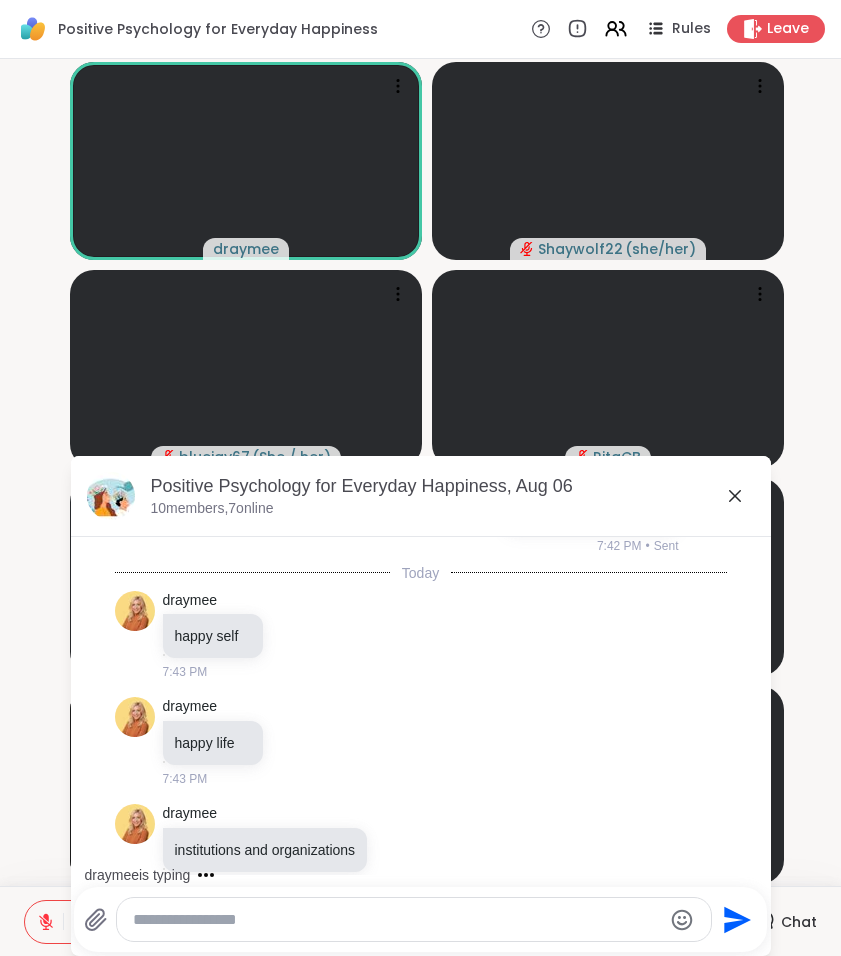 click on "institutions and organizations" at bounding box center [265, 850] 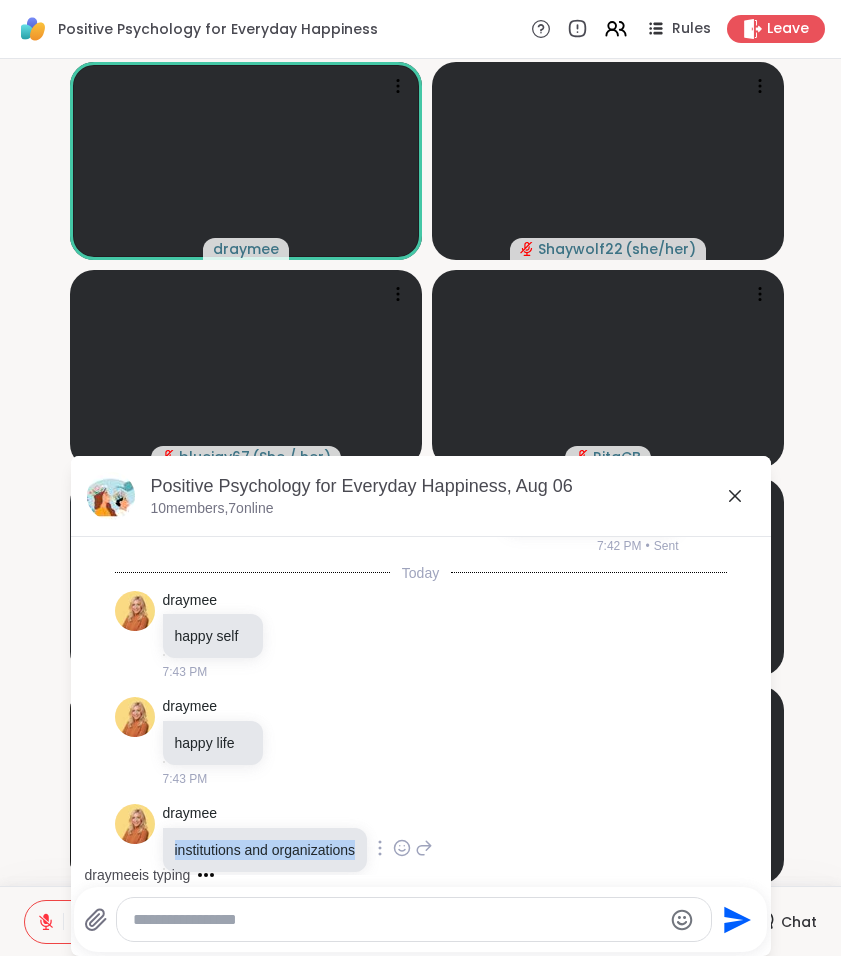 drag, startPoint x: 52, startPoint y: 724, endPoint x: 364, endPoint y: 821, distance: 326.73077 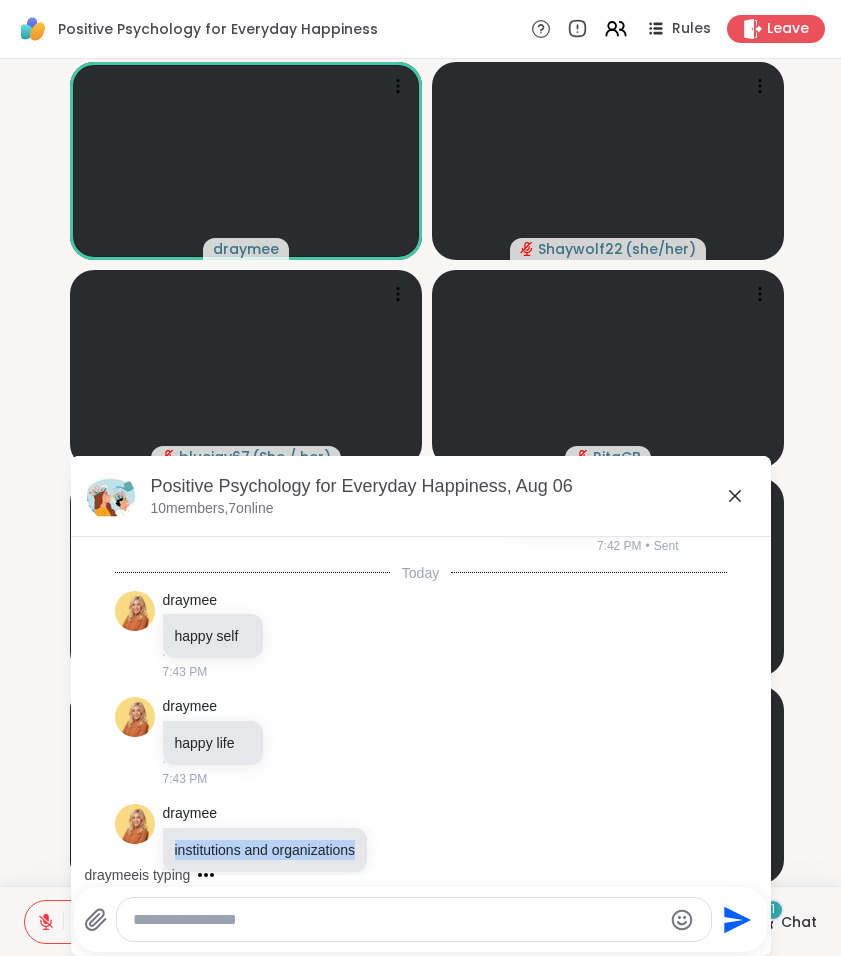 scroll, scrollTop: 7072, scrollLeft: 0, axis: vertical 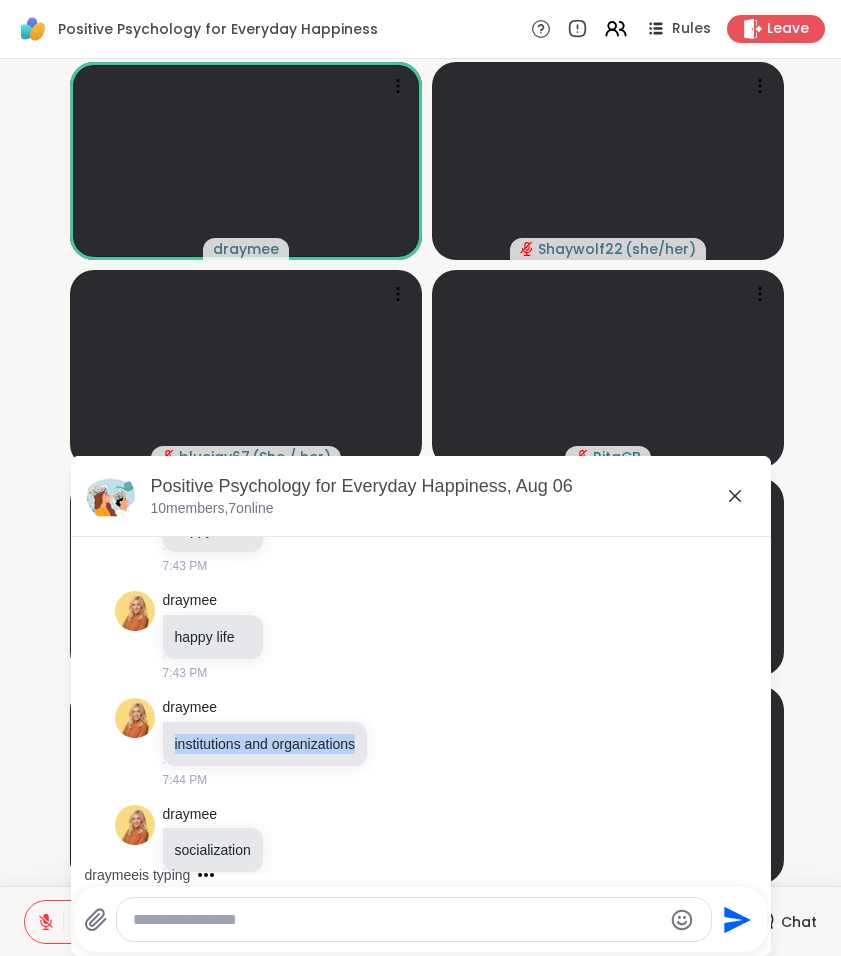 click on "socialization" at bounding box center (213, 850) 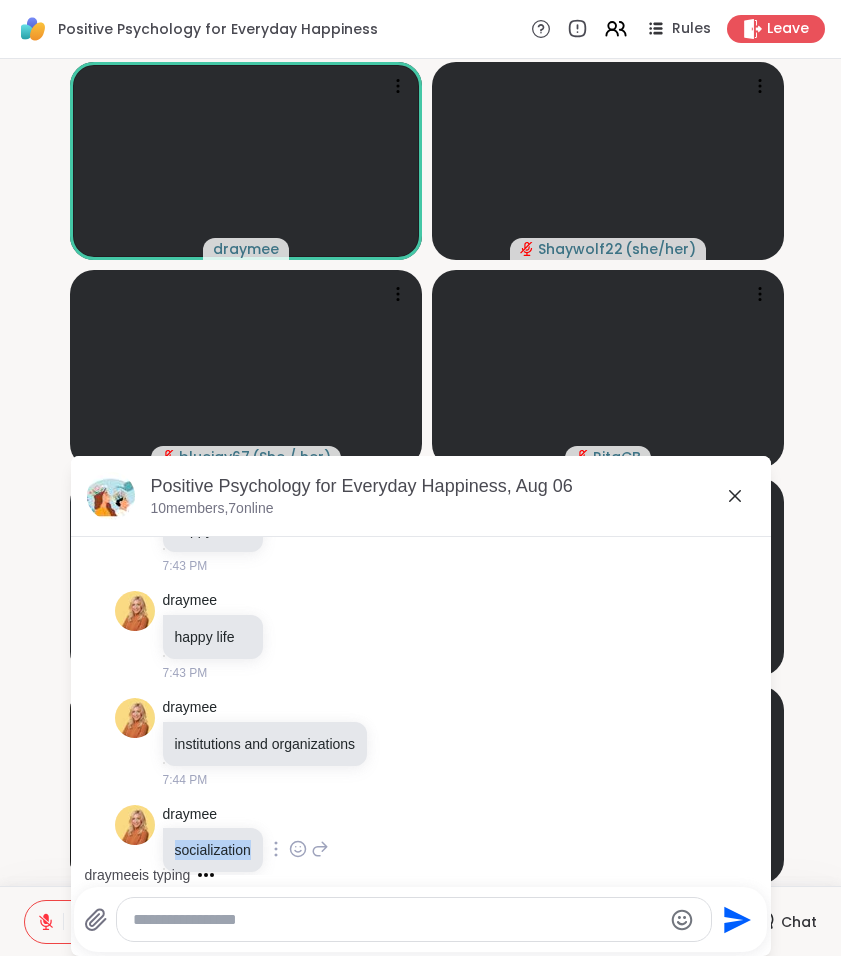 drag, startPoint x: 168, startPoint y: 870, endPoint x: 241, endPoint y: 822, distance: 87.36704 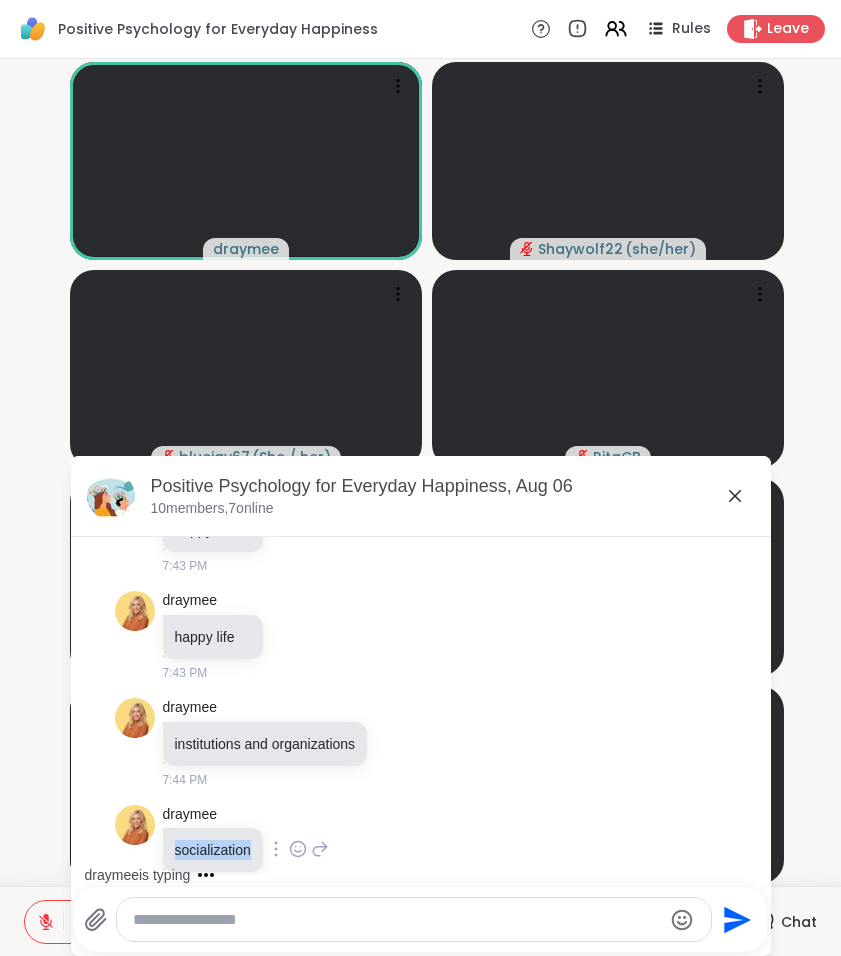 click on "socialization" at bounding box center [213, 850] 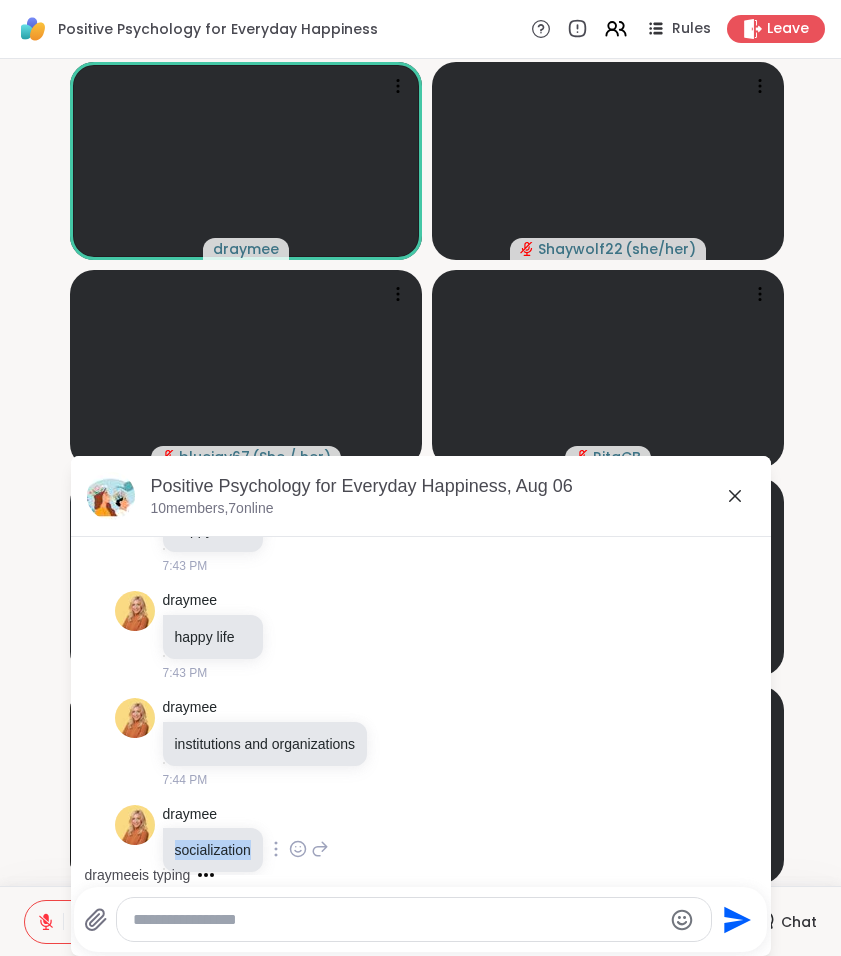 copy on "socialization" 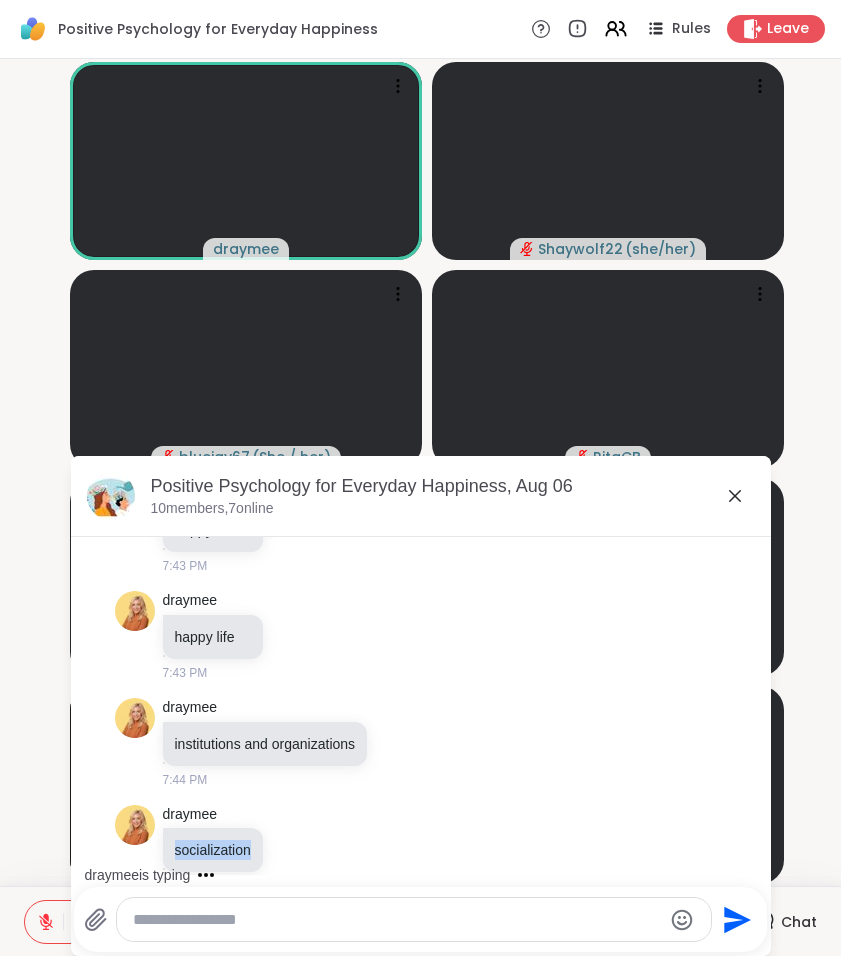 scroll, scrollTop: 7178, scrollLeft: 0, axis: vertical 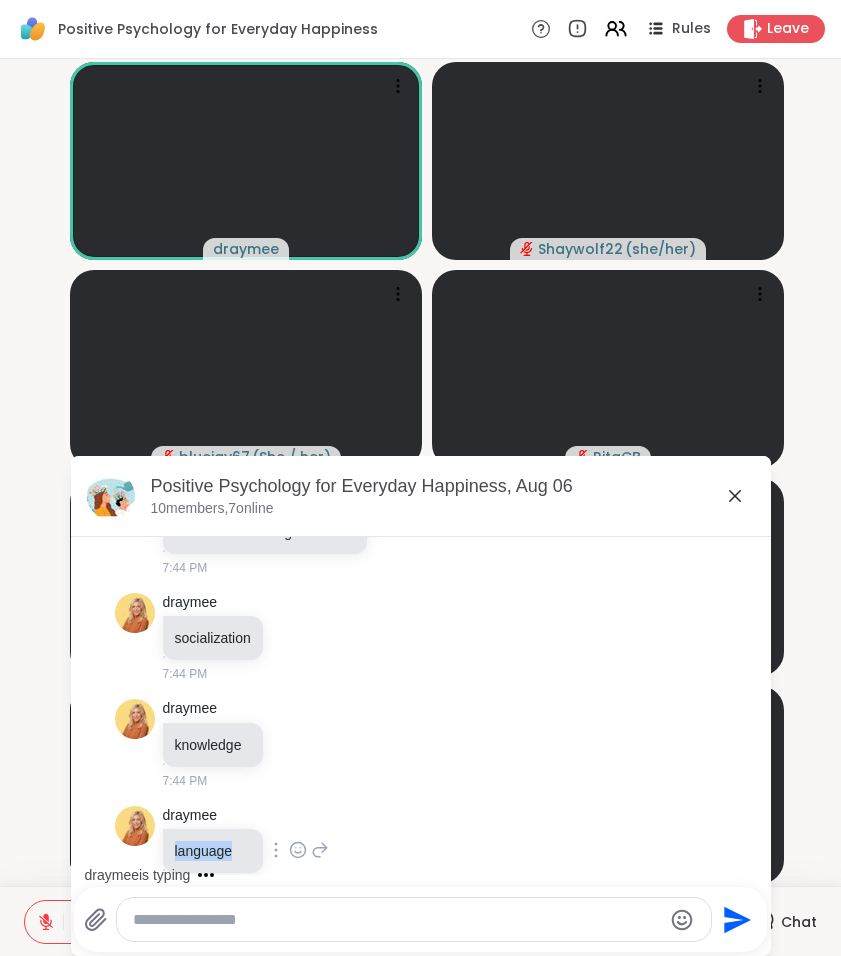 click on "language" at bounding box center (213, 851) 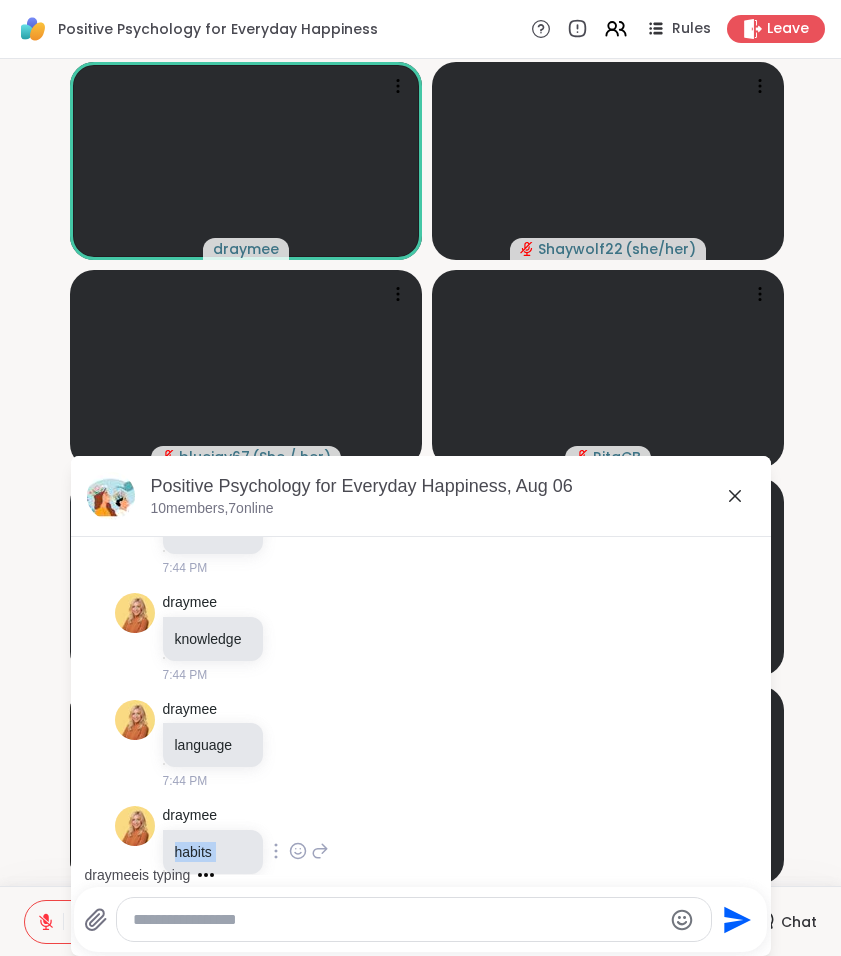 click on "draymee habits [TIME]" at bounding box center (246, 851) 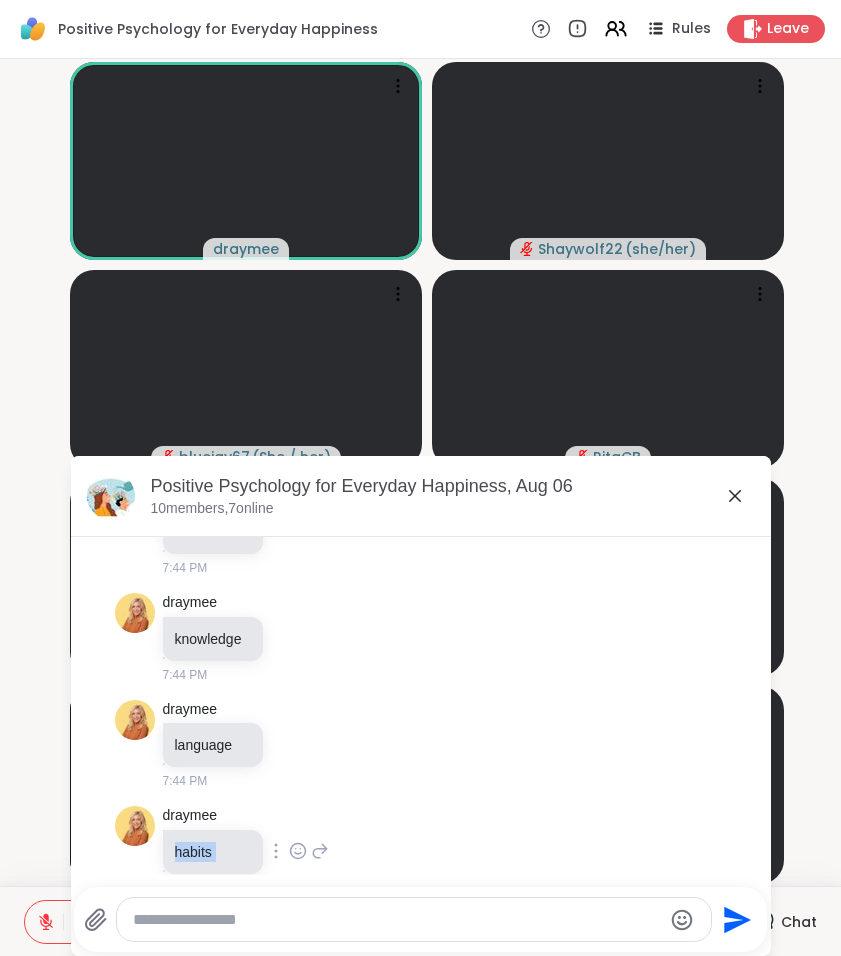 copy on "habits [TIME]" 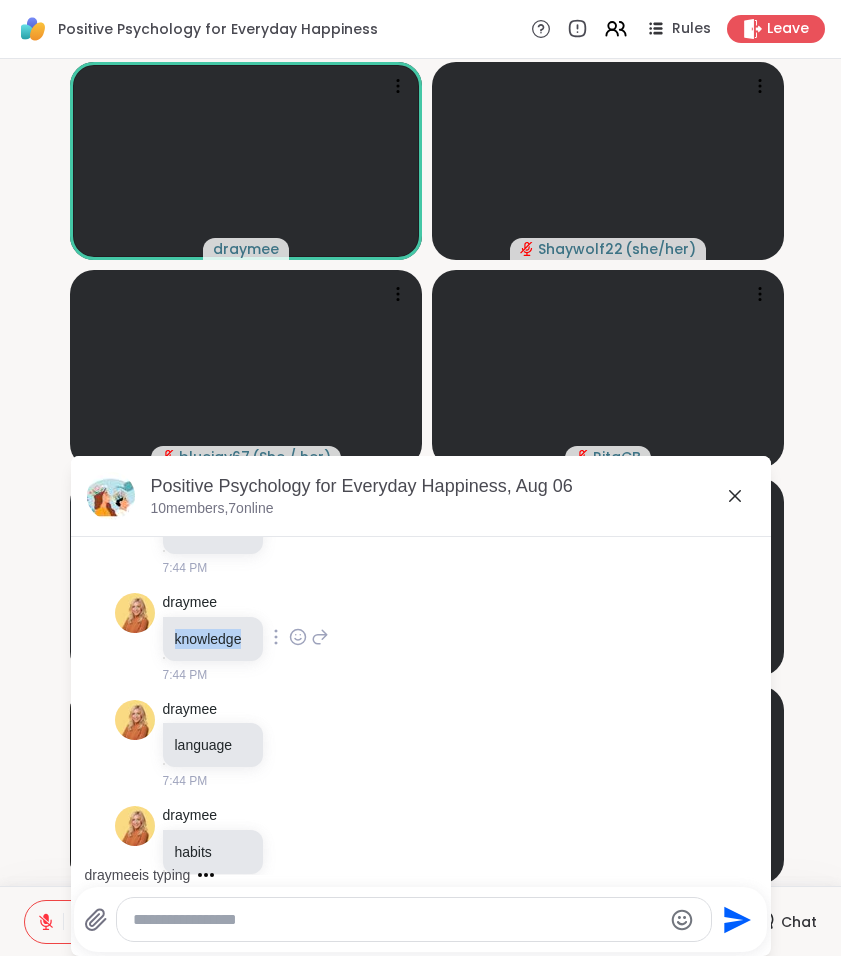 drag, startPoint x: 169, startPoint y: 608, endPoint x: 251, endPoint y: 610, distance: 82.02438 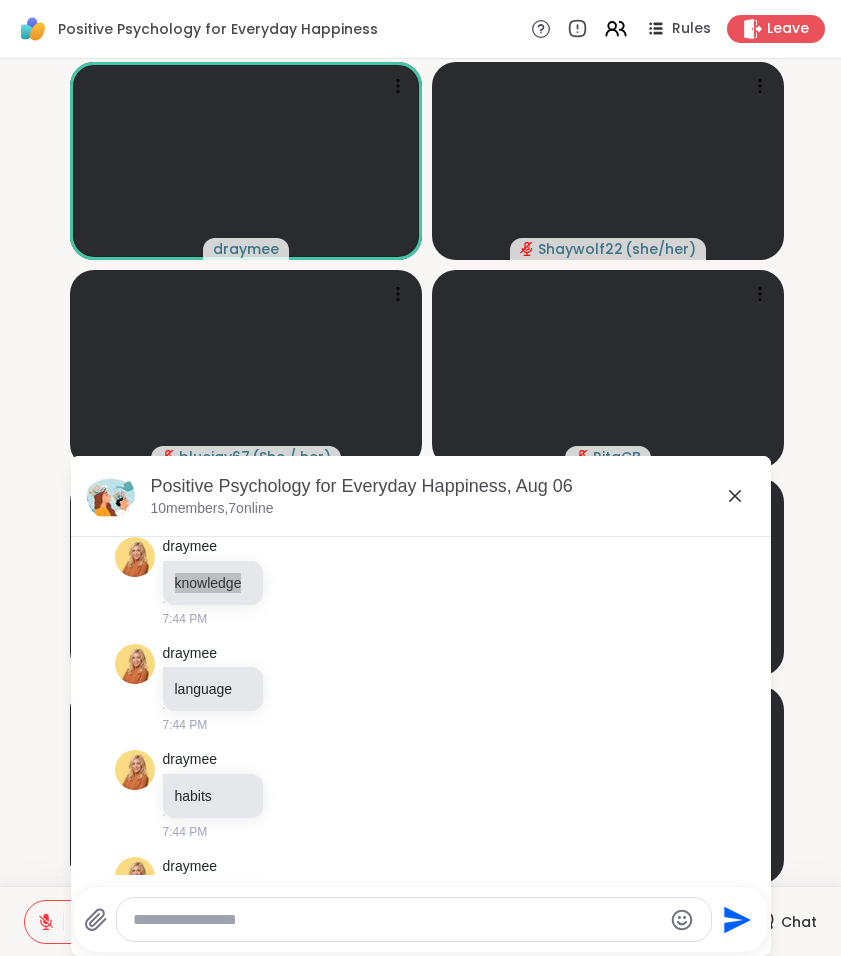 scroll, scrollTop: 7447, scrollLeft: 0, axis: vertical 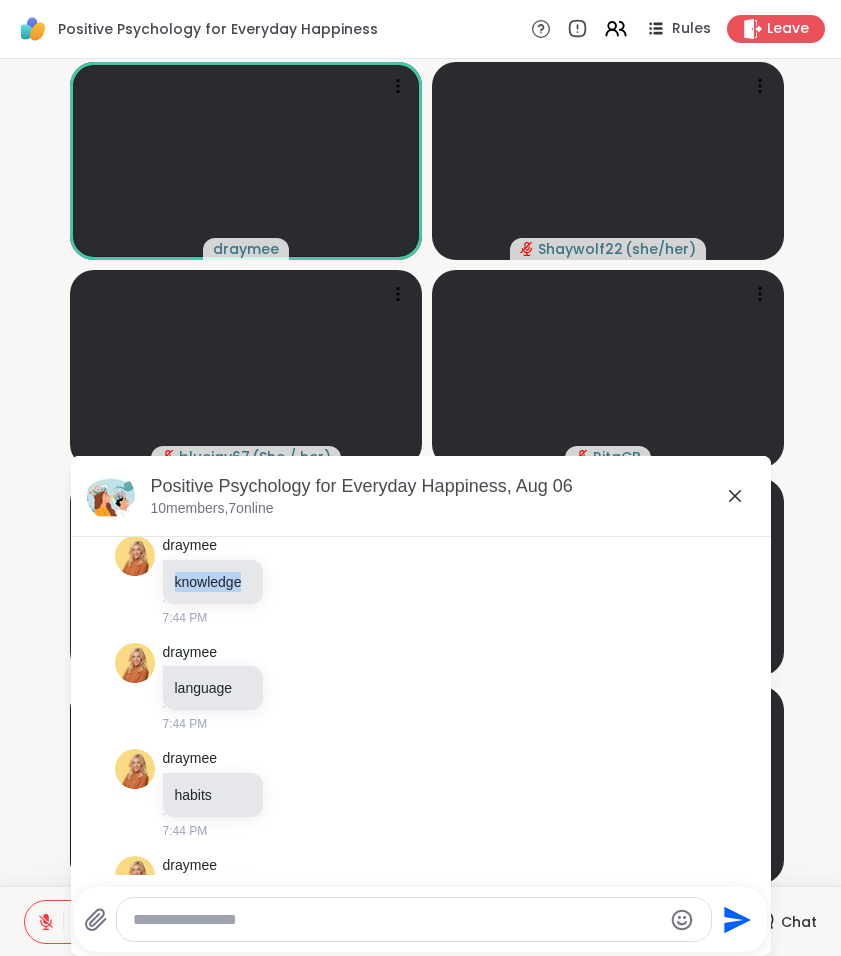 click on "language" at bounding box center [213, 688] 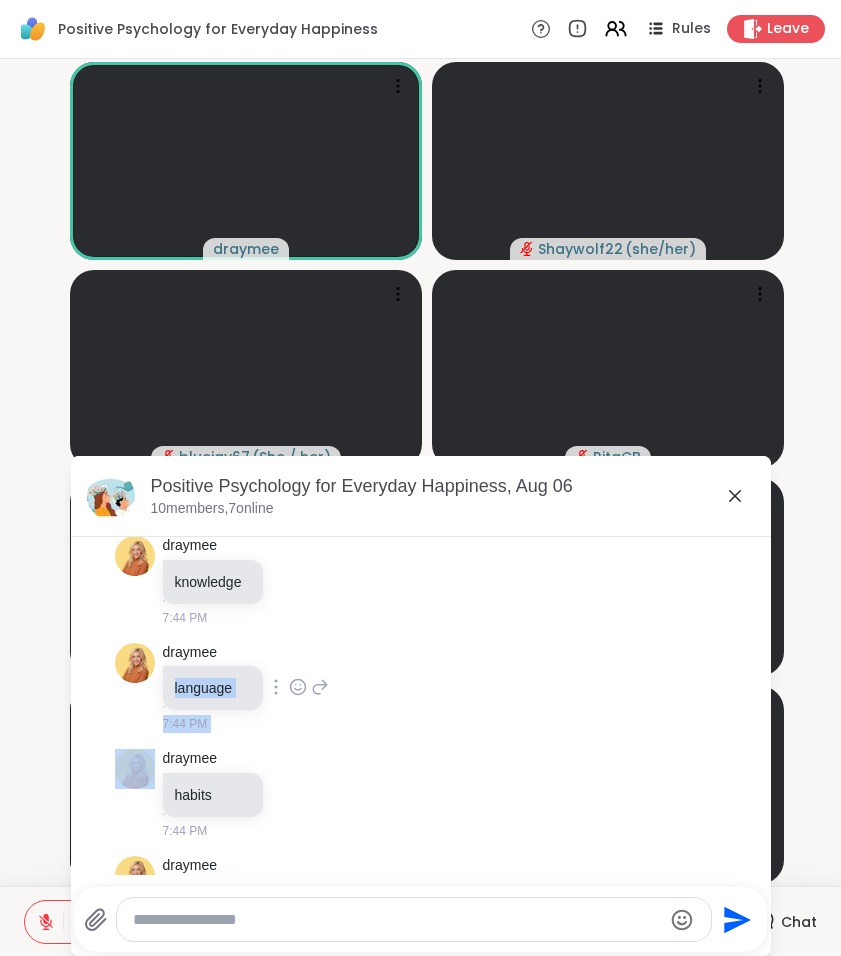 drag, startPoint x: 10, startPoint y: 625, endPoint x: 262, endPoint y: 652, distance: 253.4423 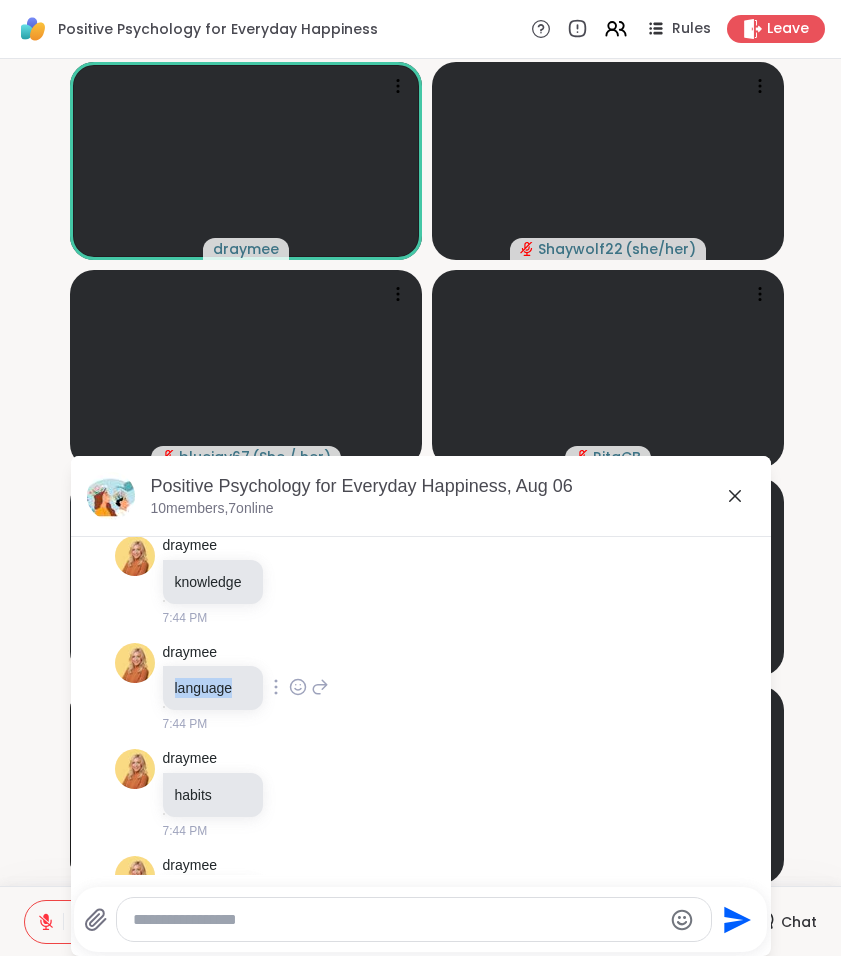 copy on "language" 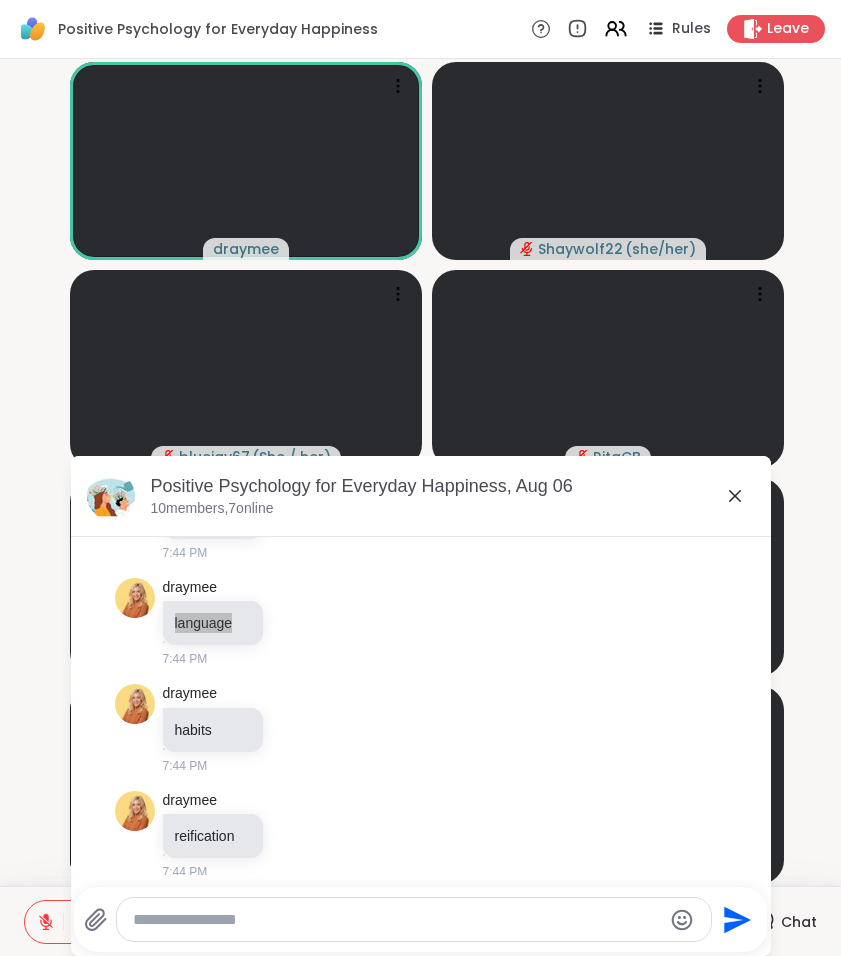 scroll, scrollTop: 7512, scrollLeft: 0, axis: vertical 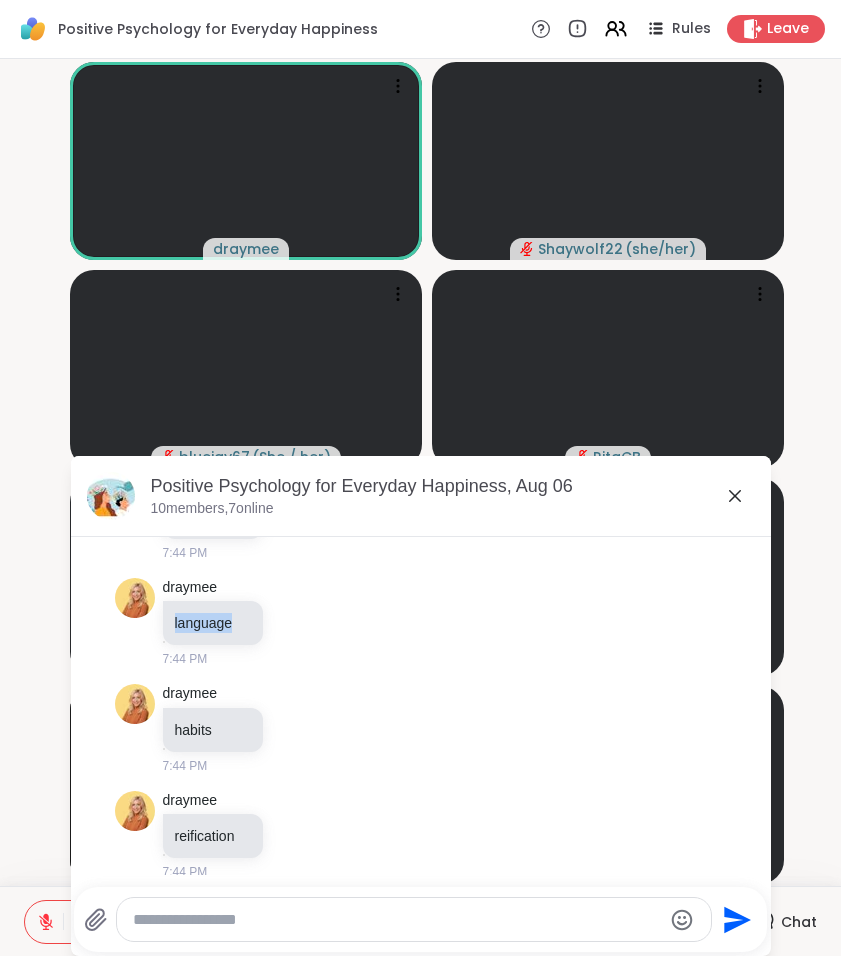 click on "habits" at bounding box center [213, 730] 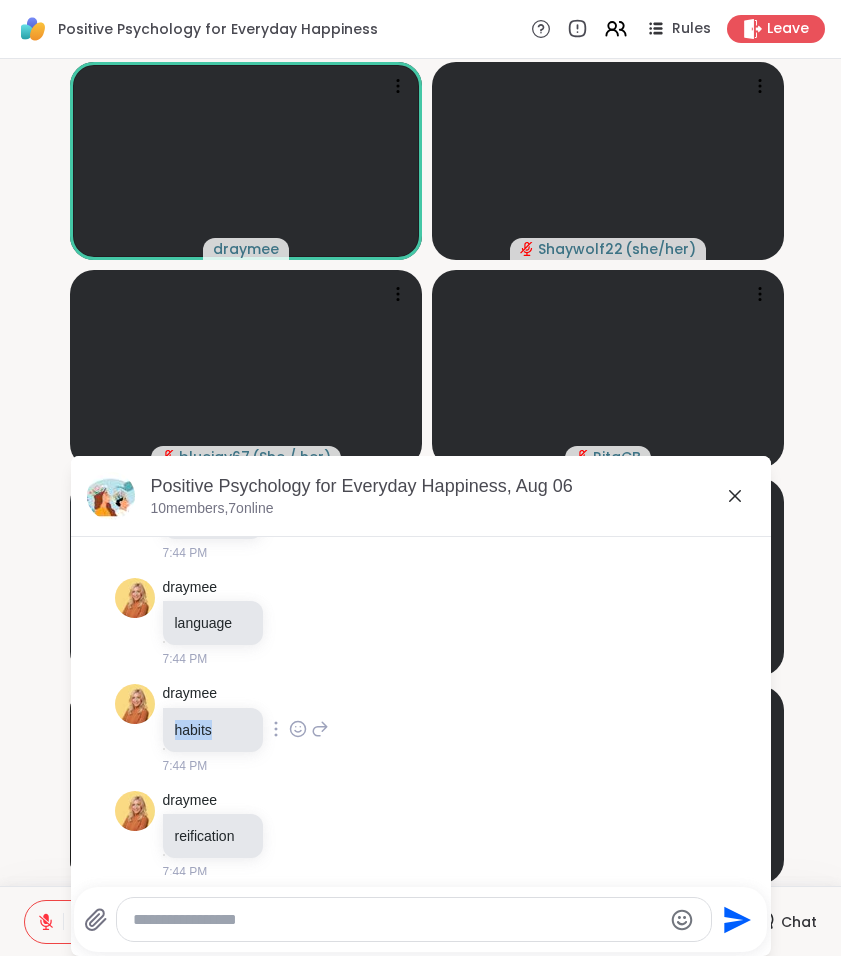 drag, startPoint x: 46, startPoint y: 654, endPoint x: 168, endPoint y: 695, distance: 128.7051 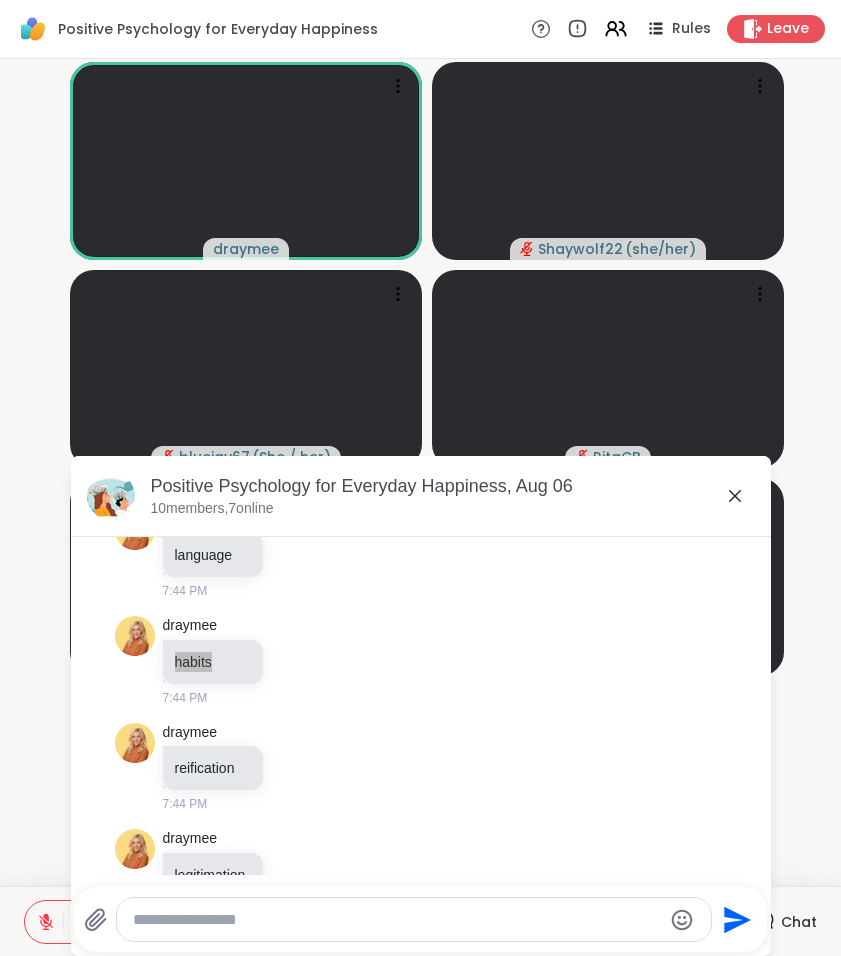 scroll, scrollTop: 7579, scrollLeft: 0, axis: vertical 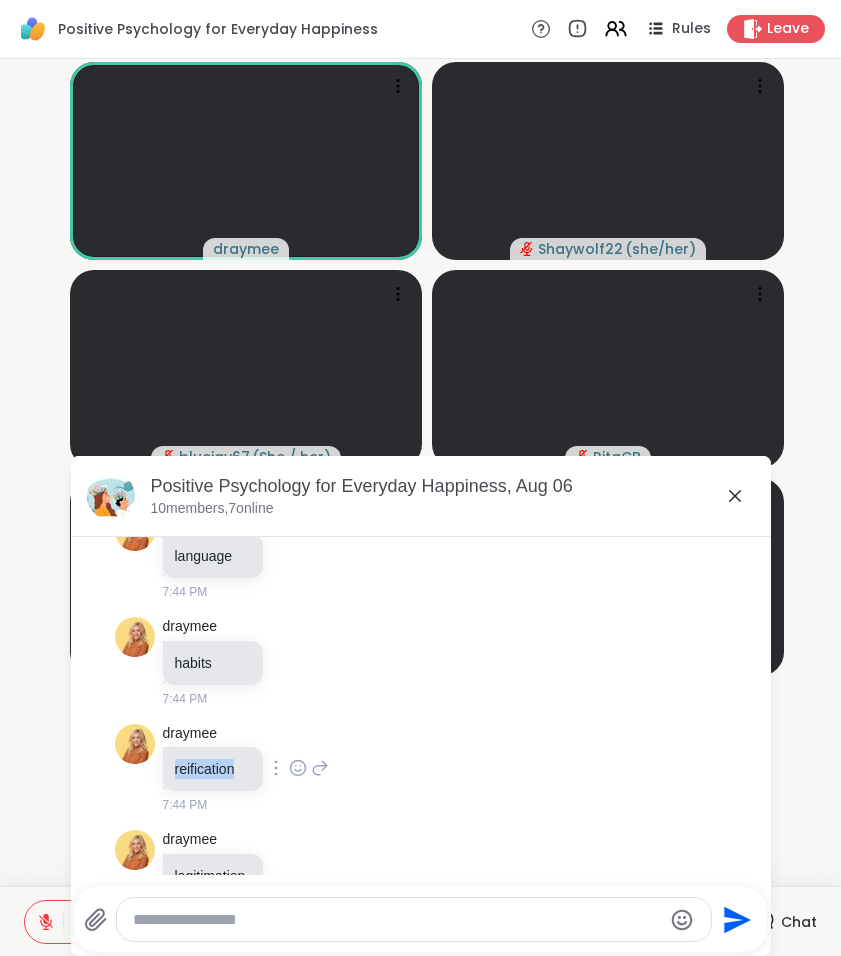 drag, startPoint x: 170, startPoint y: 737, endPoint x: 251, endPoint y: 739, distance: 81.02469 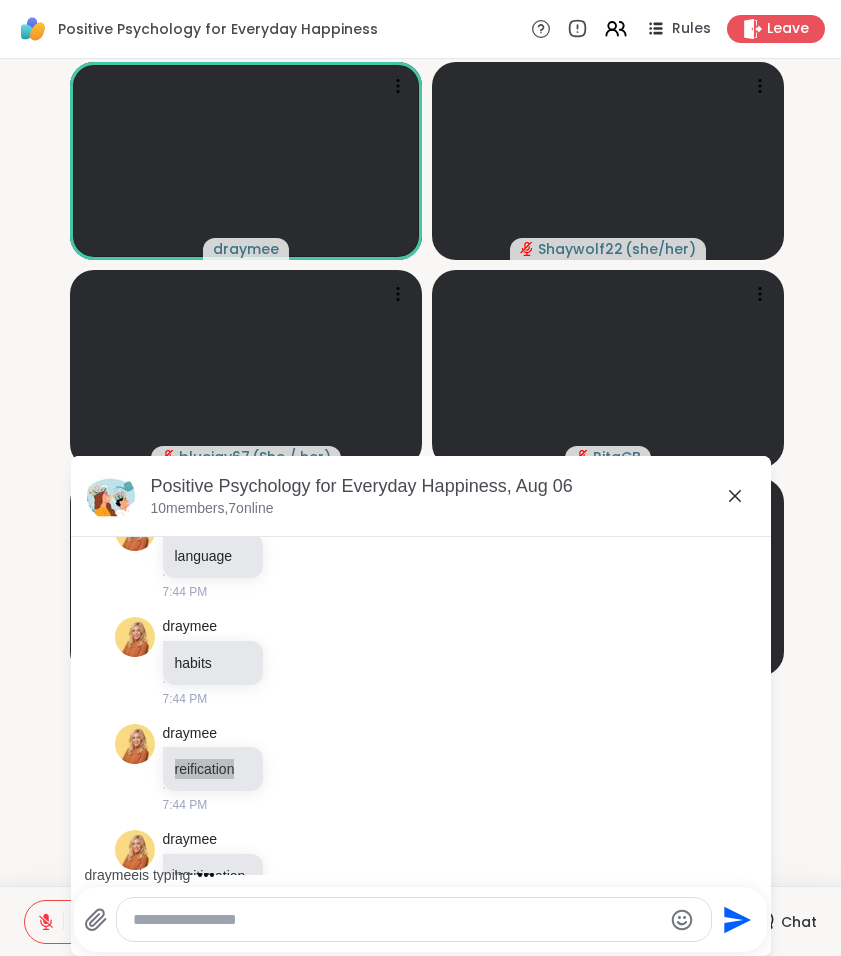 scroll, scrollTop: 7602, scrollLeft: 0, axis: vertical 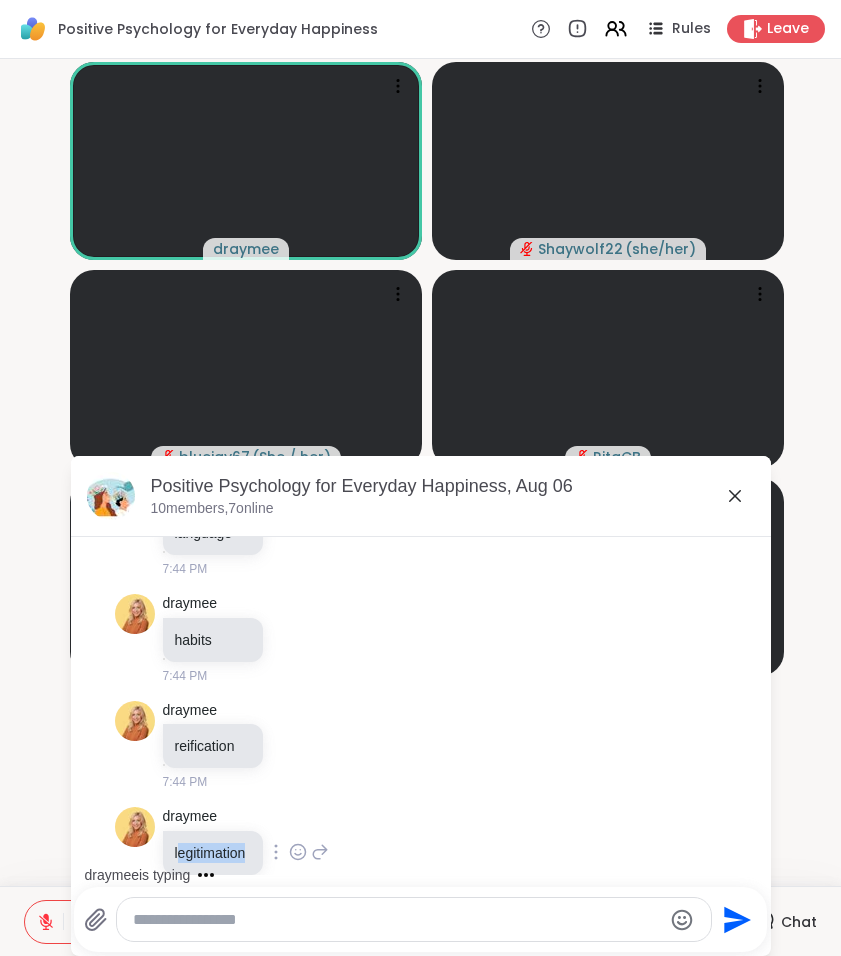 drag, startPoint x: 176, startPoint y: 826, endPoint x: 257, endPoint y: 824, distance: 81.02469 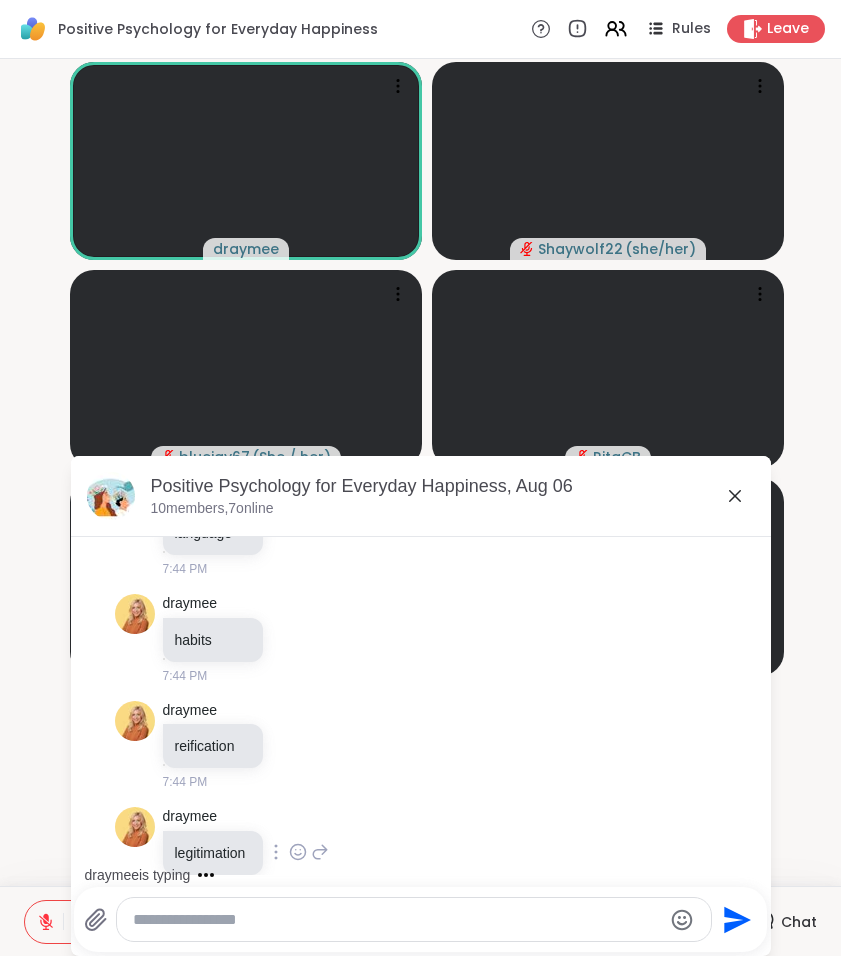click on "legitimation" at bounding box center [213, 853] 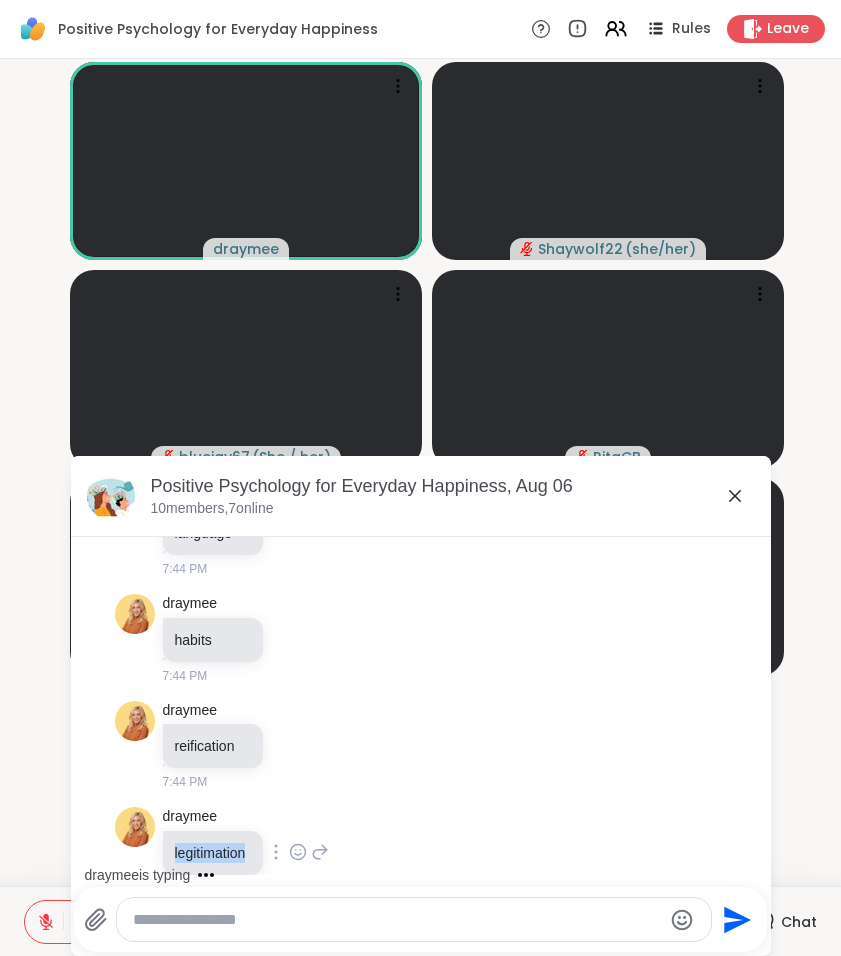 drag, startPoint x: 253, startPoint y: 822, endPoint x: 160, endPoint y: 820, distance: 93.0215 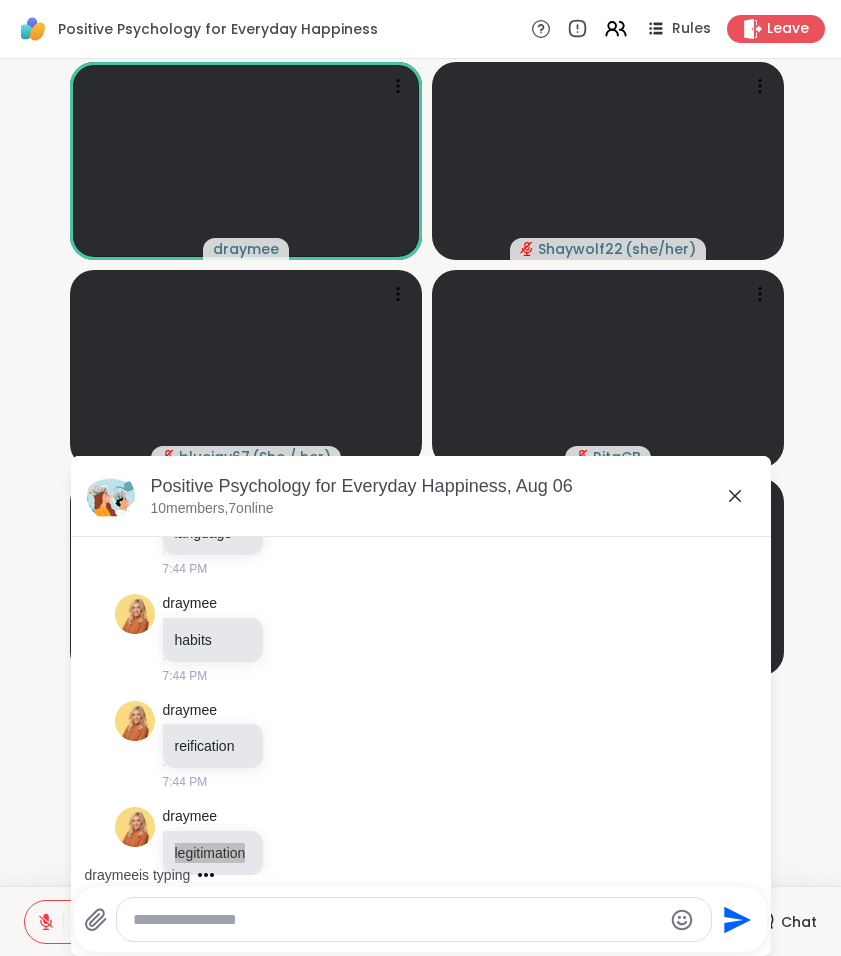 scroll, scrollTop: 7708, scrollLeft: 0, axis: vertical 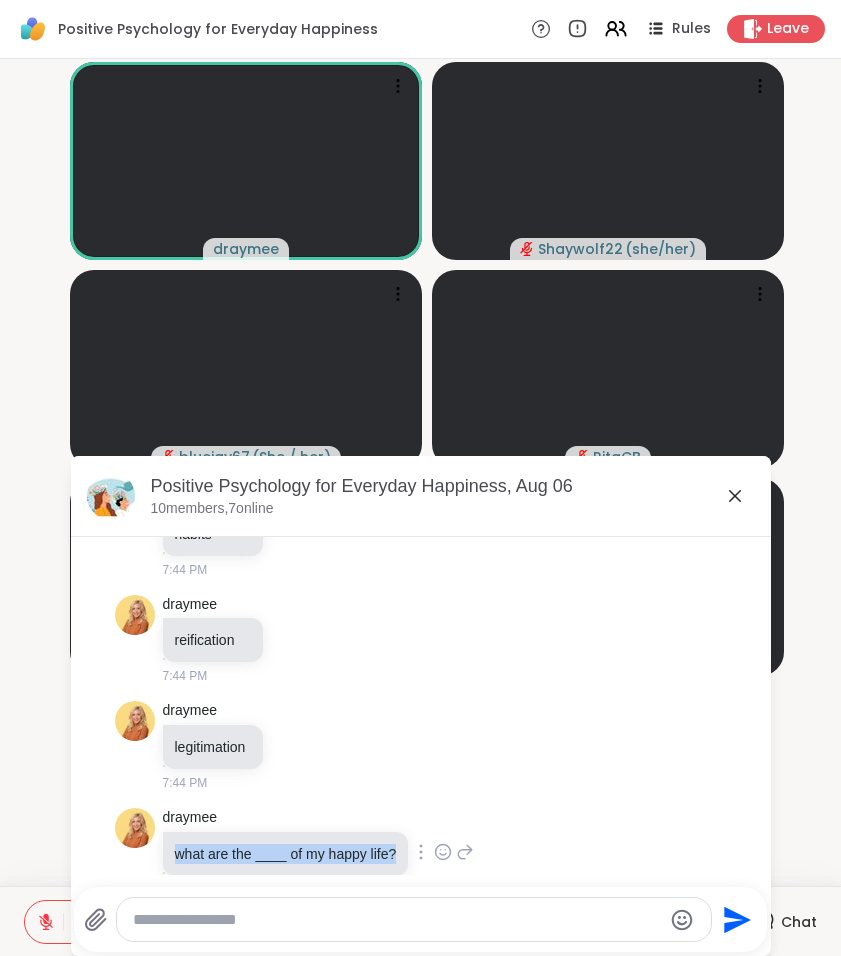drag, startPoint x: 176, startPoint y: 816, endPoint x: 378, endPoint y: 839, distance: 203.30519 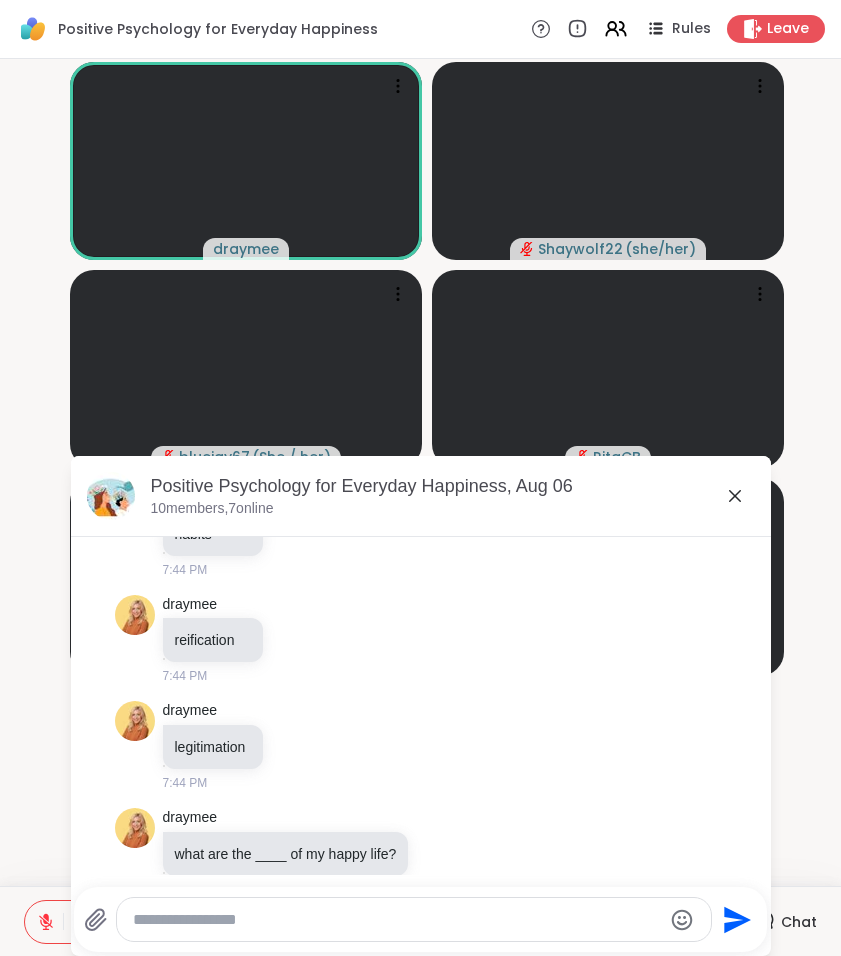 click at bounding box center (397, 920) 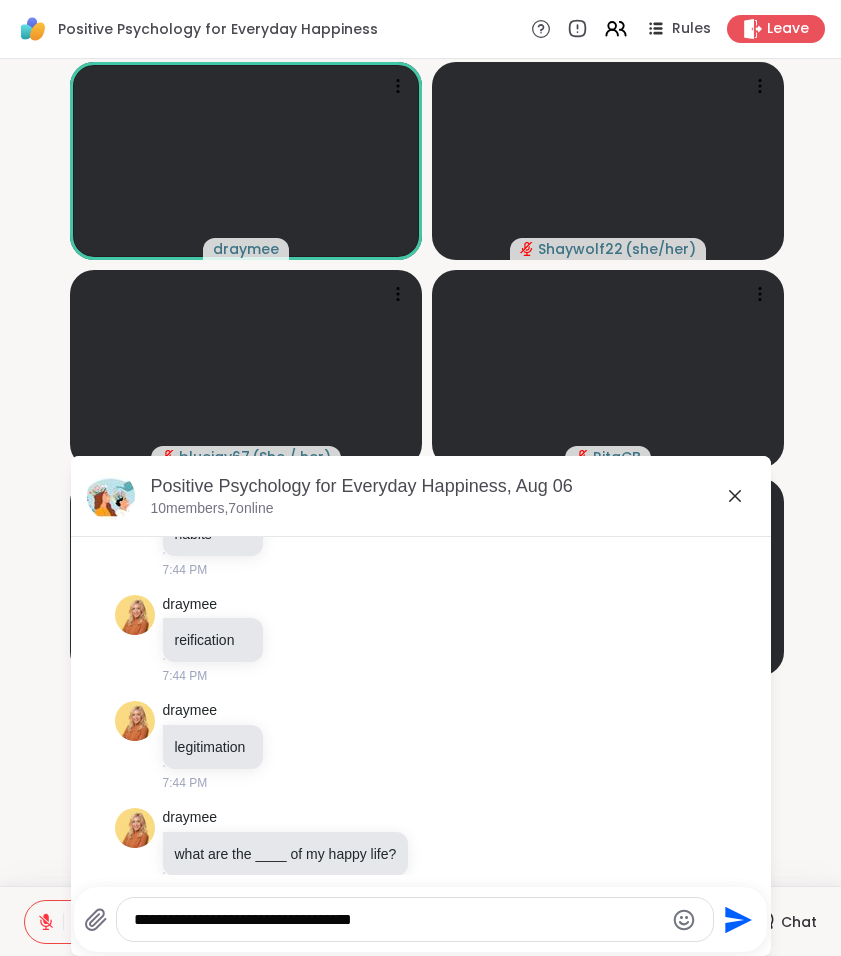 type on "**********" 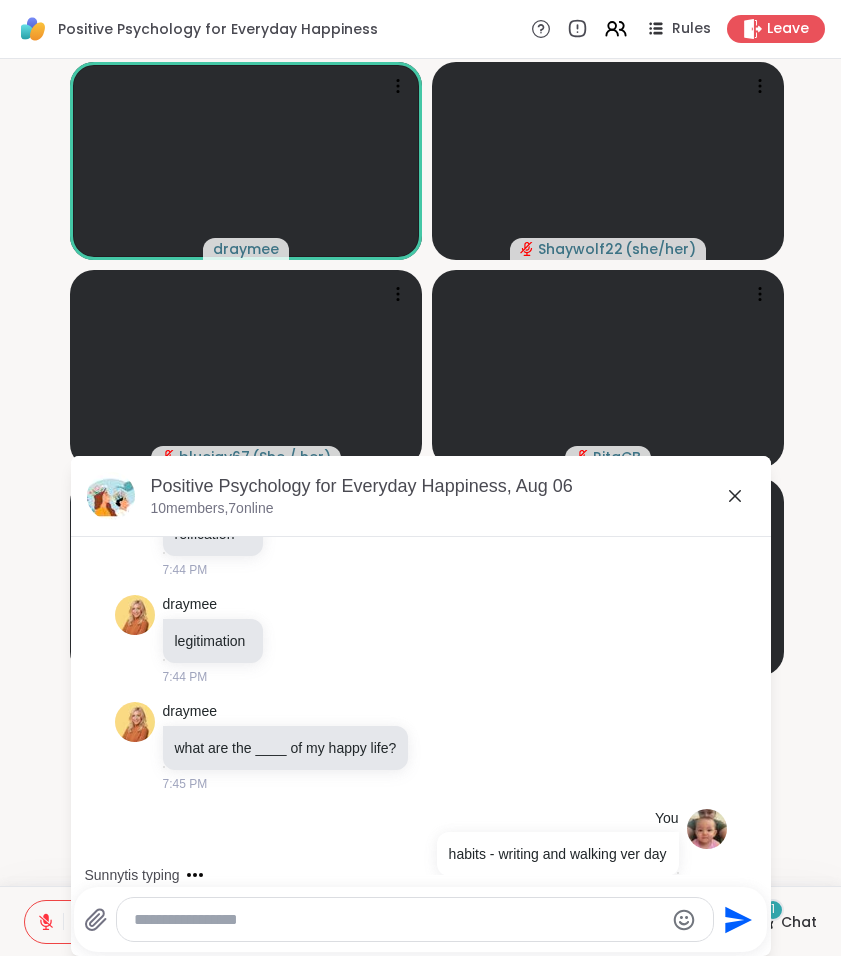 scroll, scrollTop: 7940, scrollLeft: 0, axis: vertical 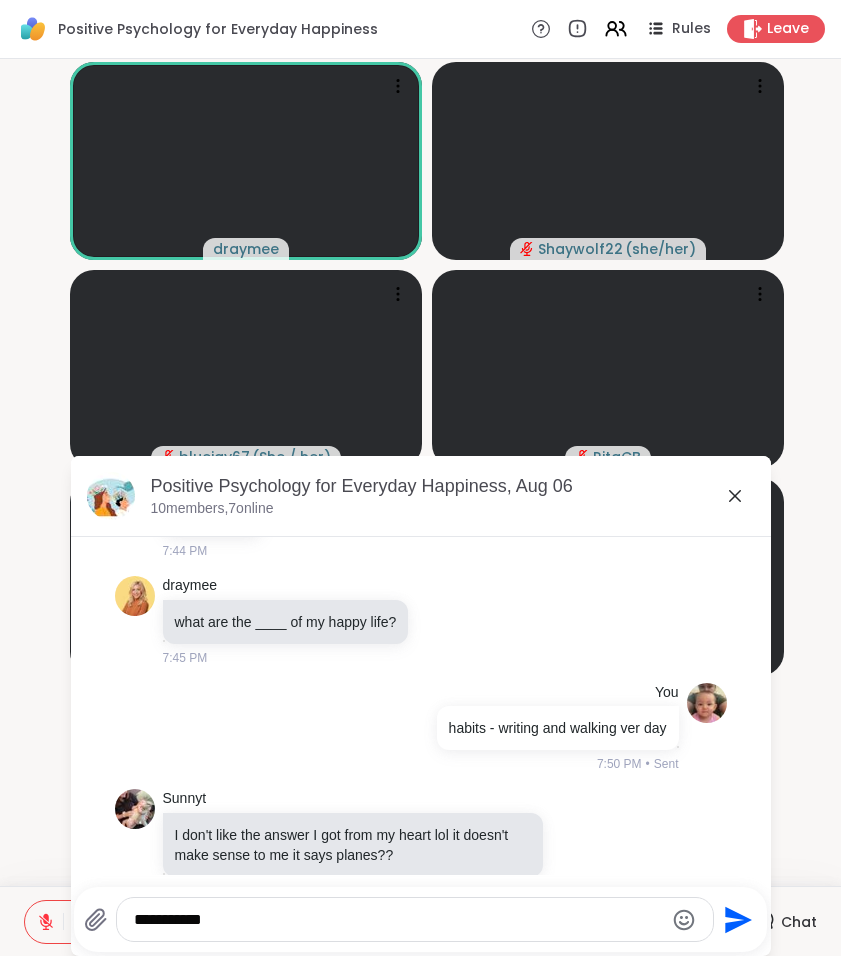 click on "**********" at bounding box center [398, 920] 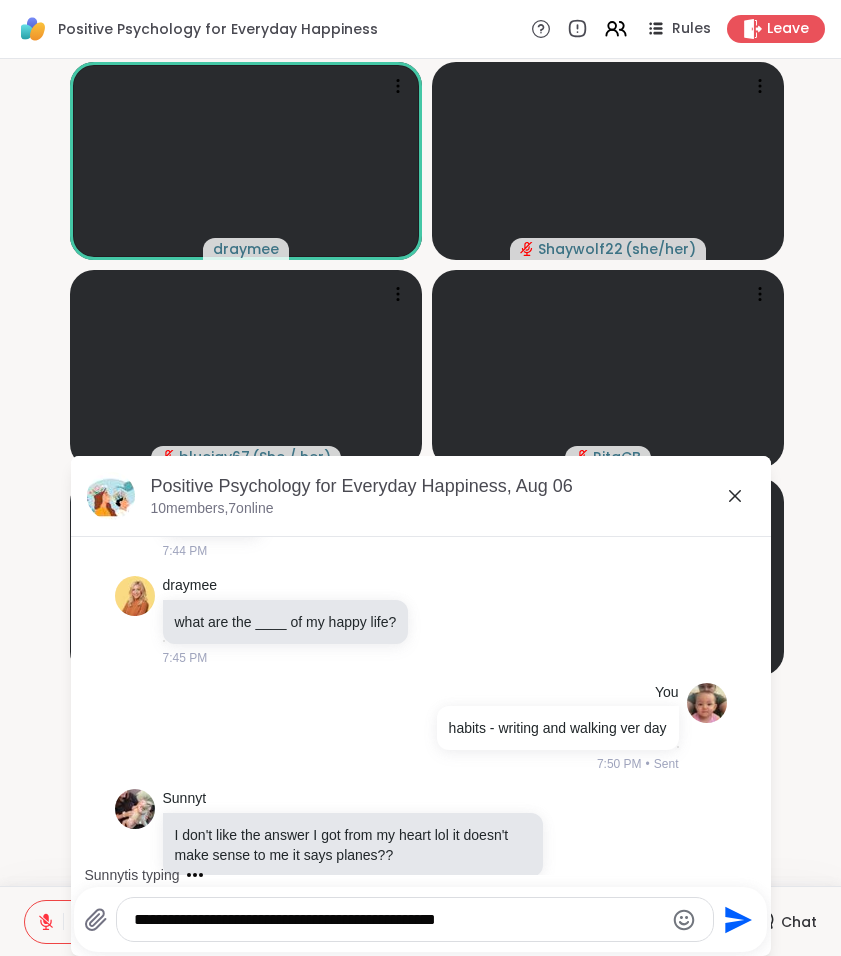 type on "**********" 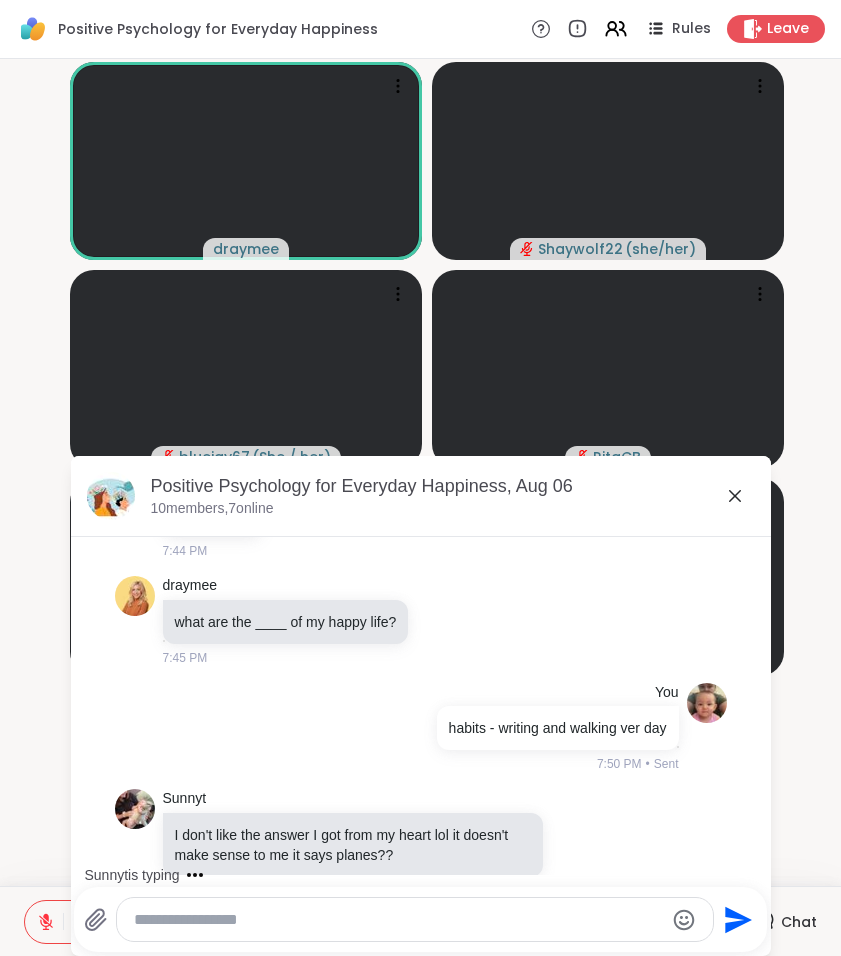 scroll, scrollTop: 8066, scrollLeft: 0, axis: vertical 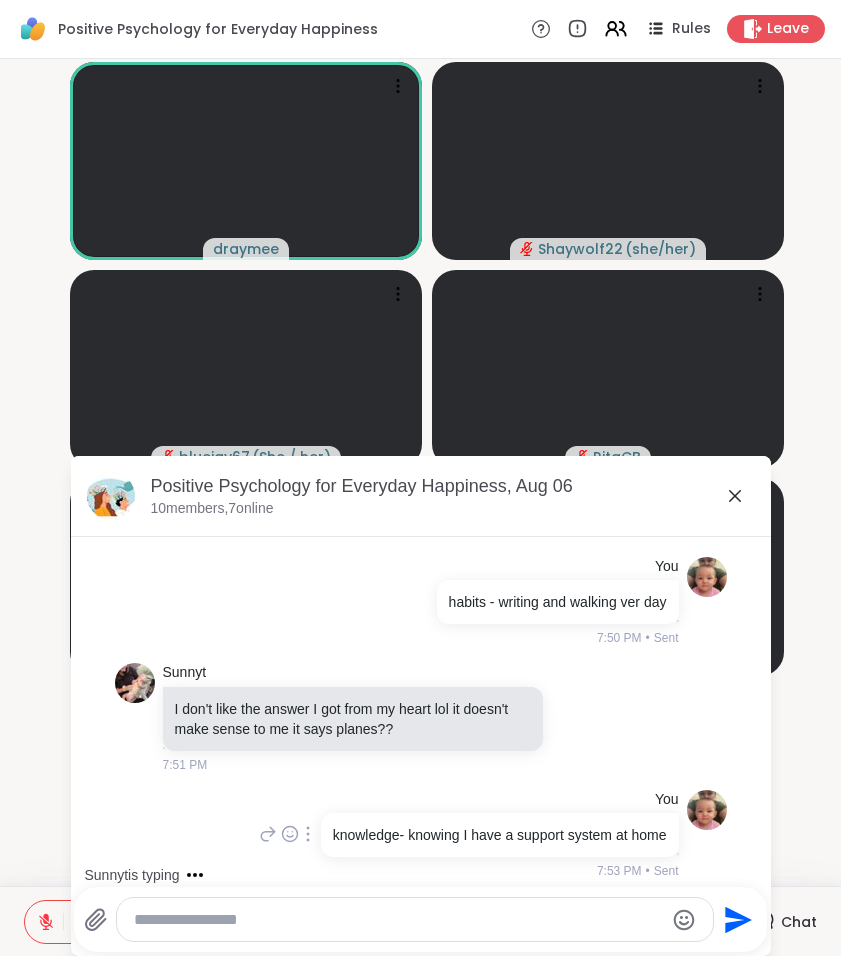 click on "knowledge- knowing I have a support system at home" at bounding box center [500, 835] 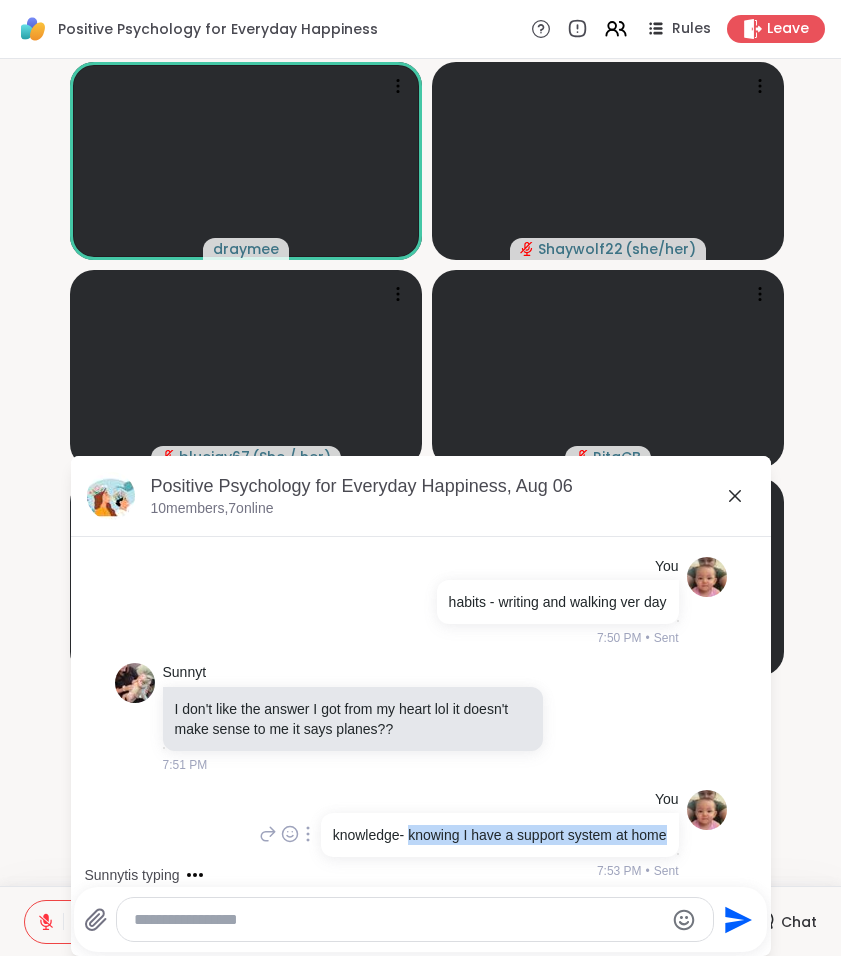 drag, startPoint x: 388, startPoint y: 805, endPoint x: 440, endPoint y: 838, distance: 61.587337 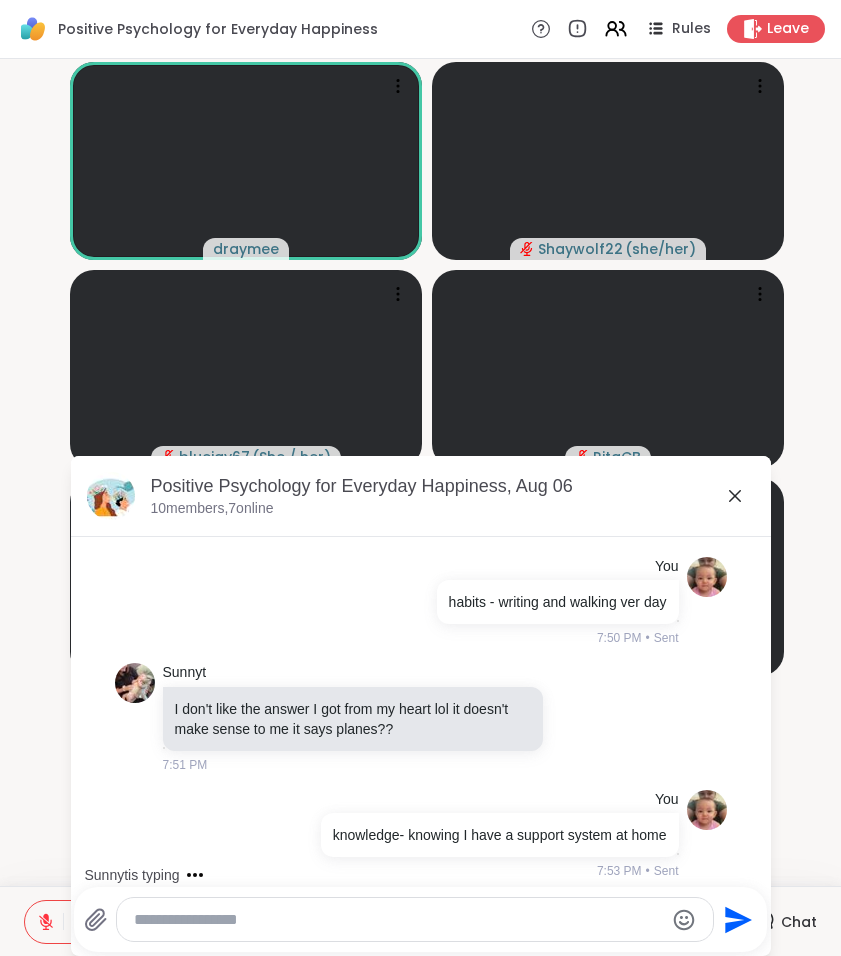 click at bounding box center (398, 920) 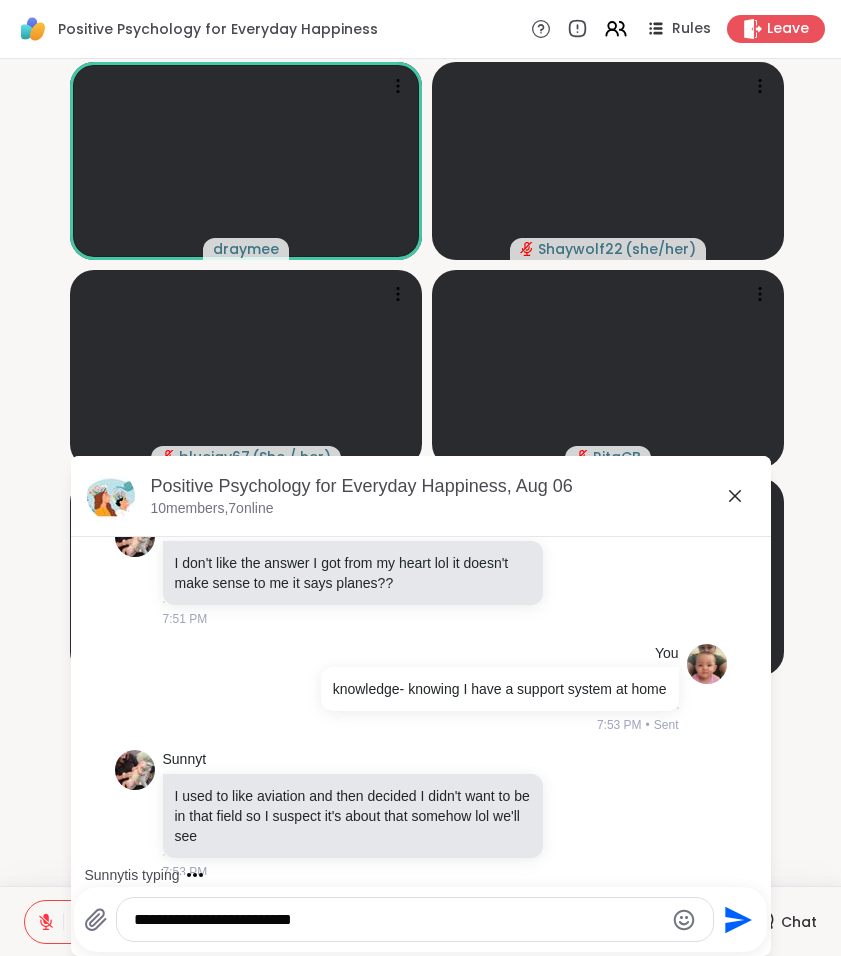 type on "**********" 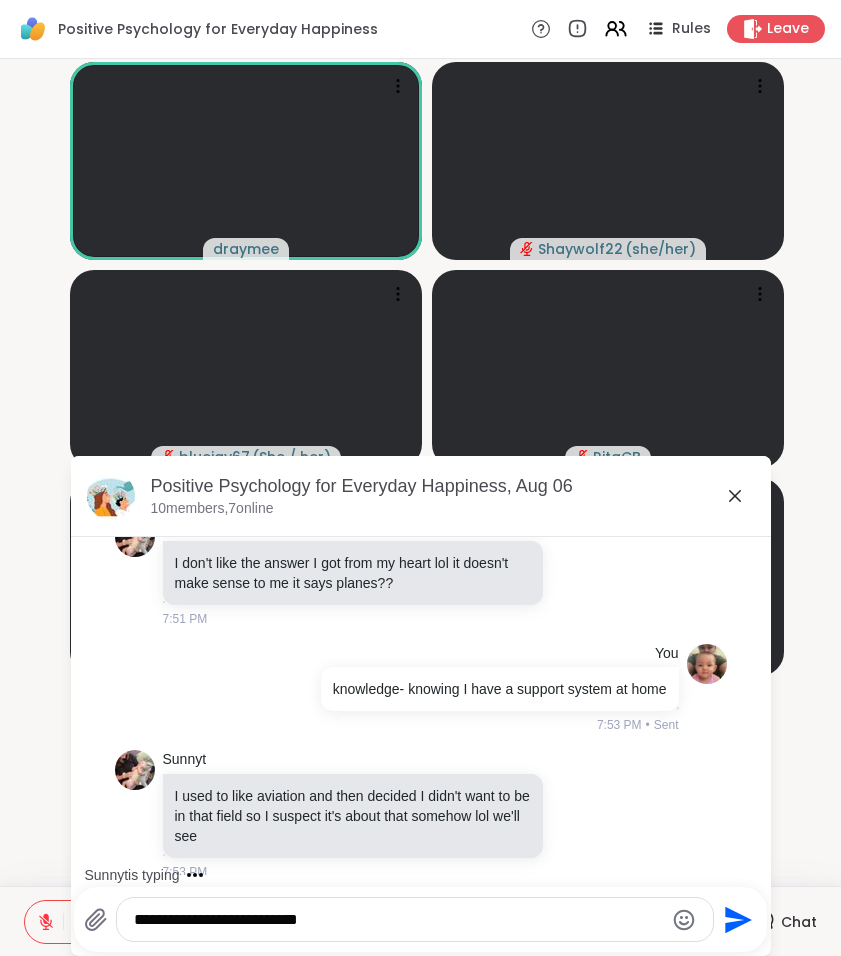 type 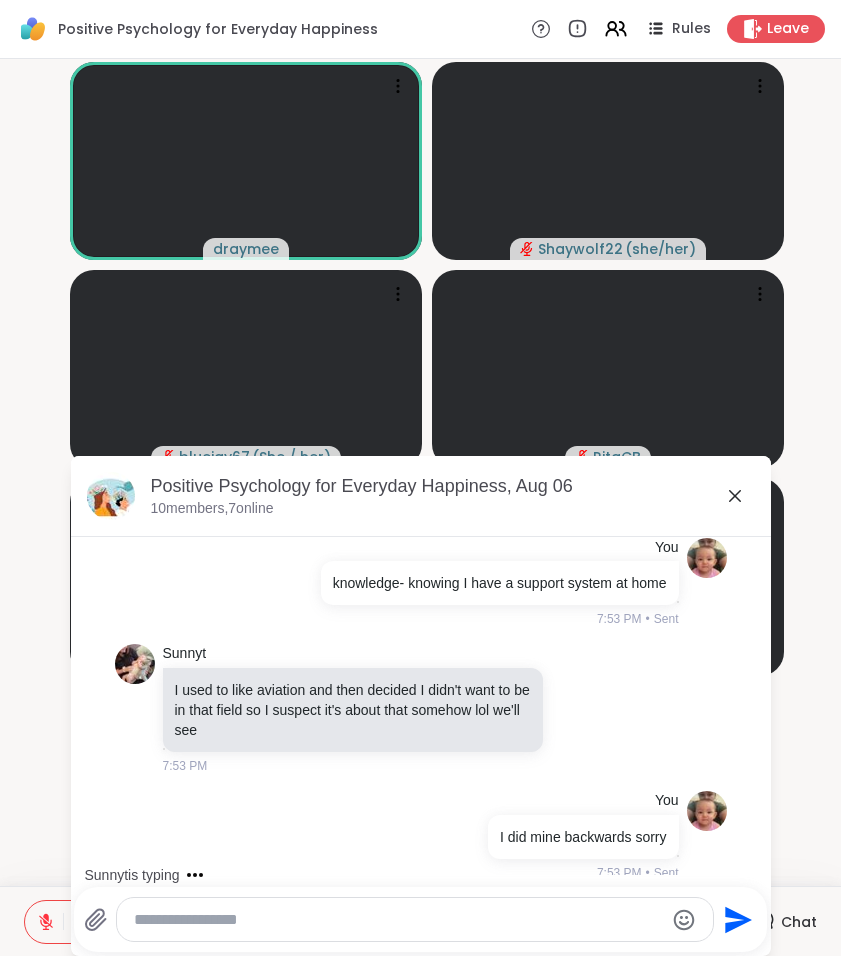 scroll, scrollTop: 8424, scrollLeft: 0, axis: vertical 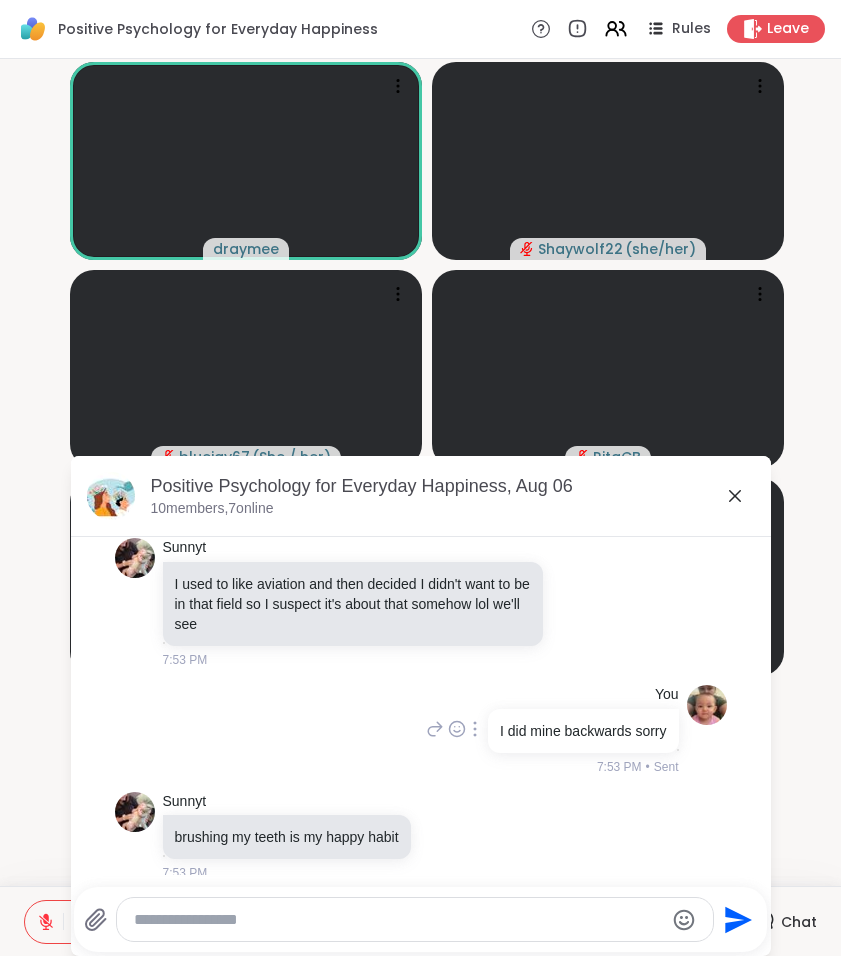 click on "You I did mine backwards sorry [TIME] • Sent" at bounding box center [421, 730] 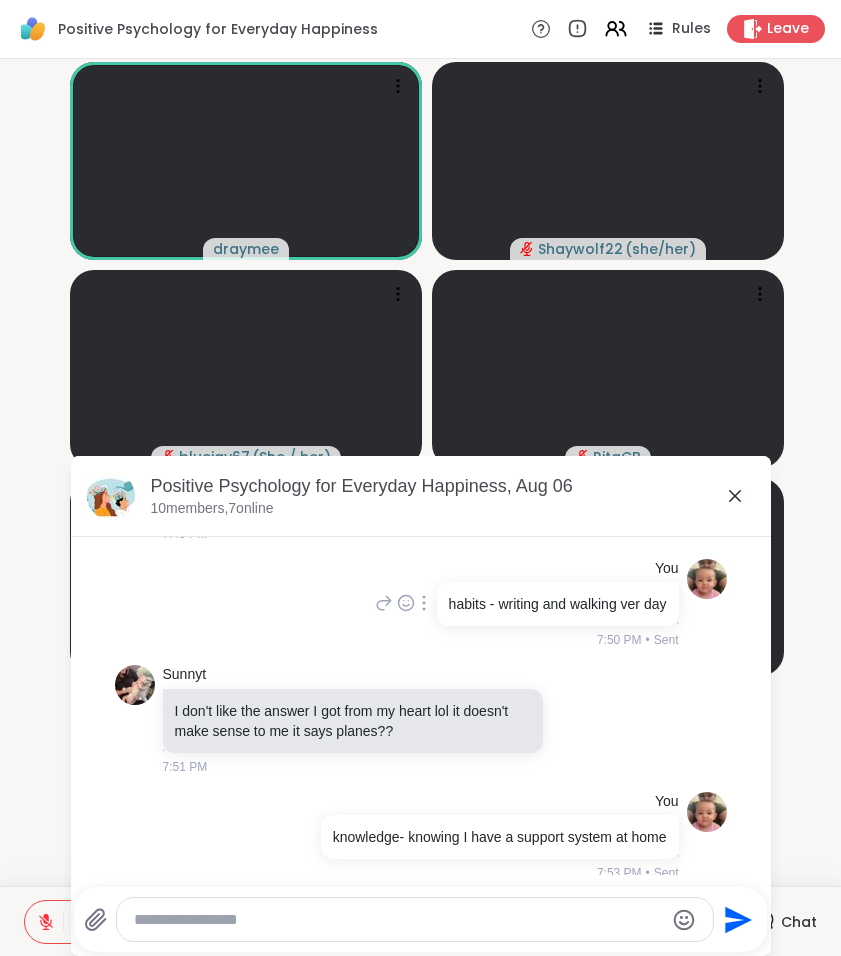 scroll, scrollTop: 8424, scrollLeft: 0, axis: vertical 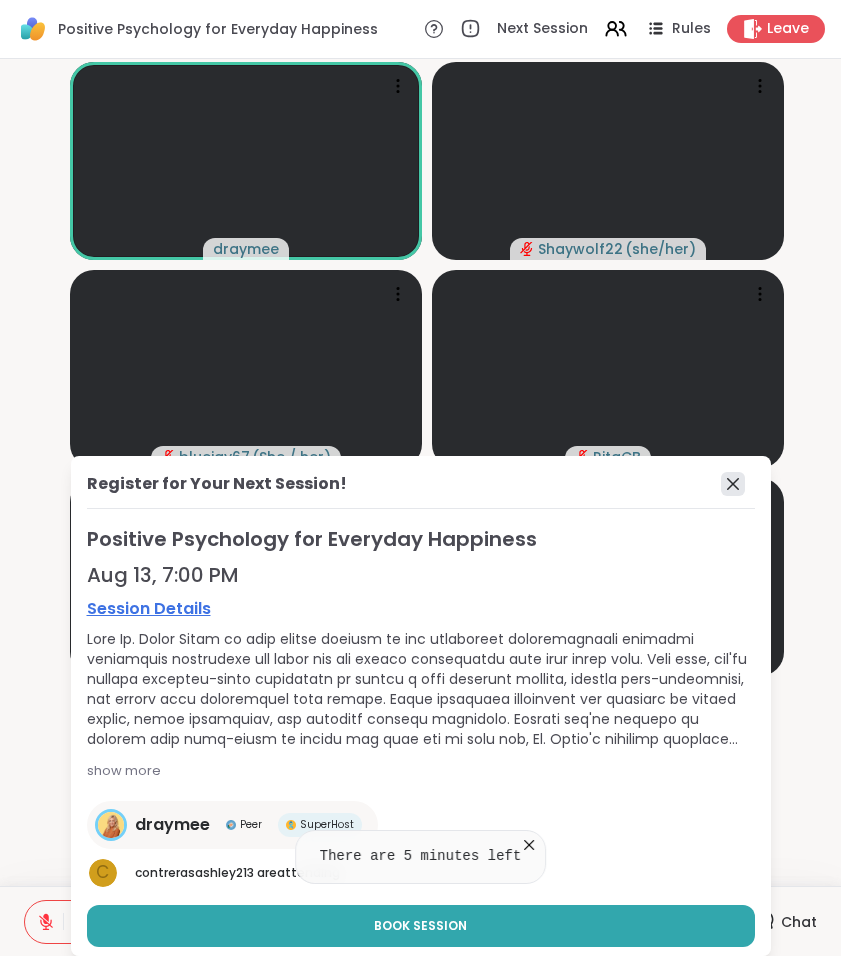 click 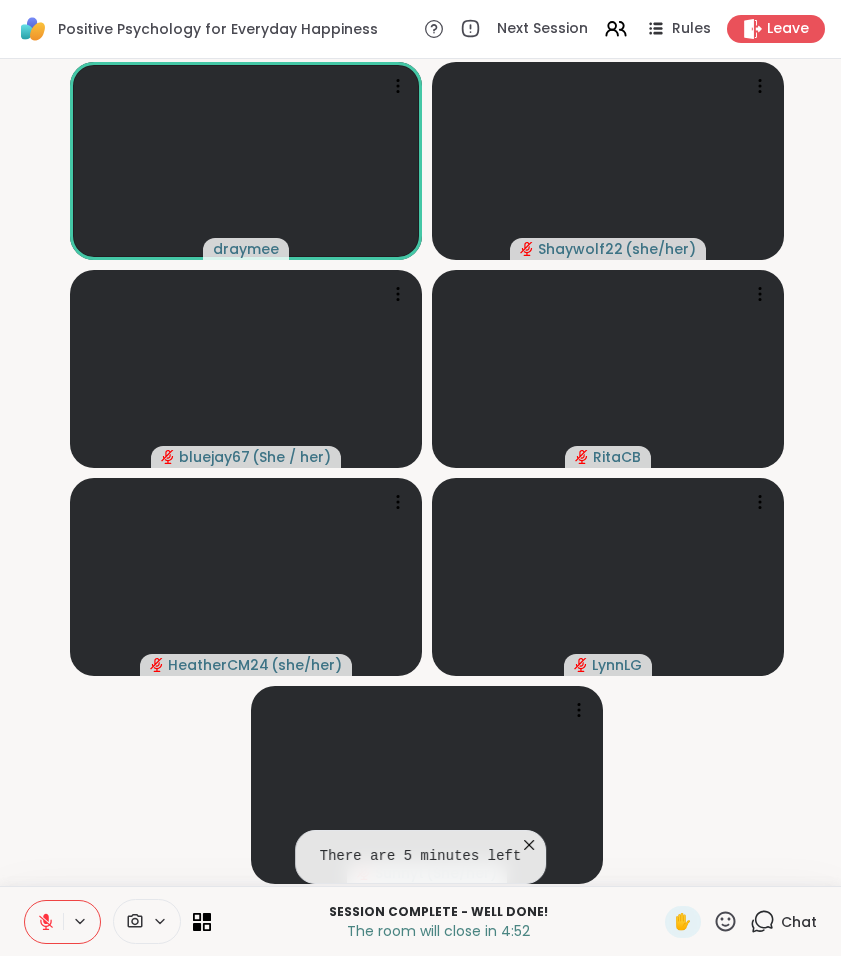 scroll, scrollTop: 0, scrollLeft: 0, axis: both 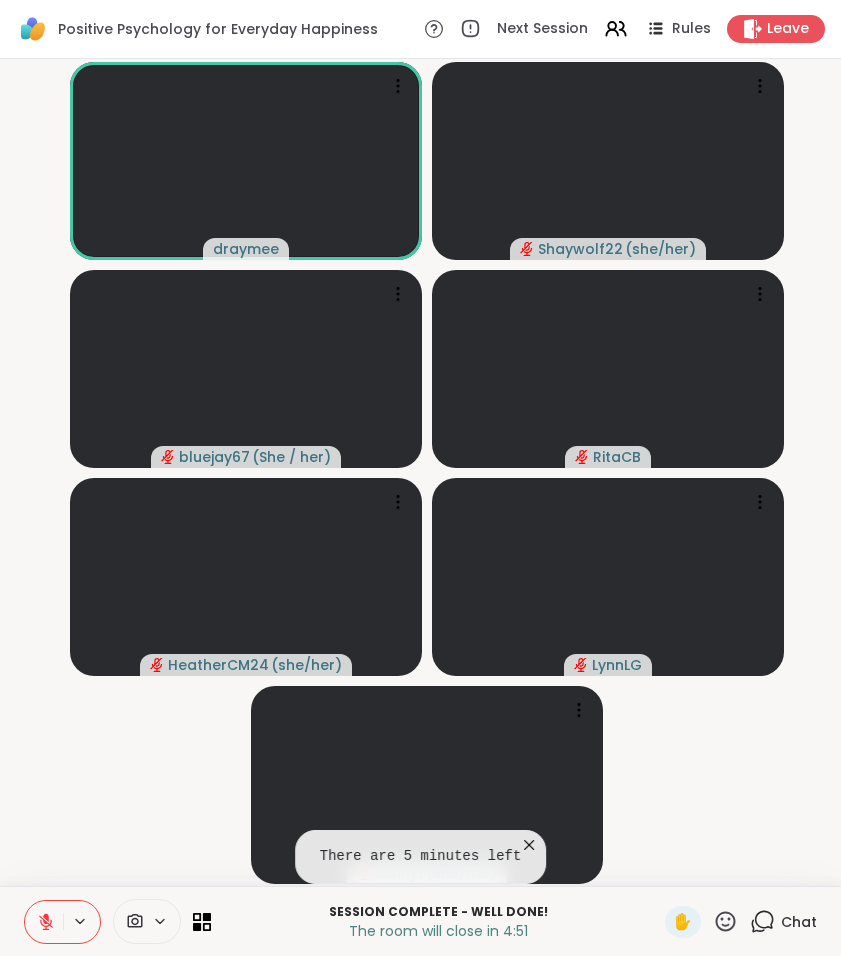 click 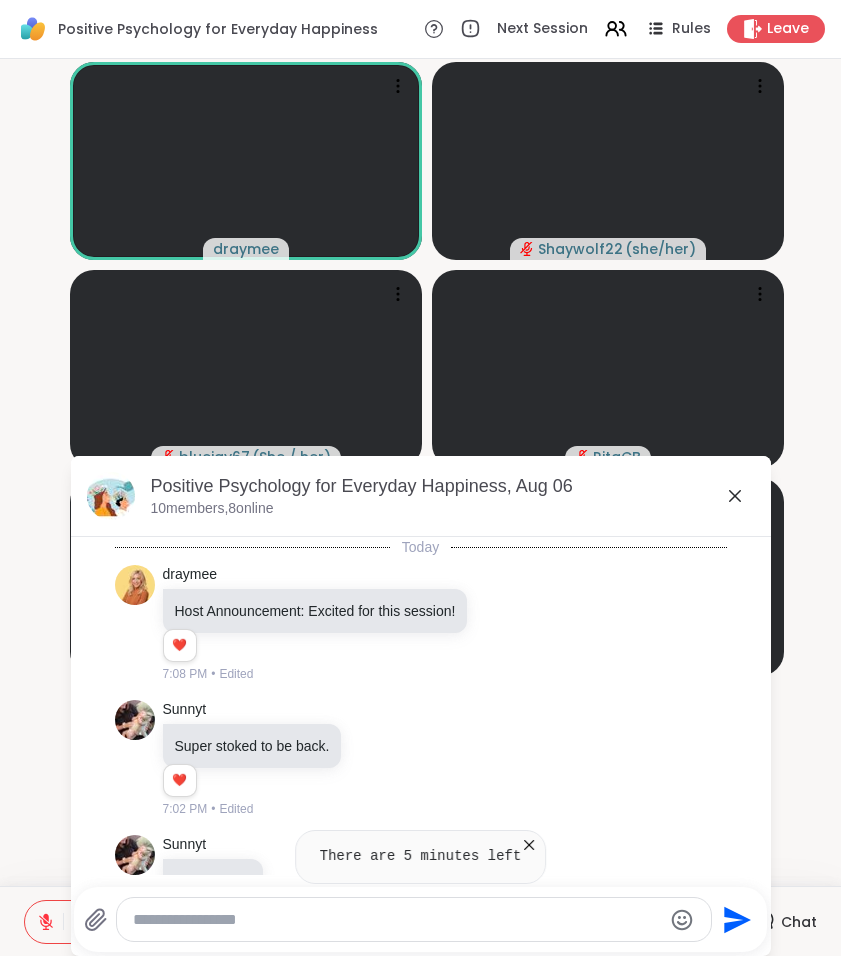 scroll, scrollTop: 8404, scrollLeft: 0, axis: vertical 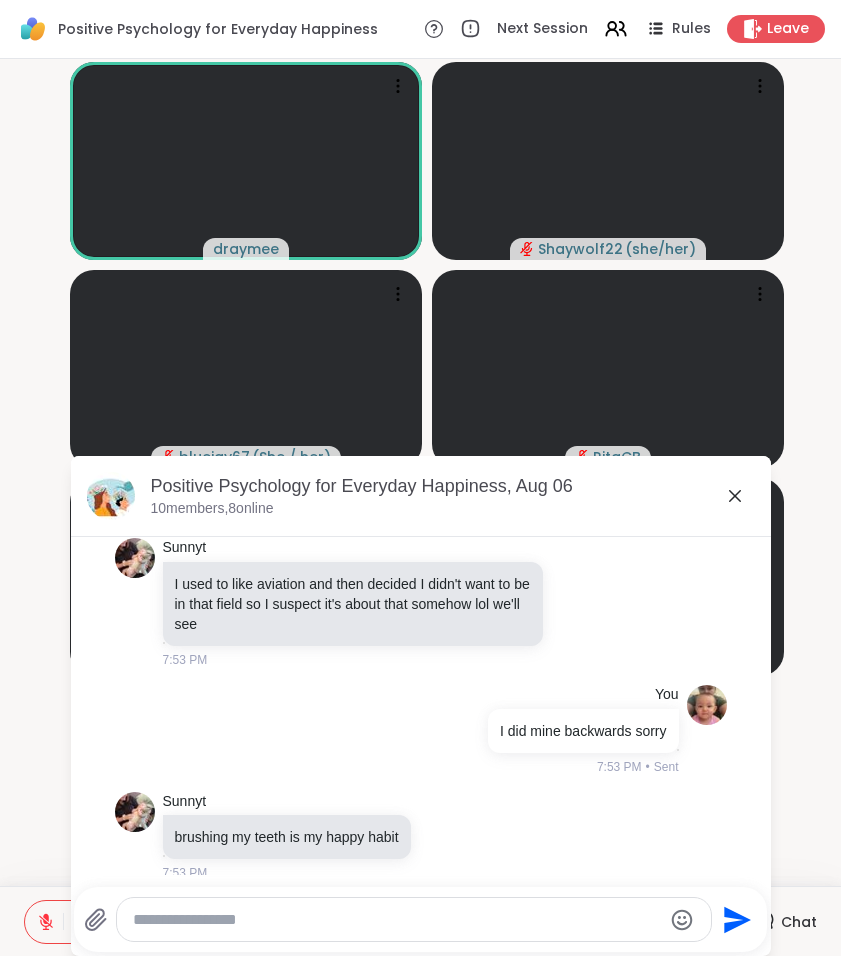 click 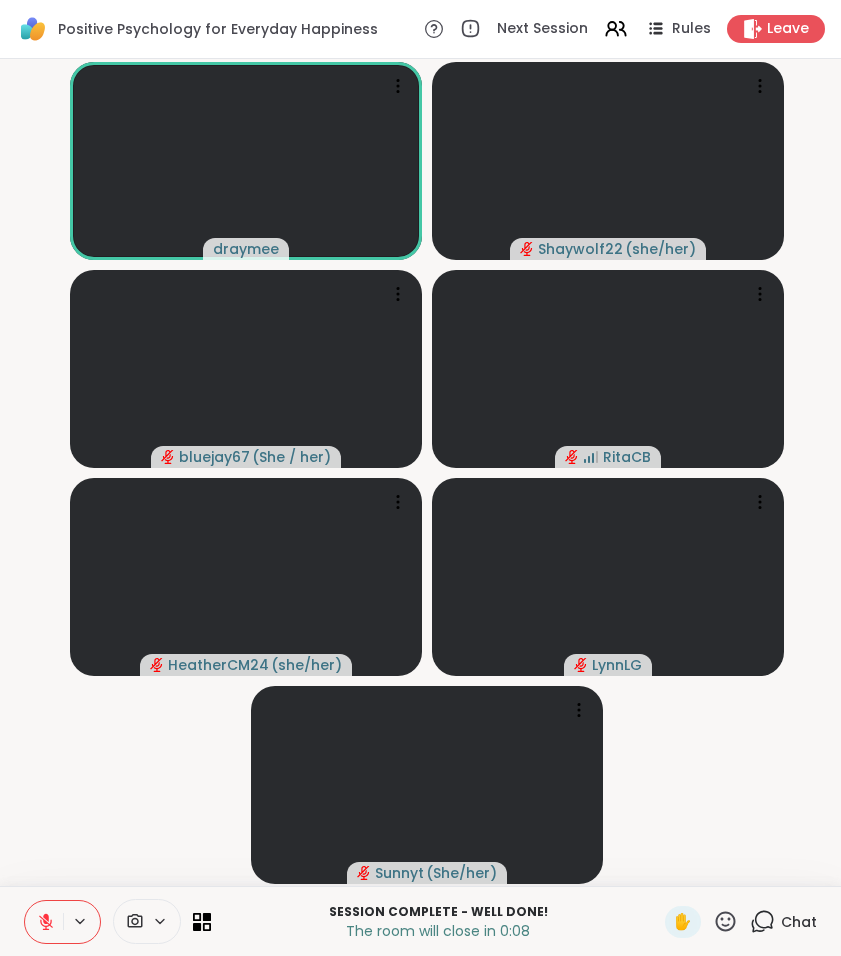 click 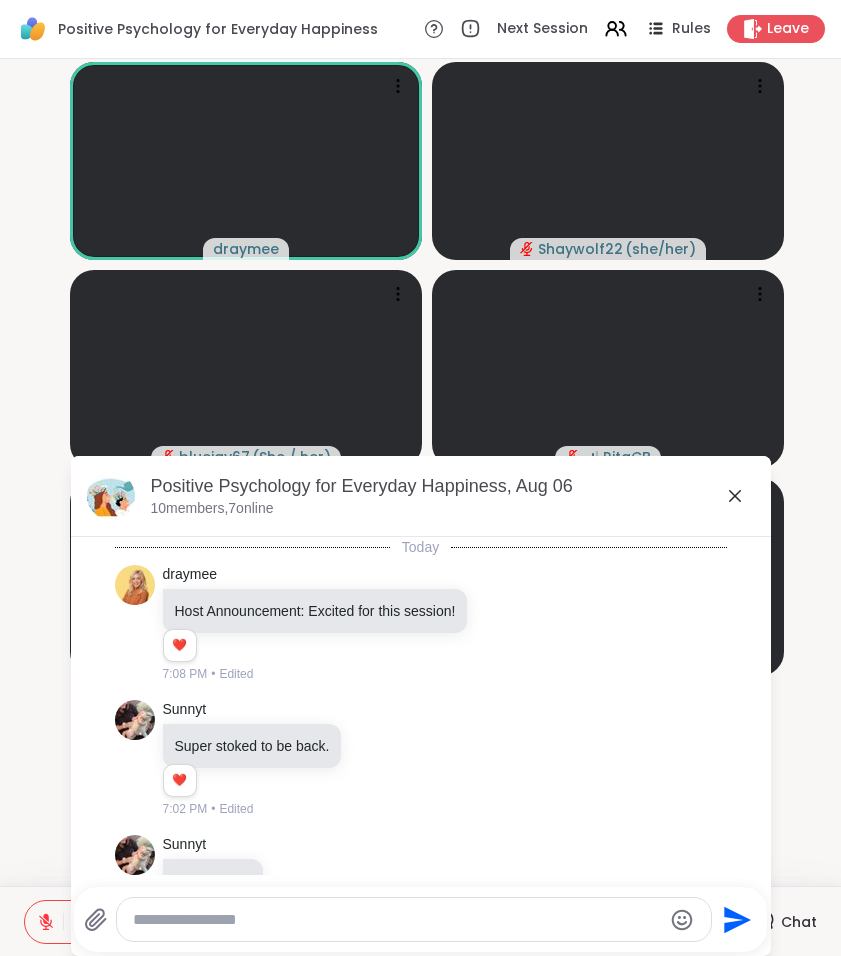 scroll, scrollTop: 8404, scrollLeft: 0, axis: vertical 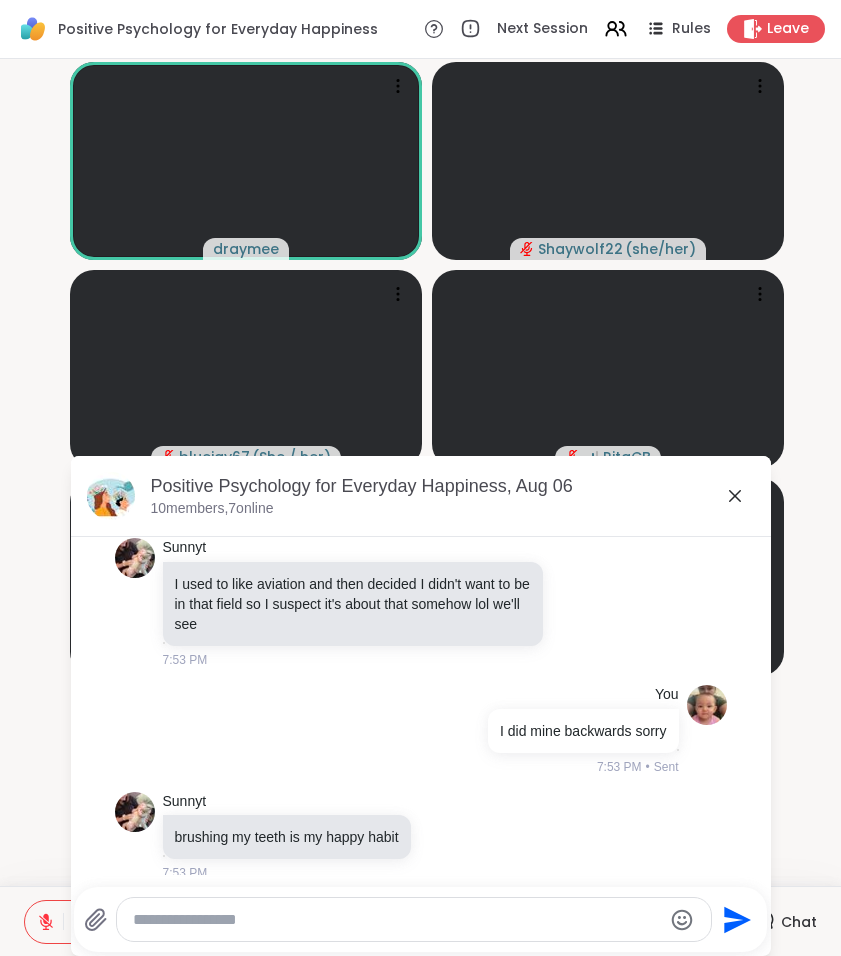 click at bounding box center (397, 920) 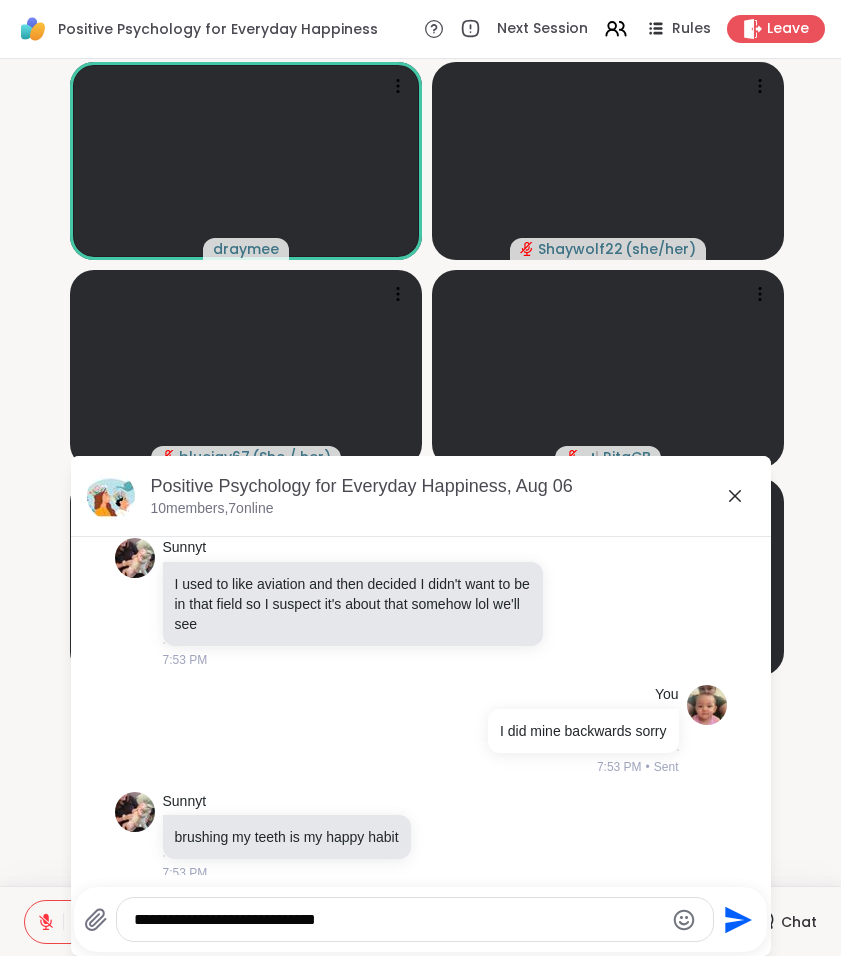 type on "**********" 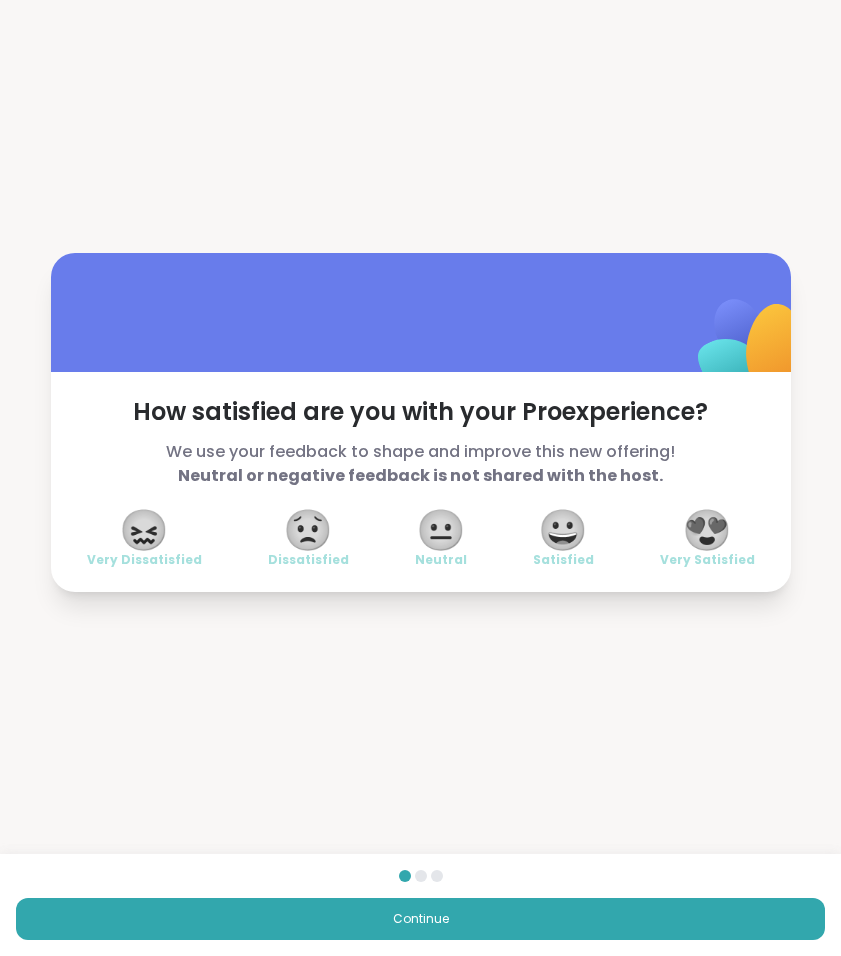 click on "😍" at bounding box center [707, 530] 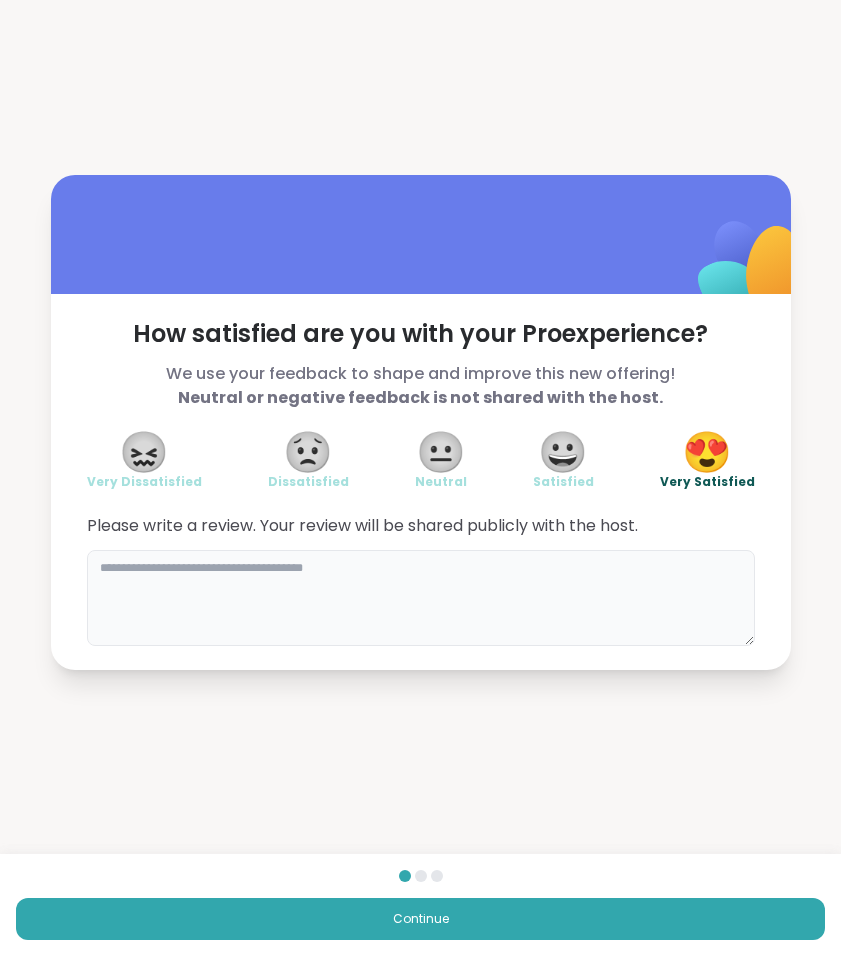 click at bounding box center [421, 598] 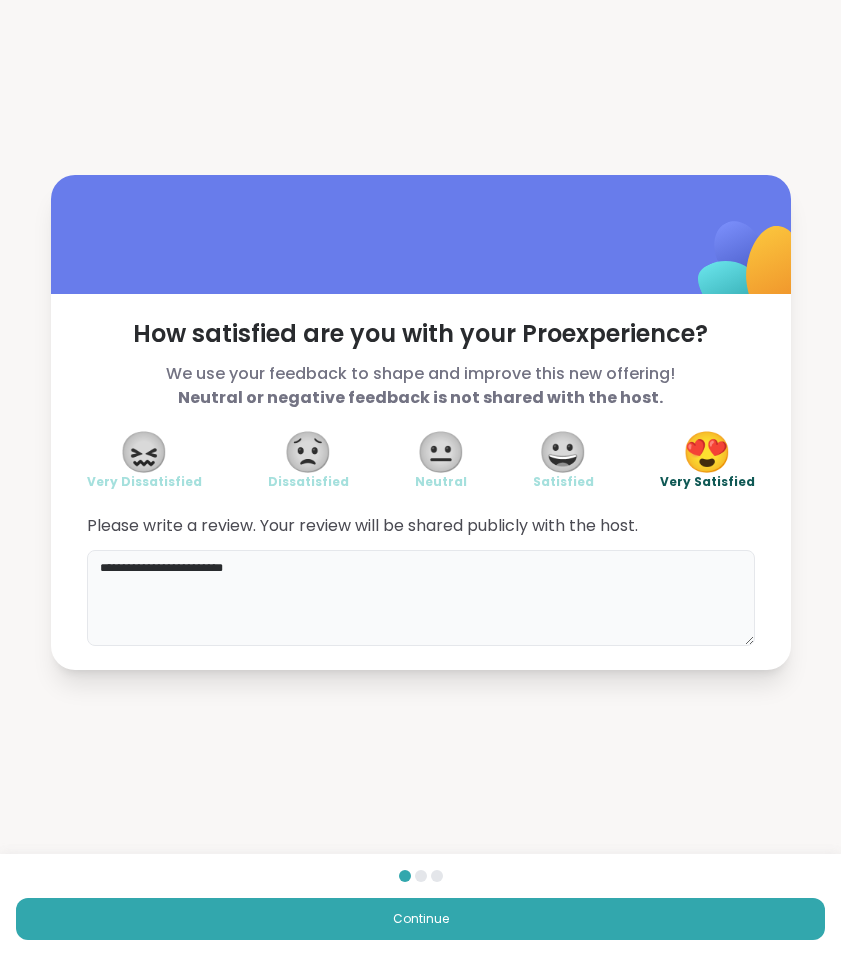 type on "**********" 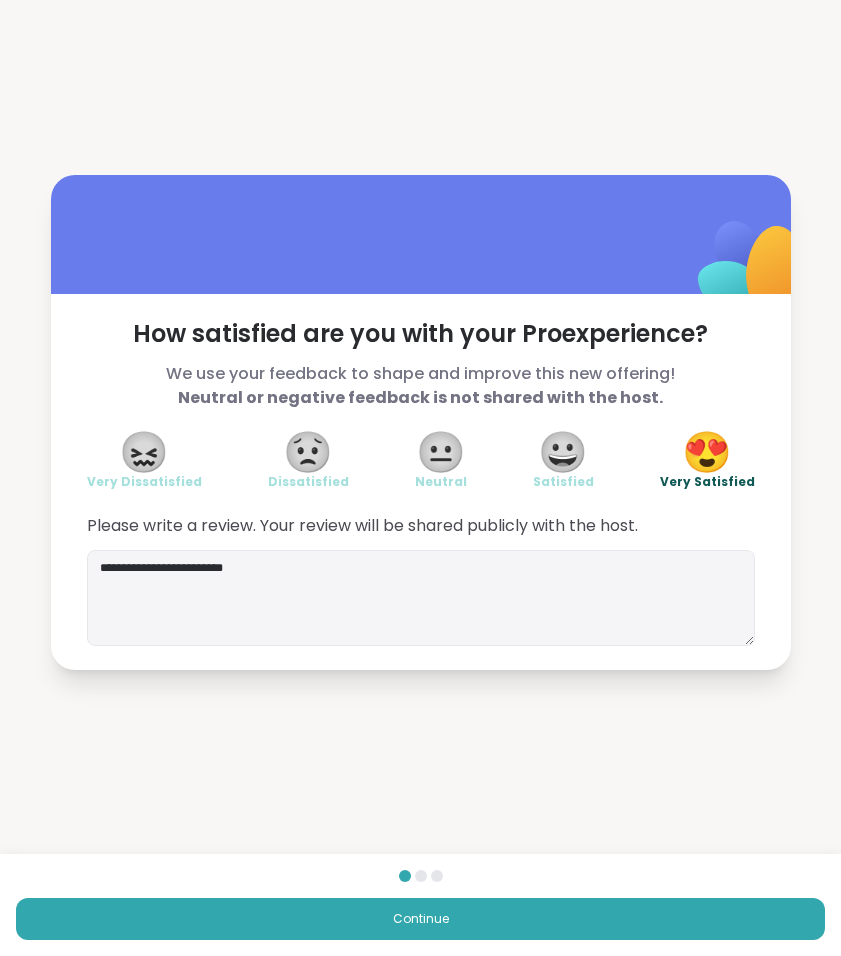 click on "Continue" at bounding box center (420, 905) 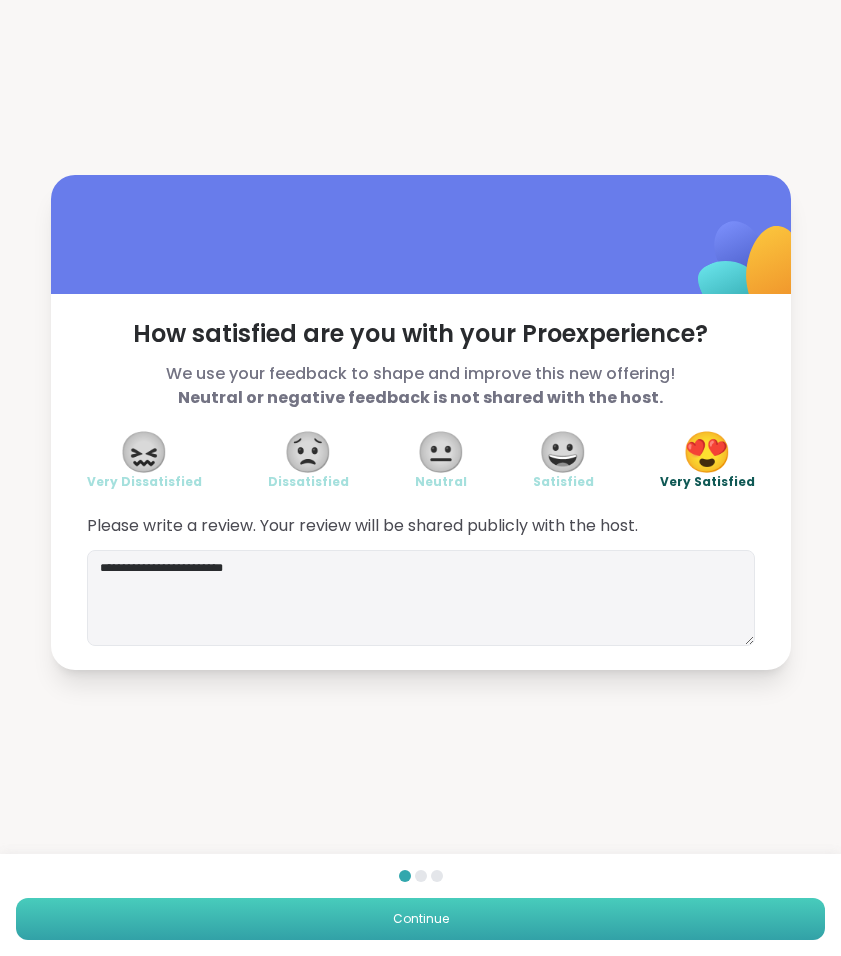 click on "Continue" at bounding box center (420, 919) 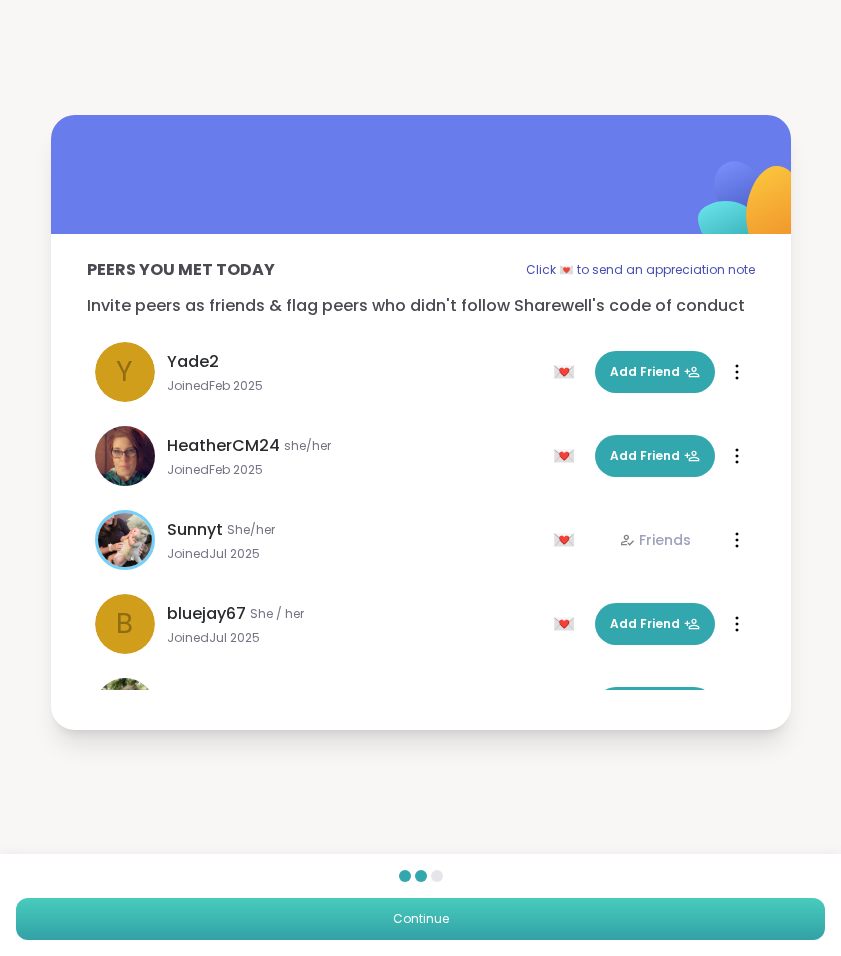 click on "Continue" at bounding box center (420, 919) 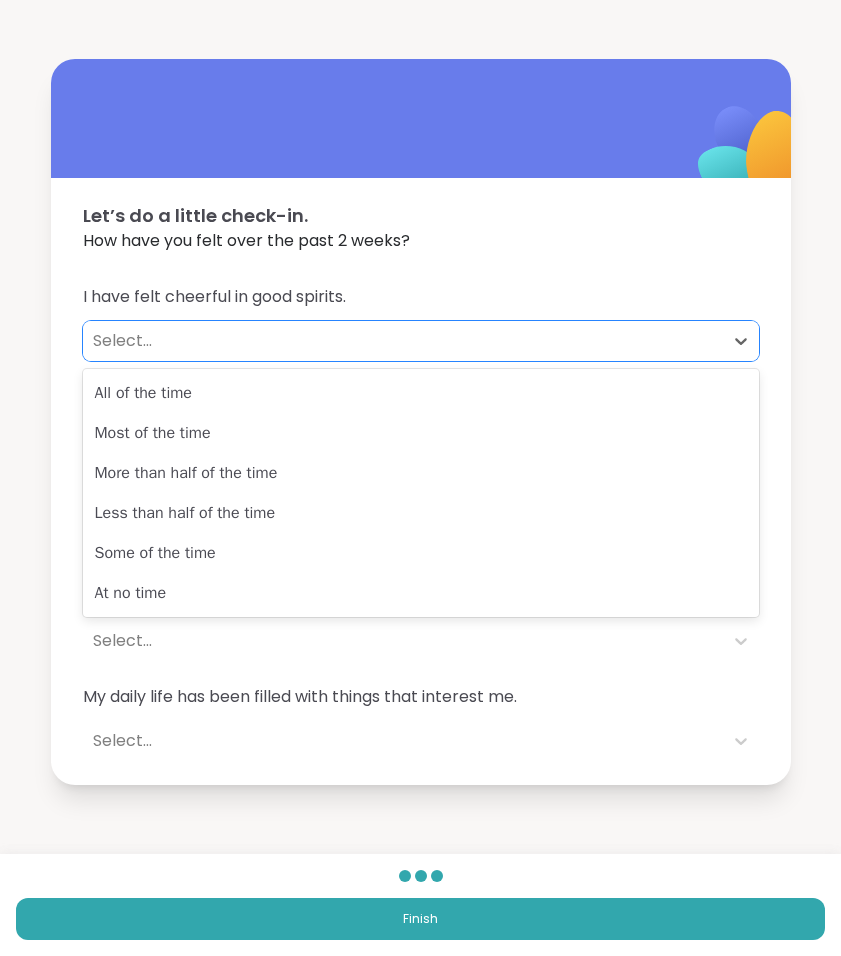 click on "Select..." at bounding box center [403, 341] 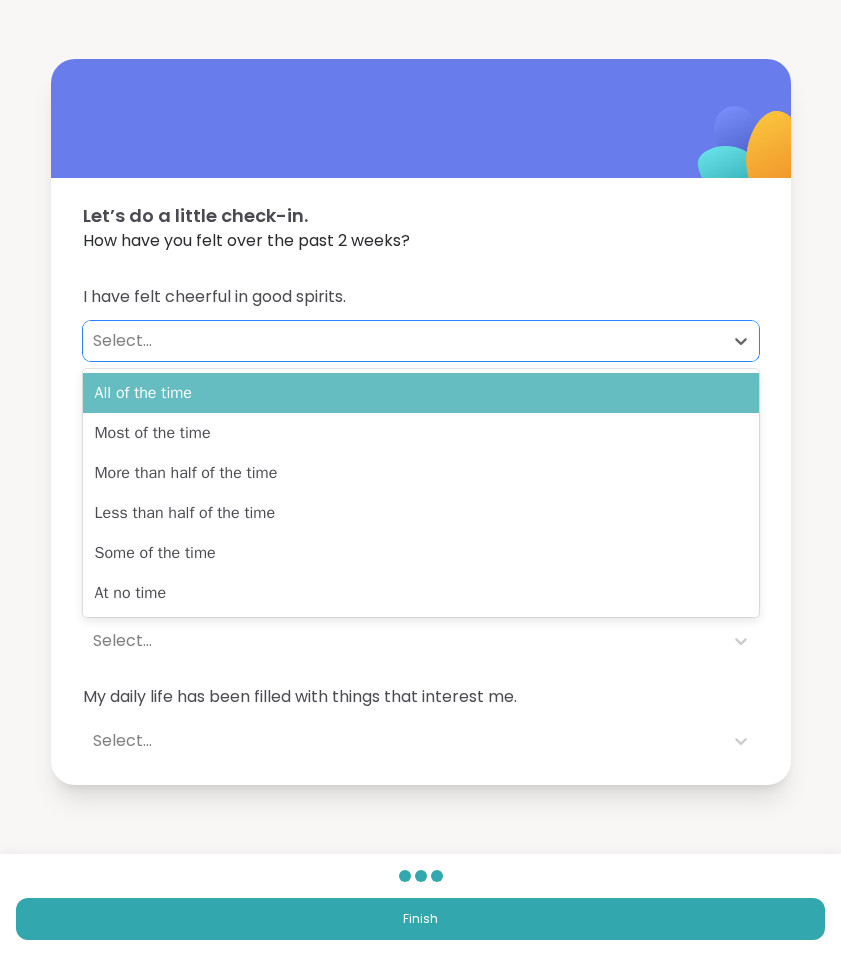 click on "All of the time" at bounding box center [421, 393] 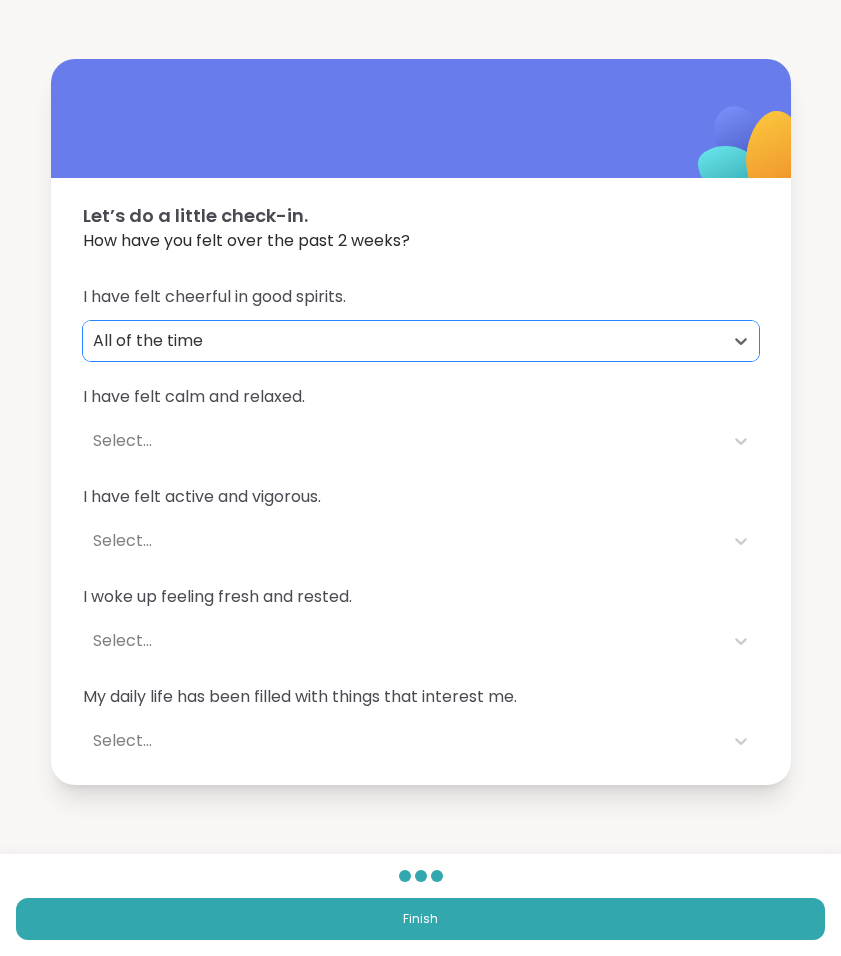 click on "Select..." at bounding box center [403, 441] 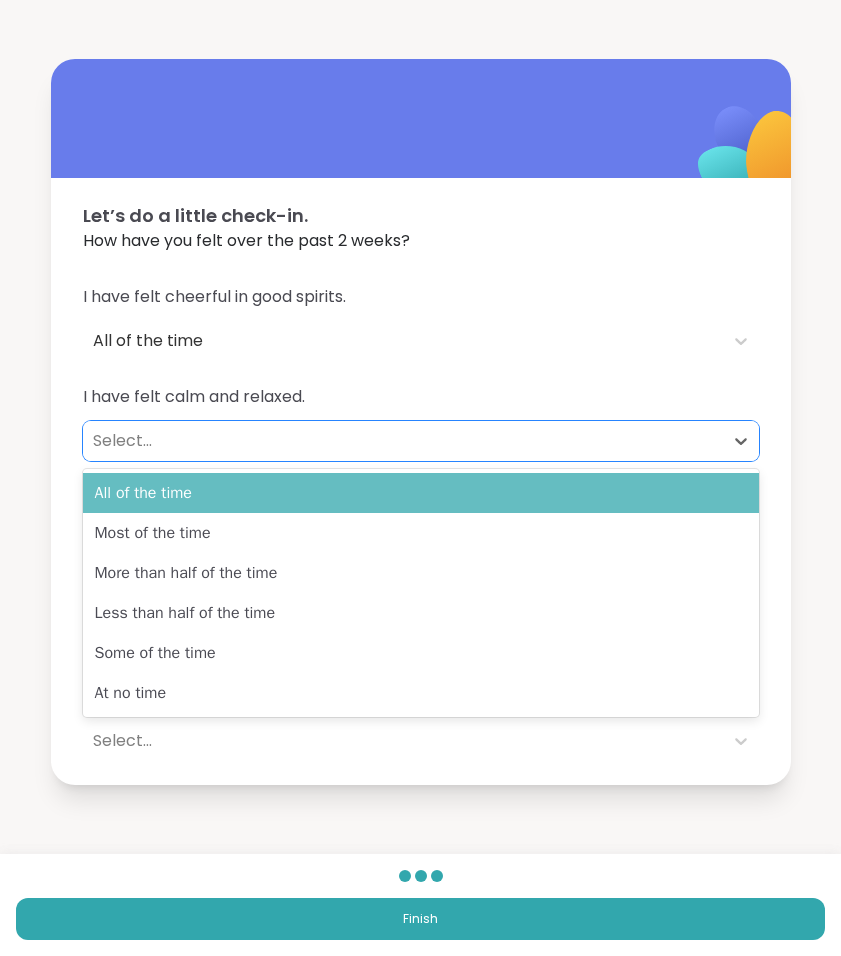 click on "All of the time" at bounding box center (421, 493) 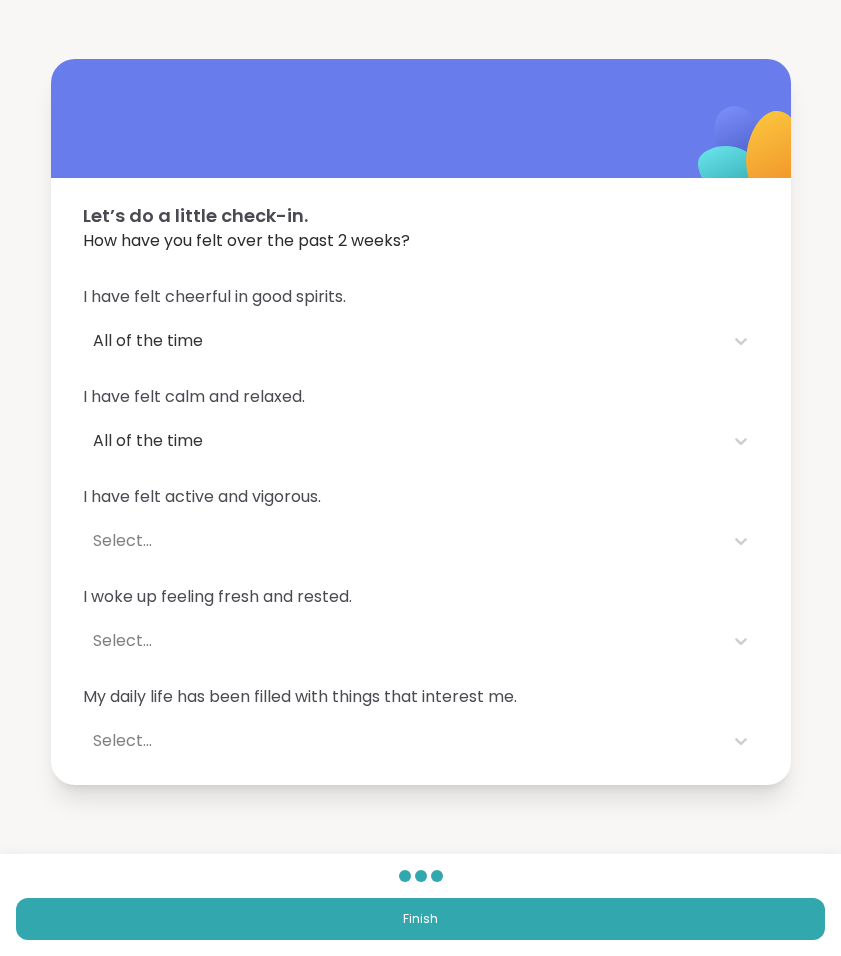 click on "I have felt cheerful in good spirits. All of the time I have felt calm and relaxed. All of the time I have felt active and vigorous. Select... I woke up feeling fresh and rested. Select... My daily life has been filled with things that interest me. Select..." at bounding box center (421, 523) 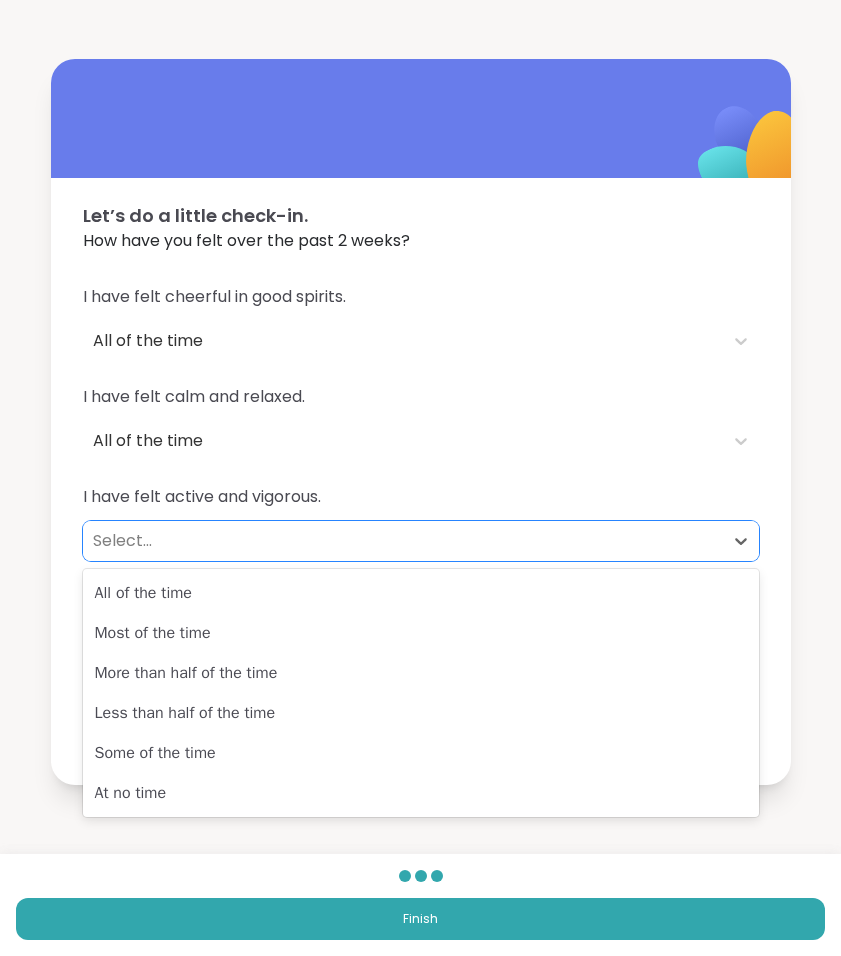 click on "Select..." at bounding box center [403, 541] 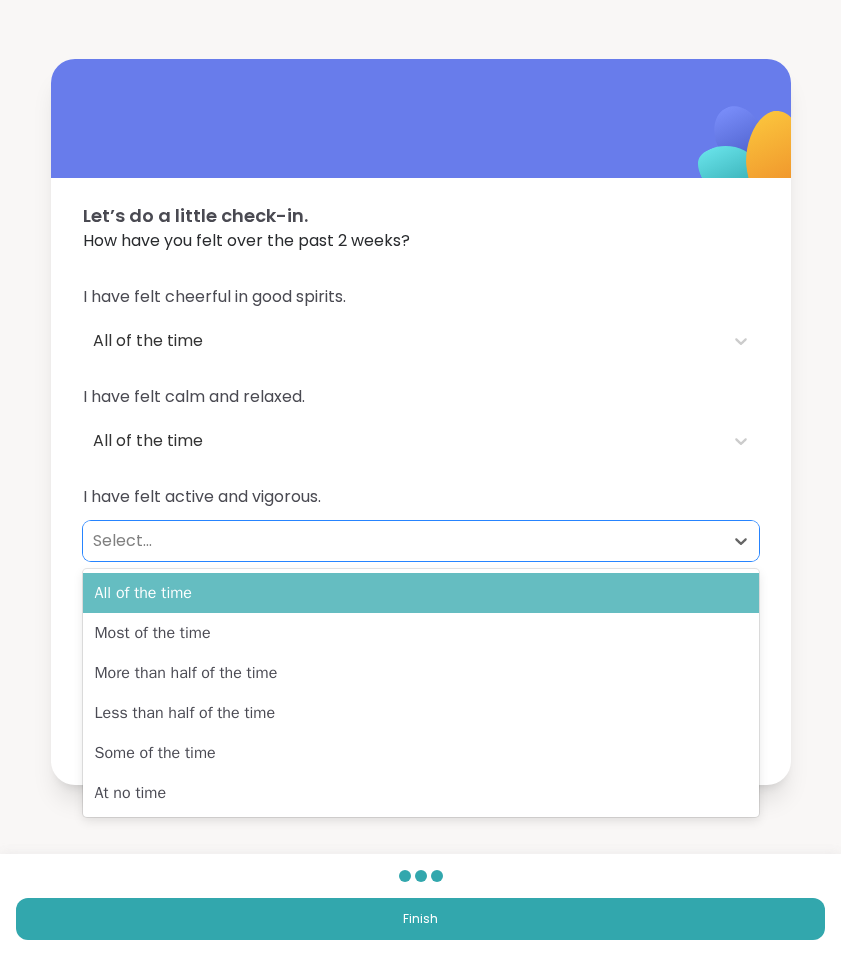 click on "All of the time" at bounding box center (421, 593) 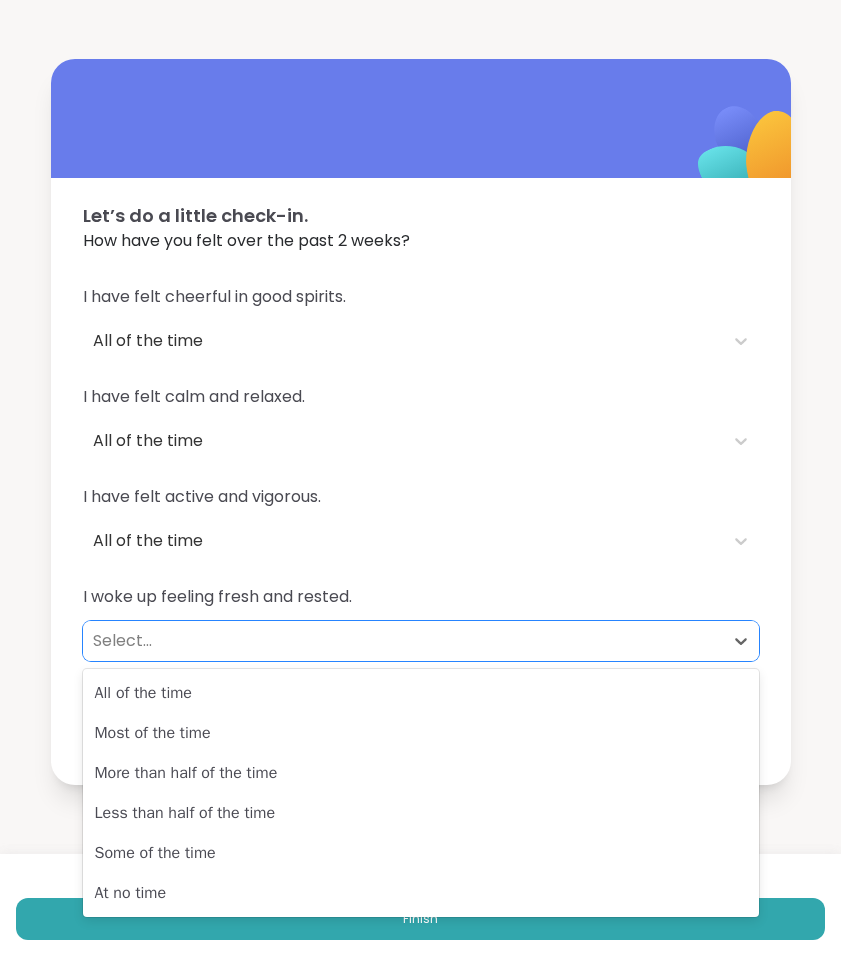 click on "Select..." at bounding box center [403, 641] 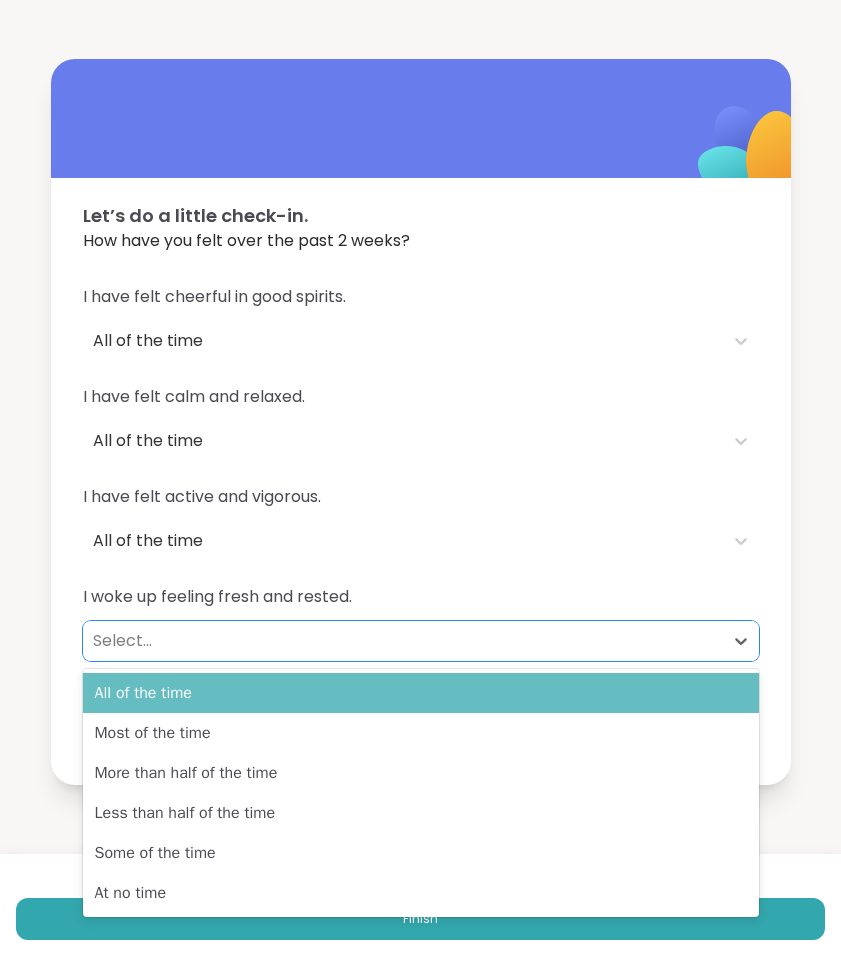 click on "All of the time" at bounding box center (421, 693) 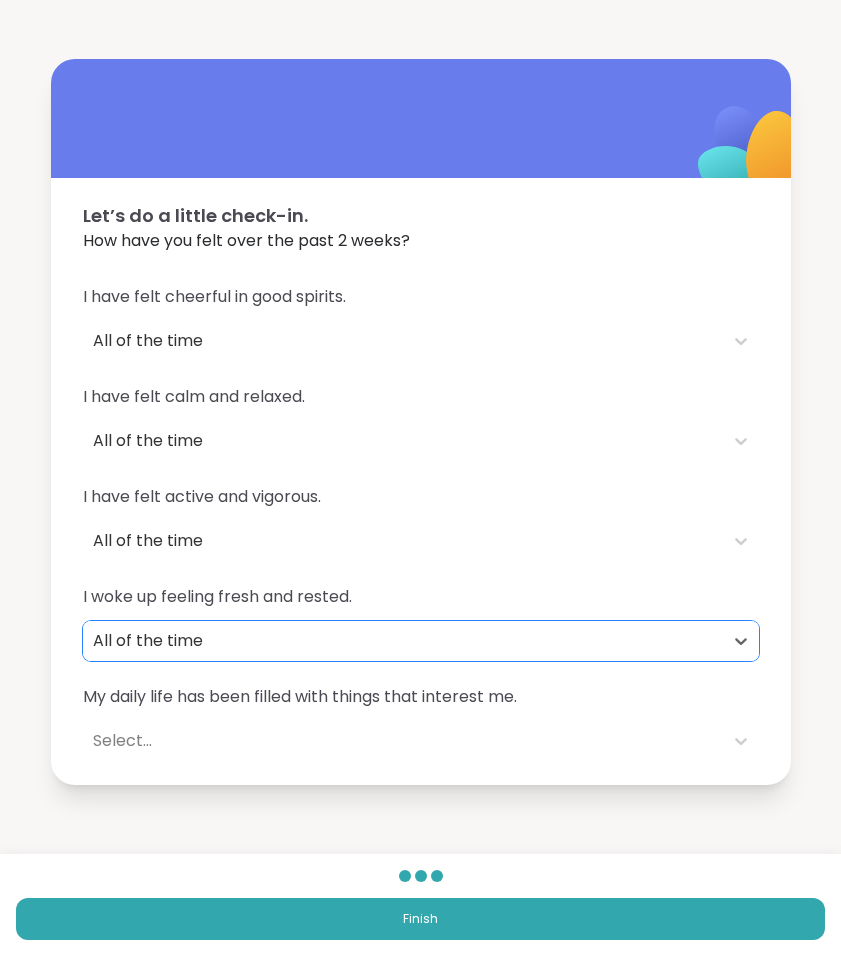 click on "I have felt cheerful in good spirits. All of the time I have felt calm and relaxed. All of the time I have felt active and vigorous. All of the time I woke up feeling fresh and rested. option All of the time, selected. All of the time My daily life has been filled with things that interest me. Select..." at bounding box center (421, 523) 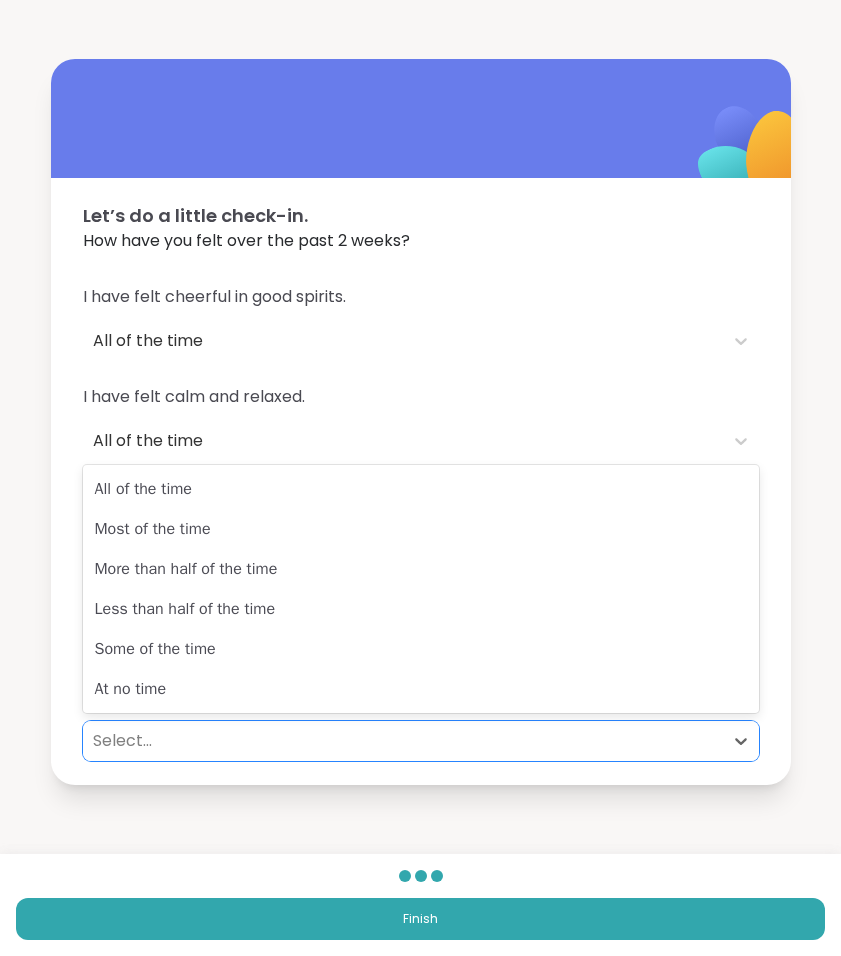 click on "Select..." at bounding box center [403, 741] 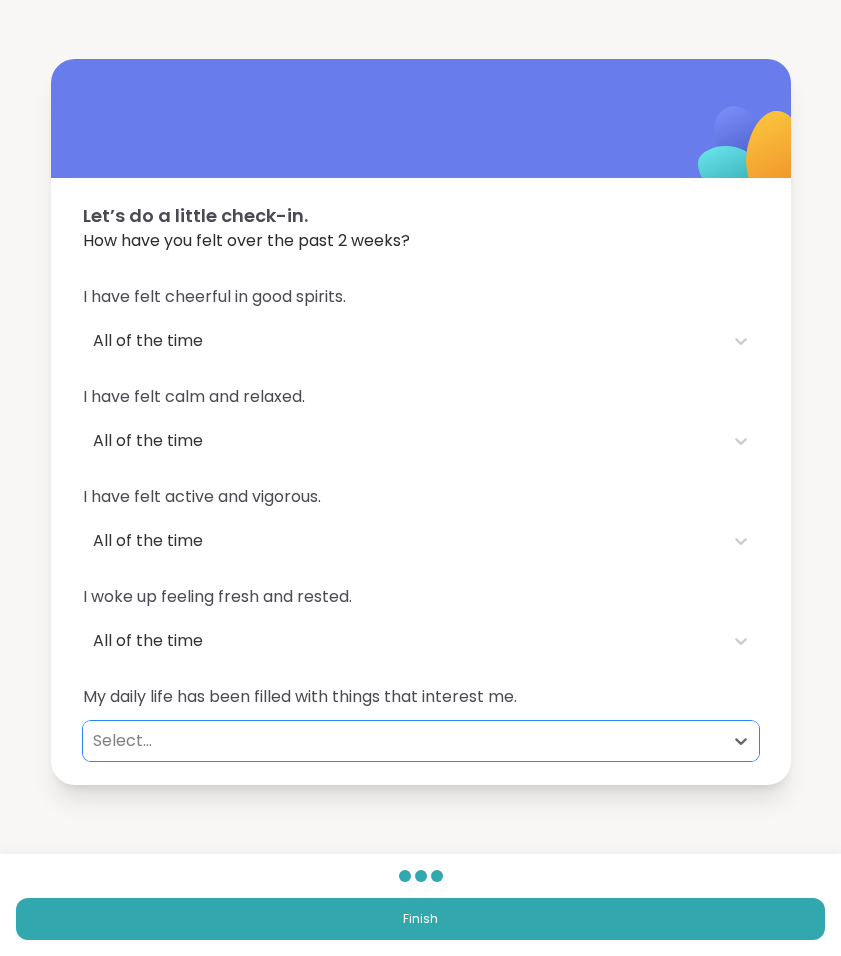 click on "Select..." at bounding box center (403, 741) 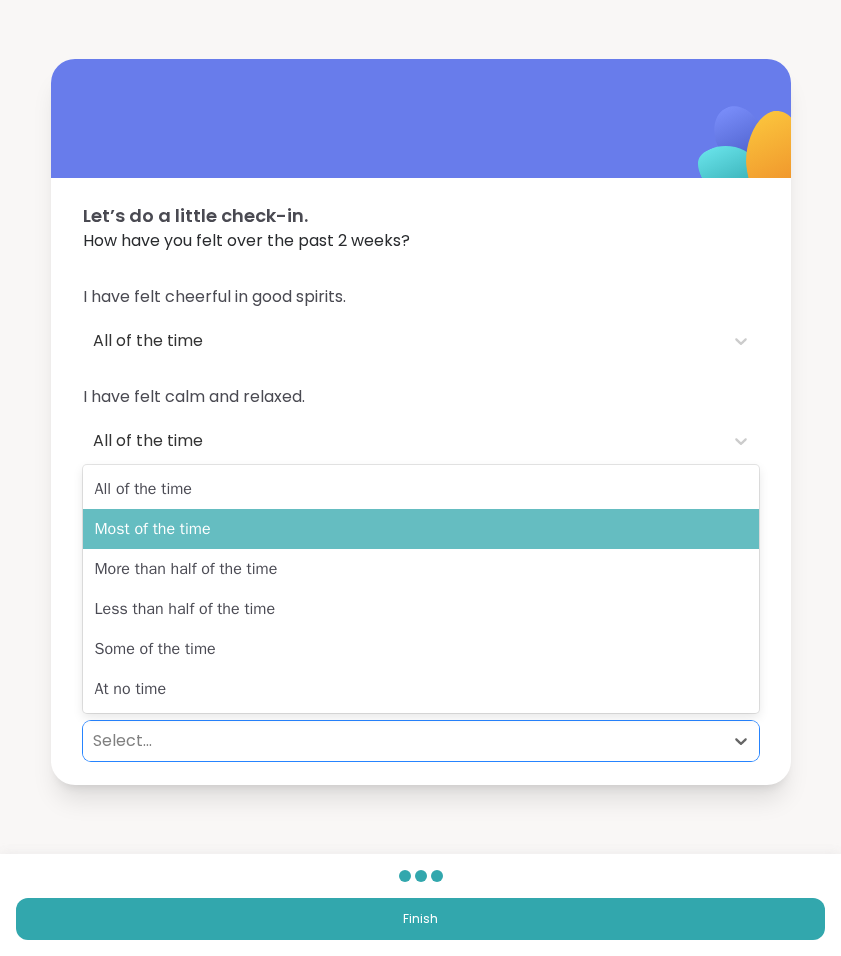 click on "Most of the time" at bounding box center [421, 529] 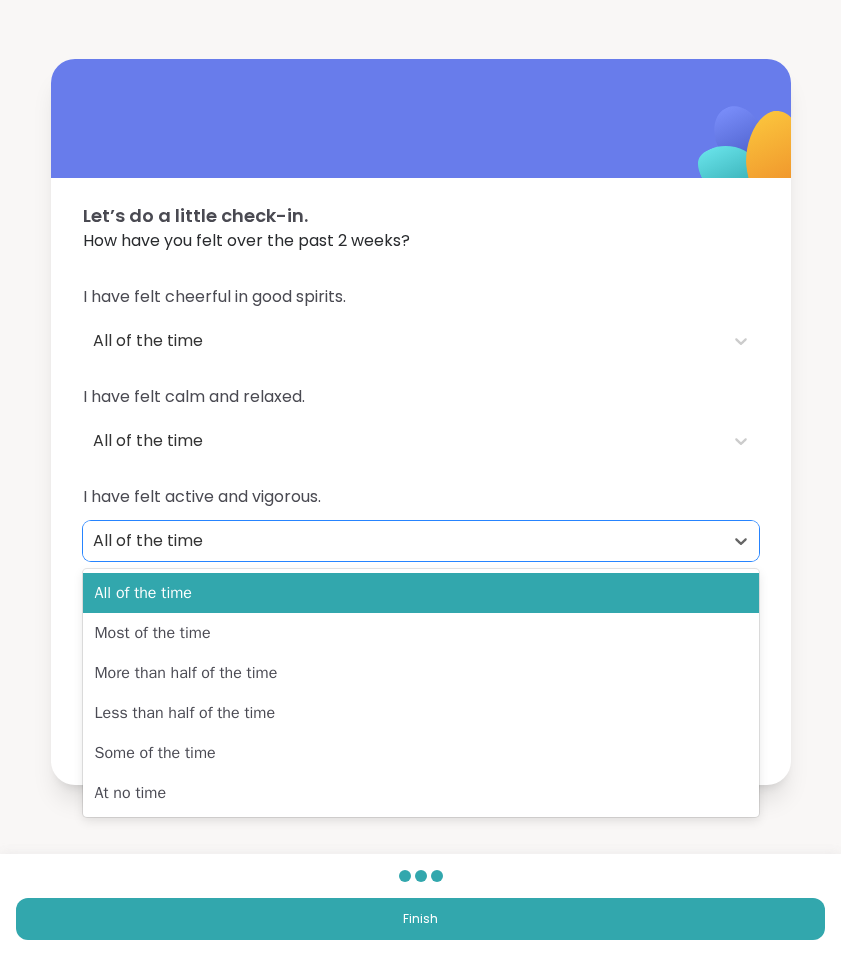 click on "All of the time" at bounding box center [403, 541] 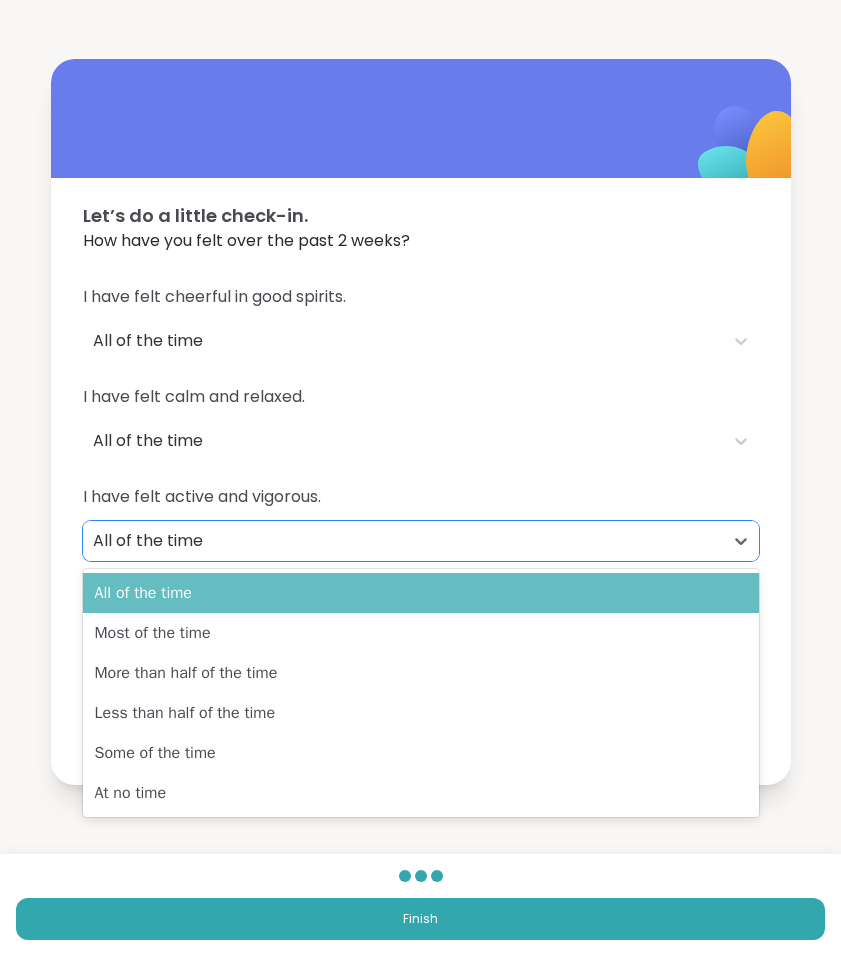 click on "All of the time" at bounding box center [421, 593] 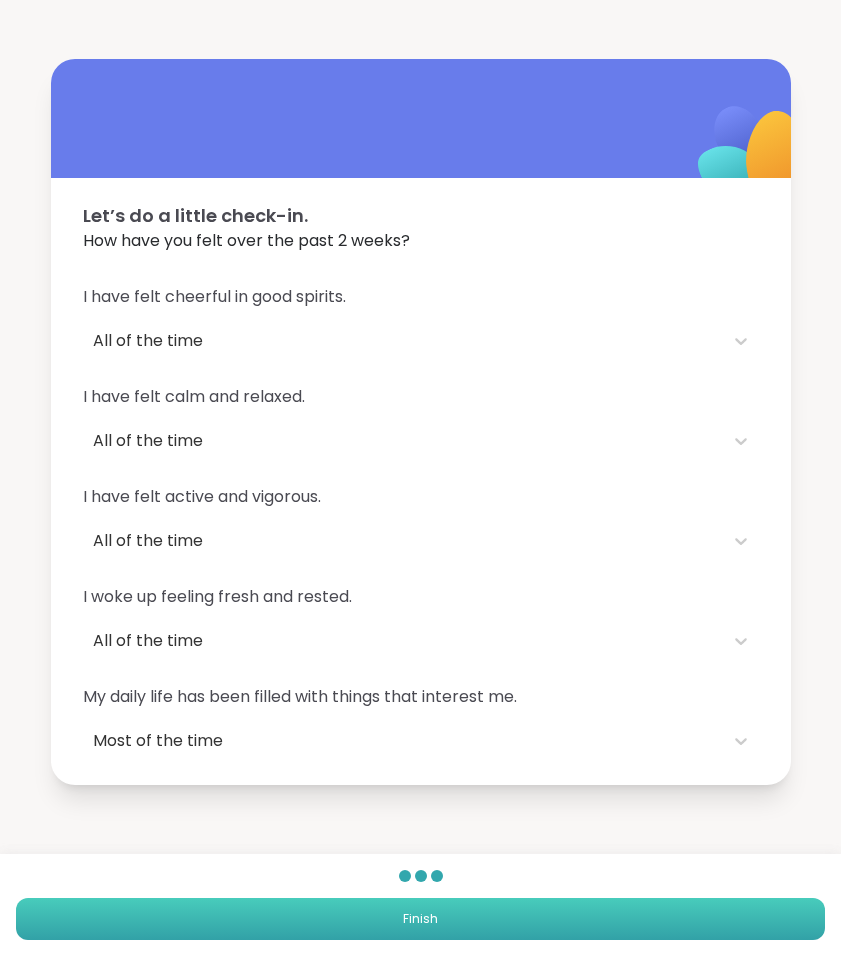 click on "Finish" at bounding box center [420, 919] 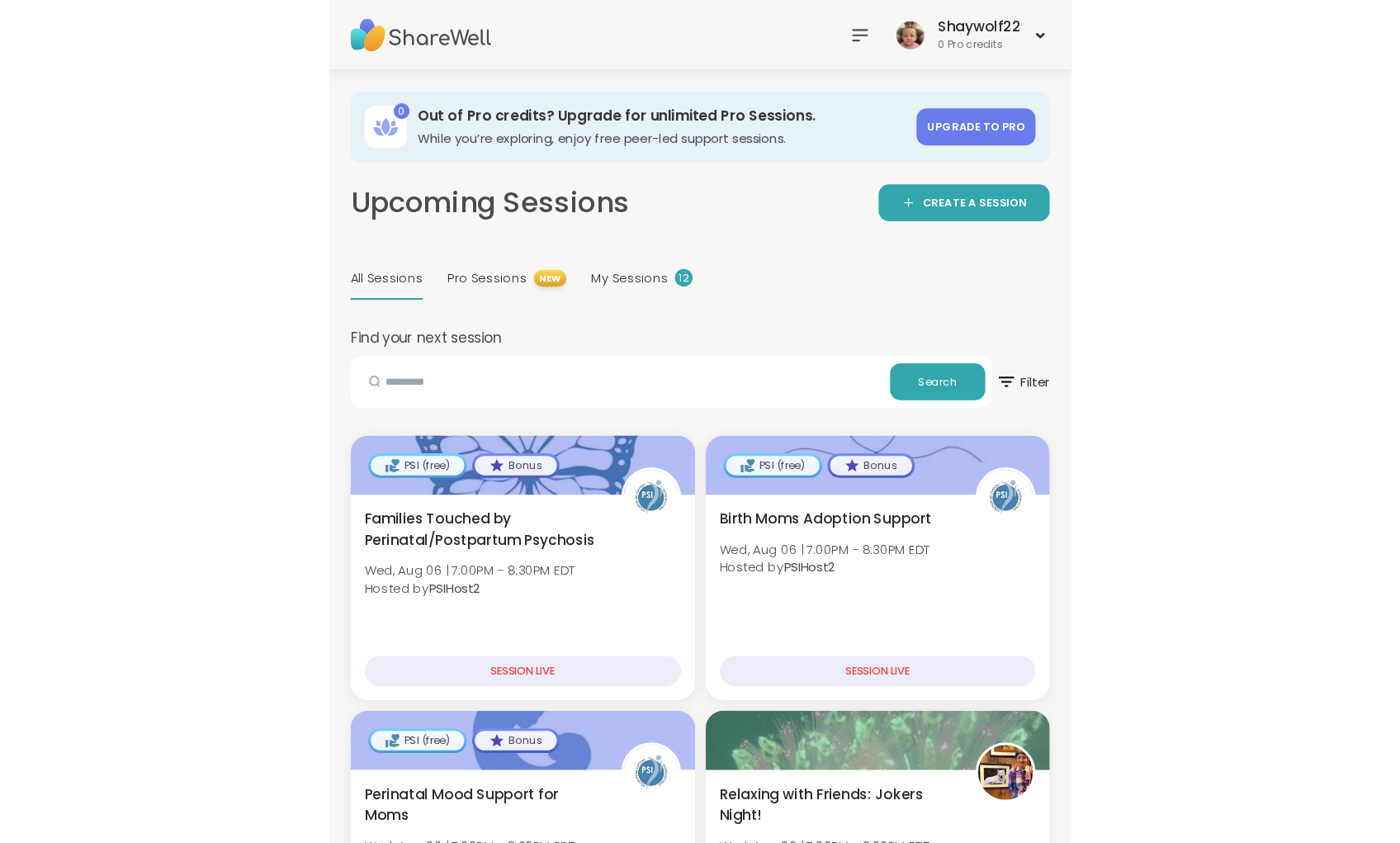 scroll, scrollTop: 0, scrollLeft: 0, axis: both 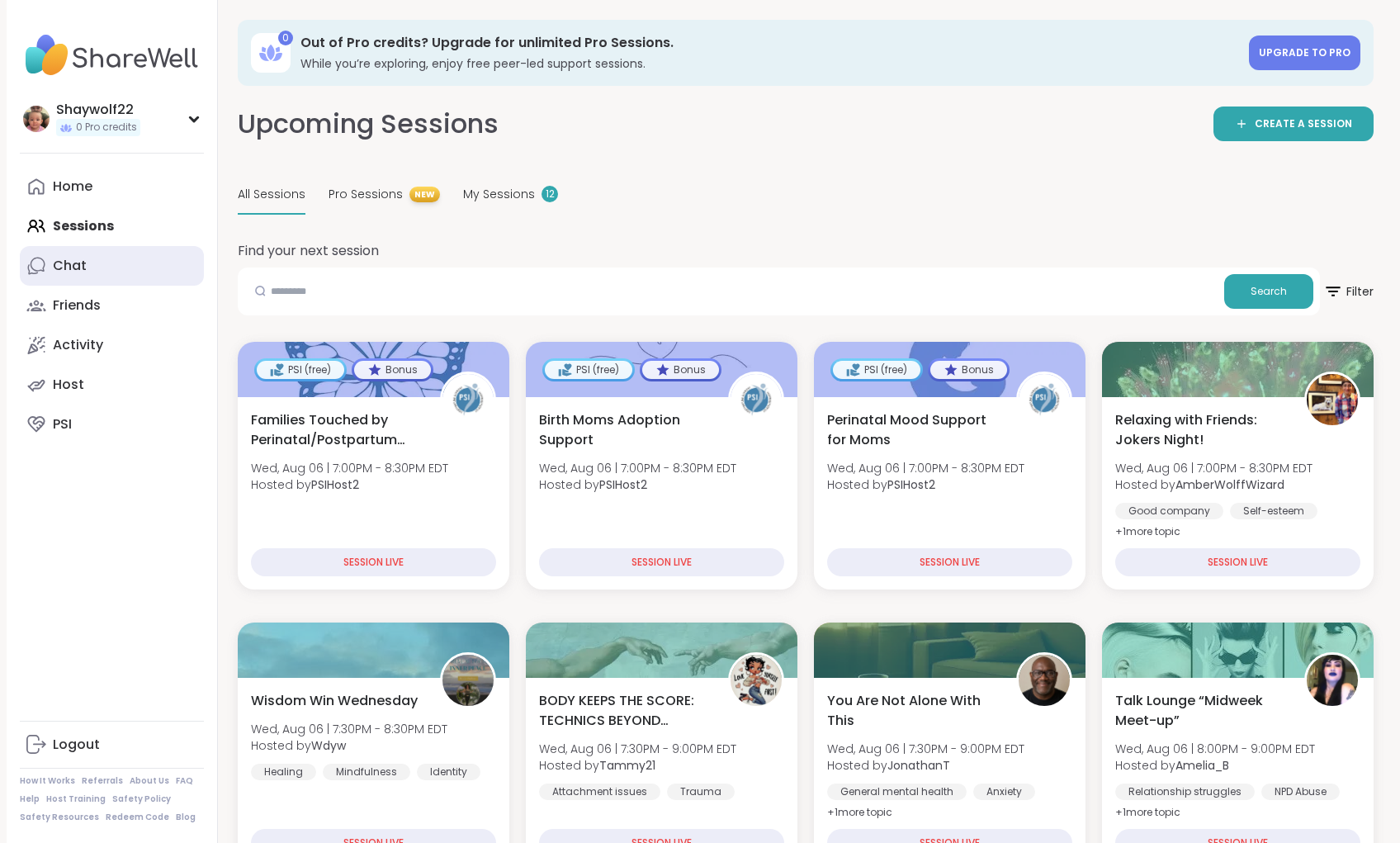 click on "Chat" at bounding box center [111, 266] 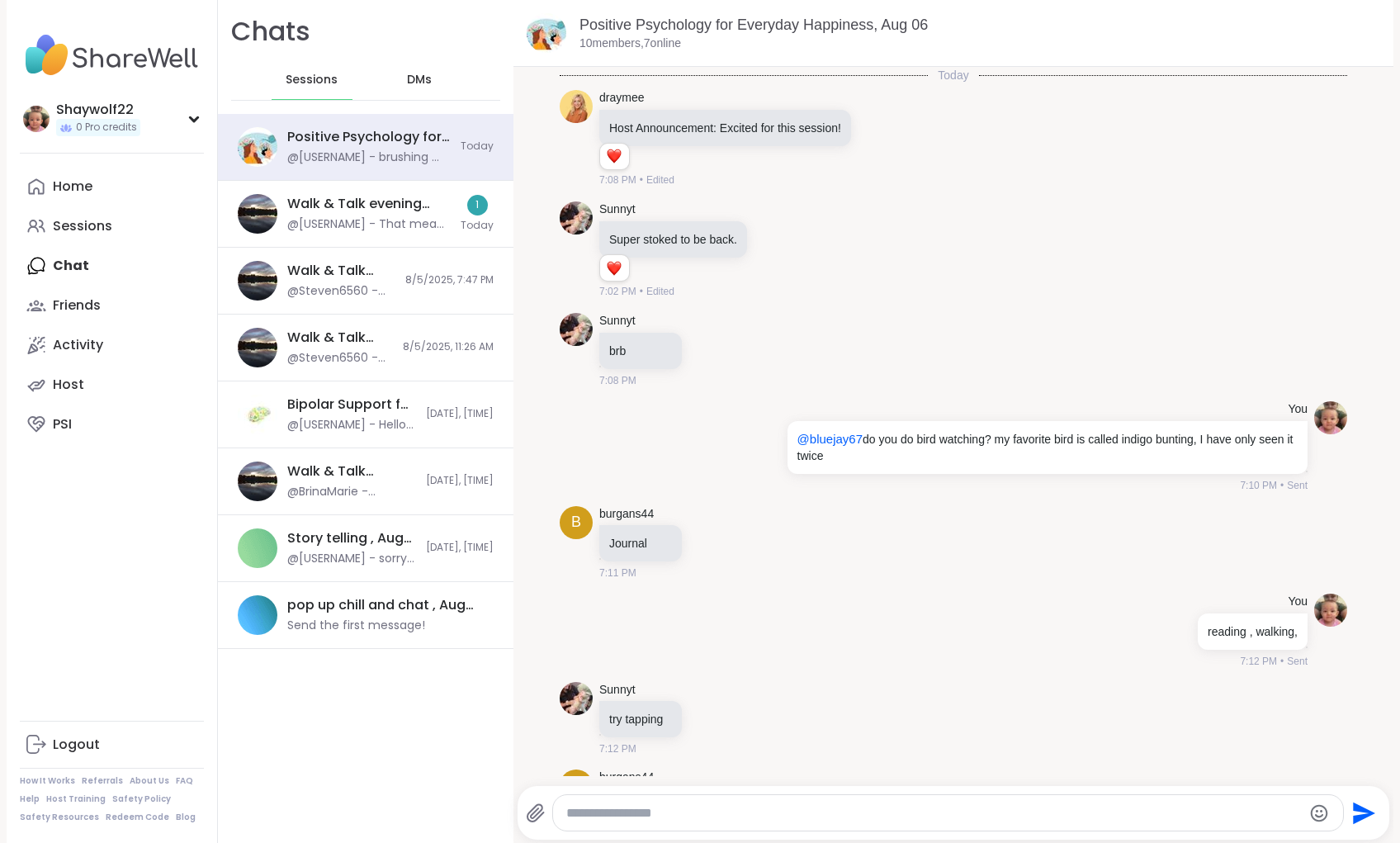scroll, scrollTop: 6340, scrollLeft: 0, axis: vertical 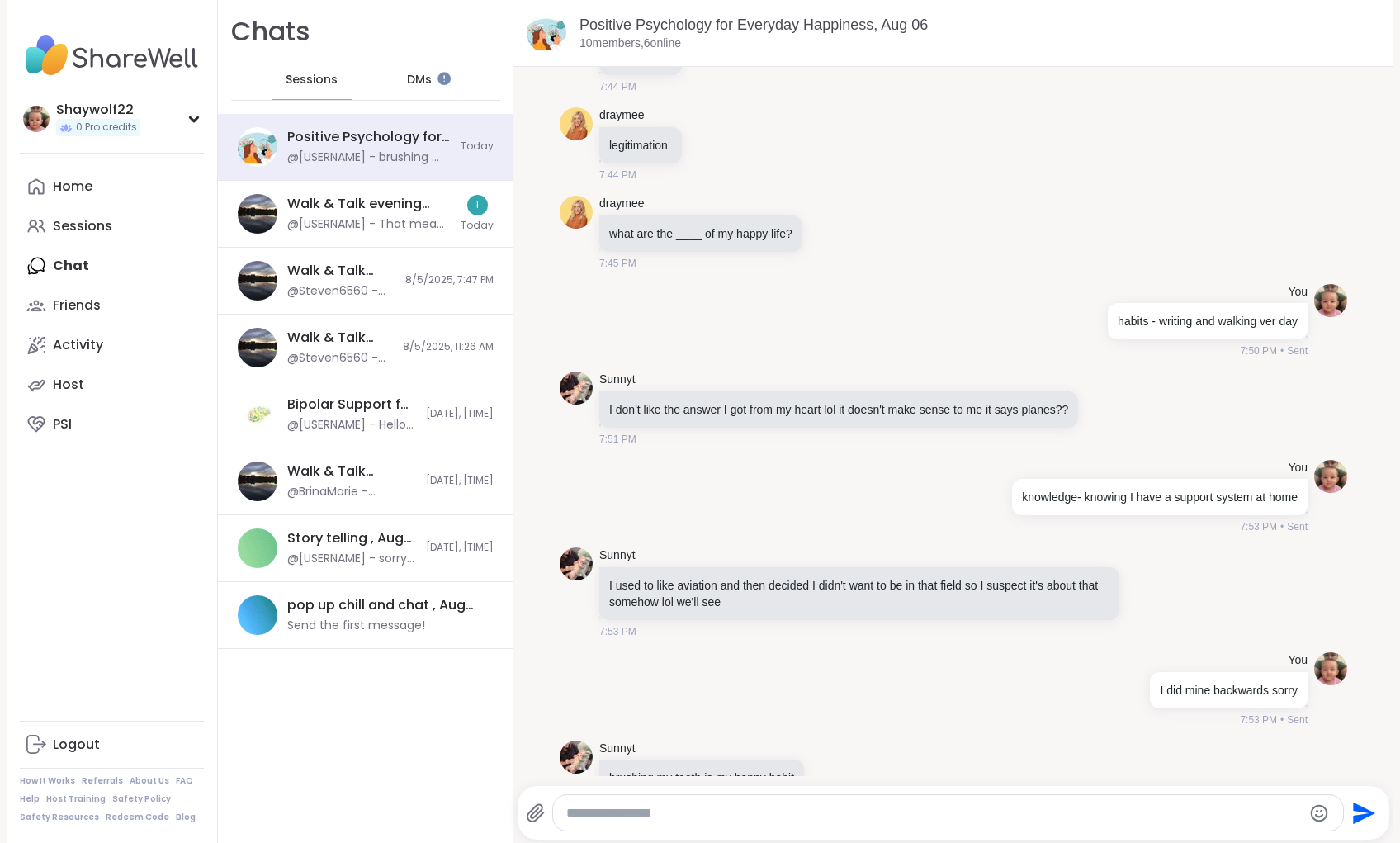 click at bounding box center [948, 812] 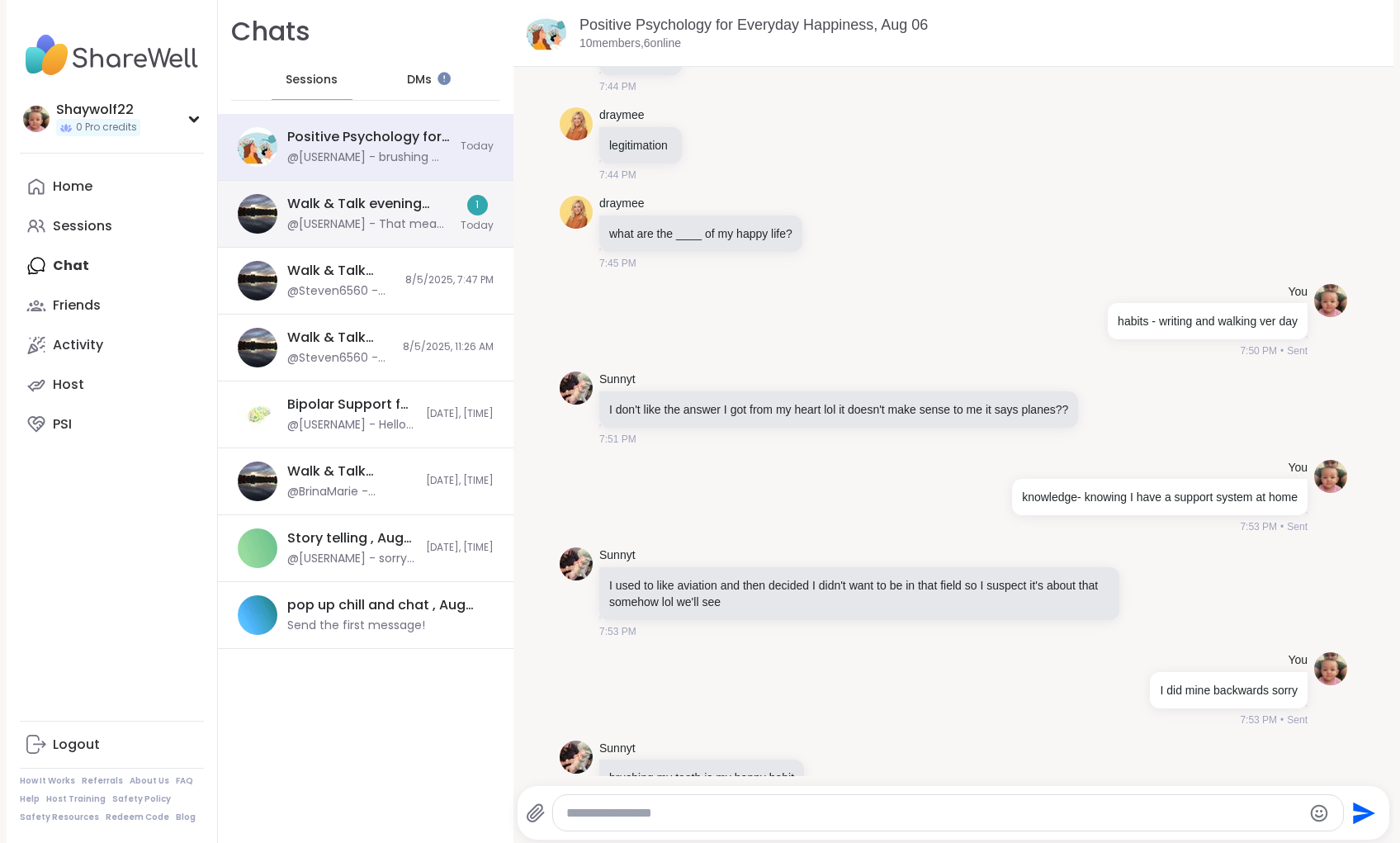 click on "@[USERNAME] - That means so very much to me🌺" at bounding box center [369, 225] 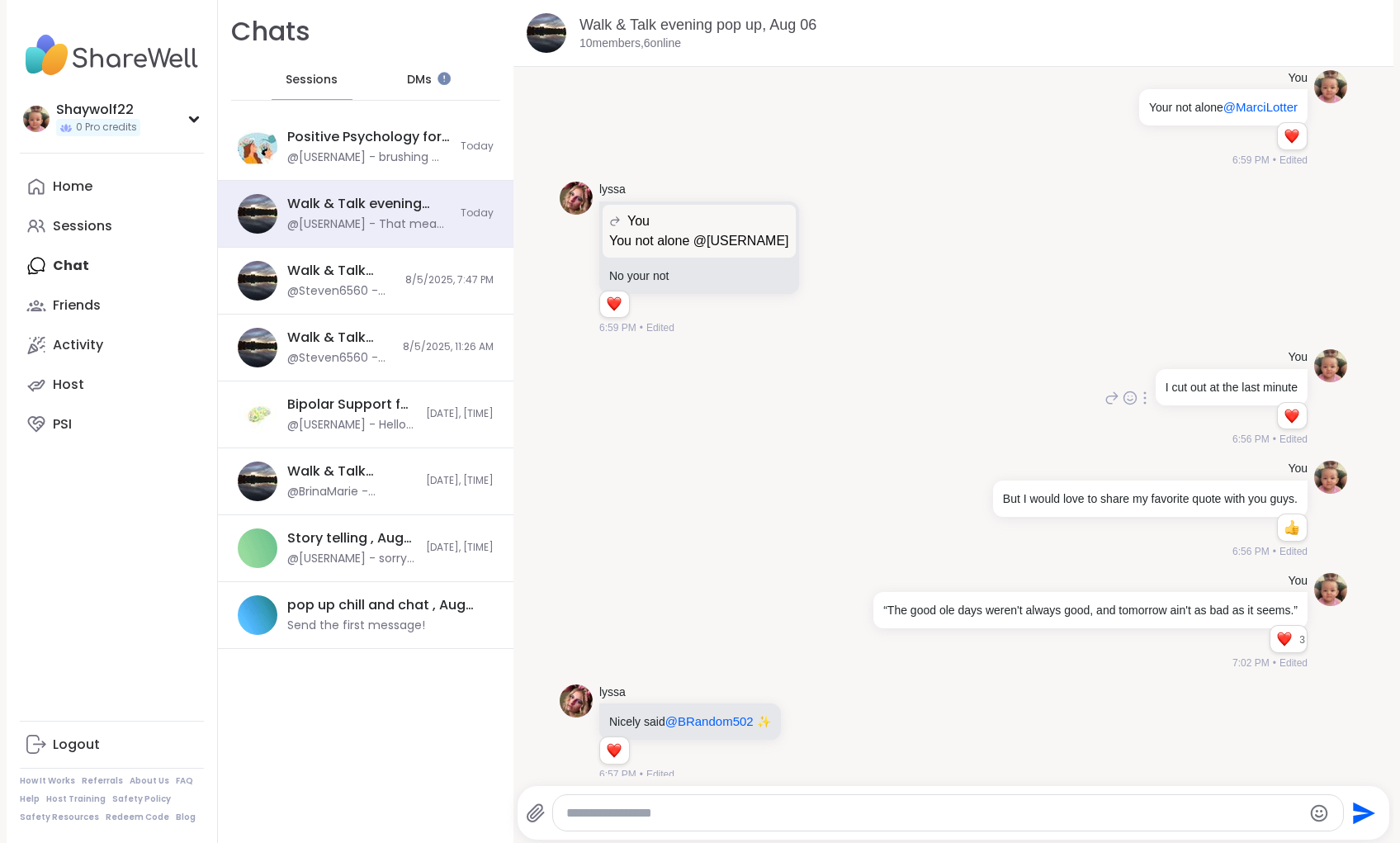 scroll, scrollTop: 2858, scrollLeft: 0, axis: vertical 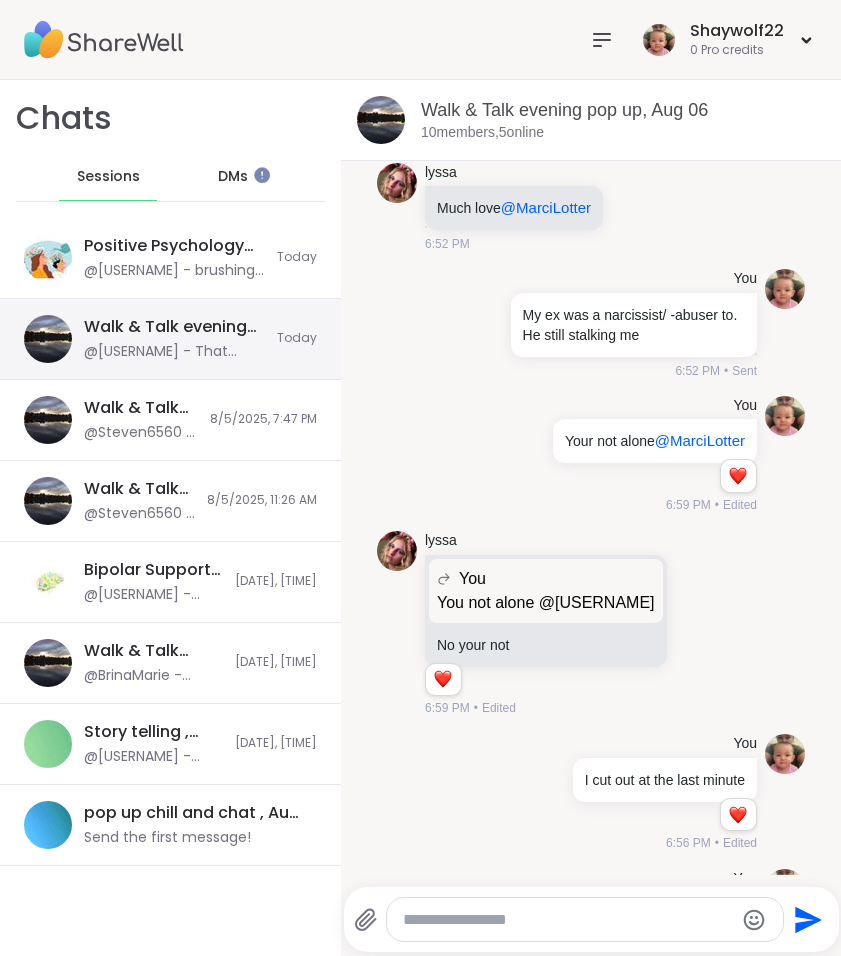 click on "@[USERNAME] - That means so very much to me🌺" at bounding box center (174, 352) 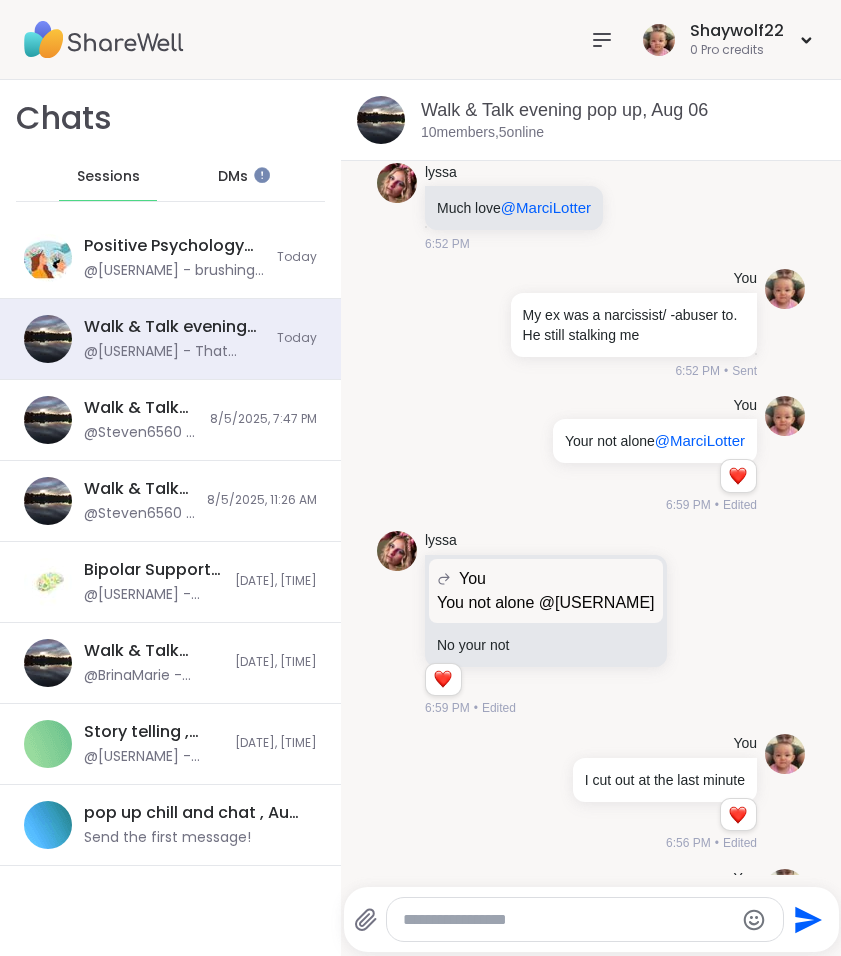 click on "DMs" at bounding box center [233, 177] 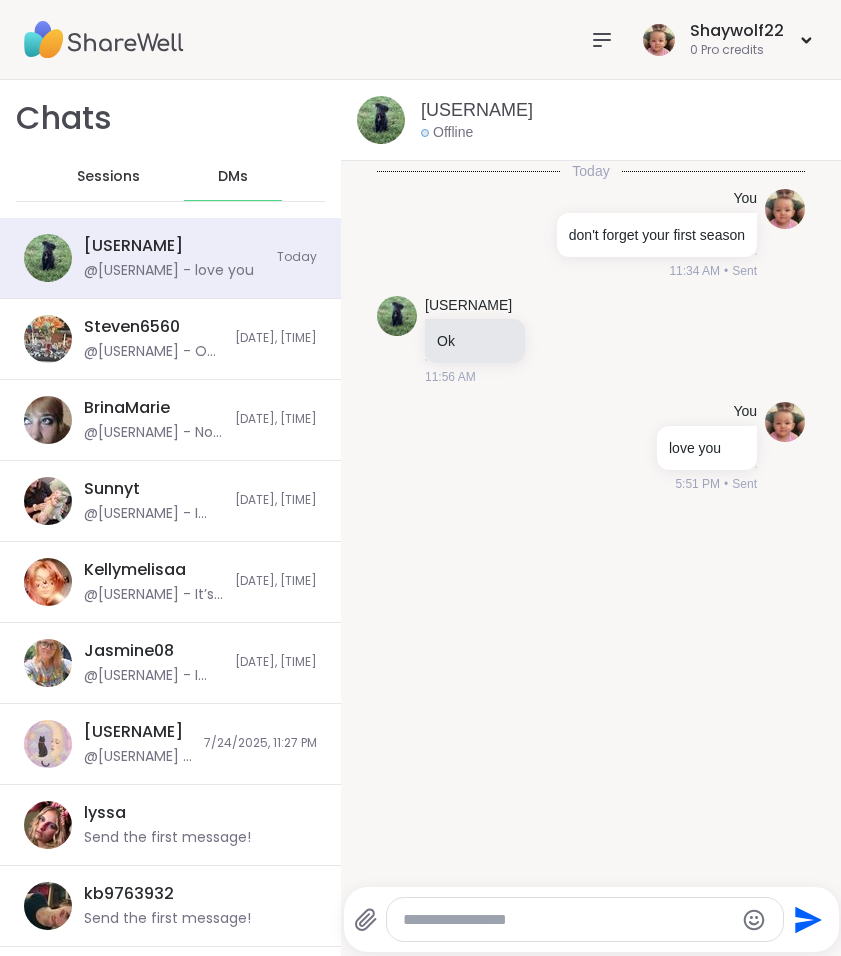 click on "Sessions" at bounding box center (108, 177) 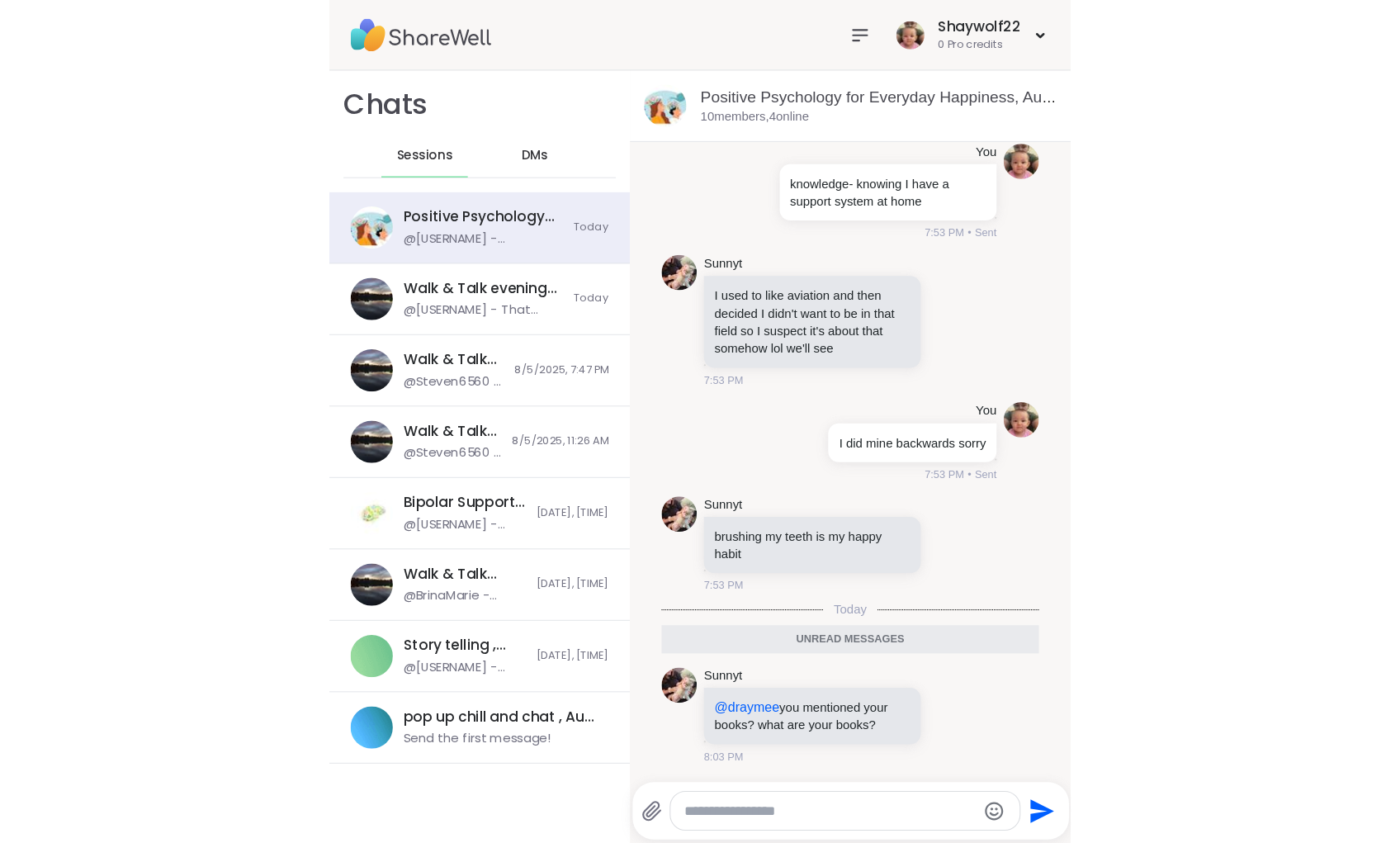scroll, scrollTop: 6483, scrollLeft: 0, axis: vertical 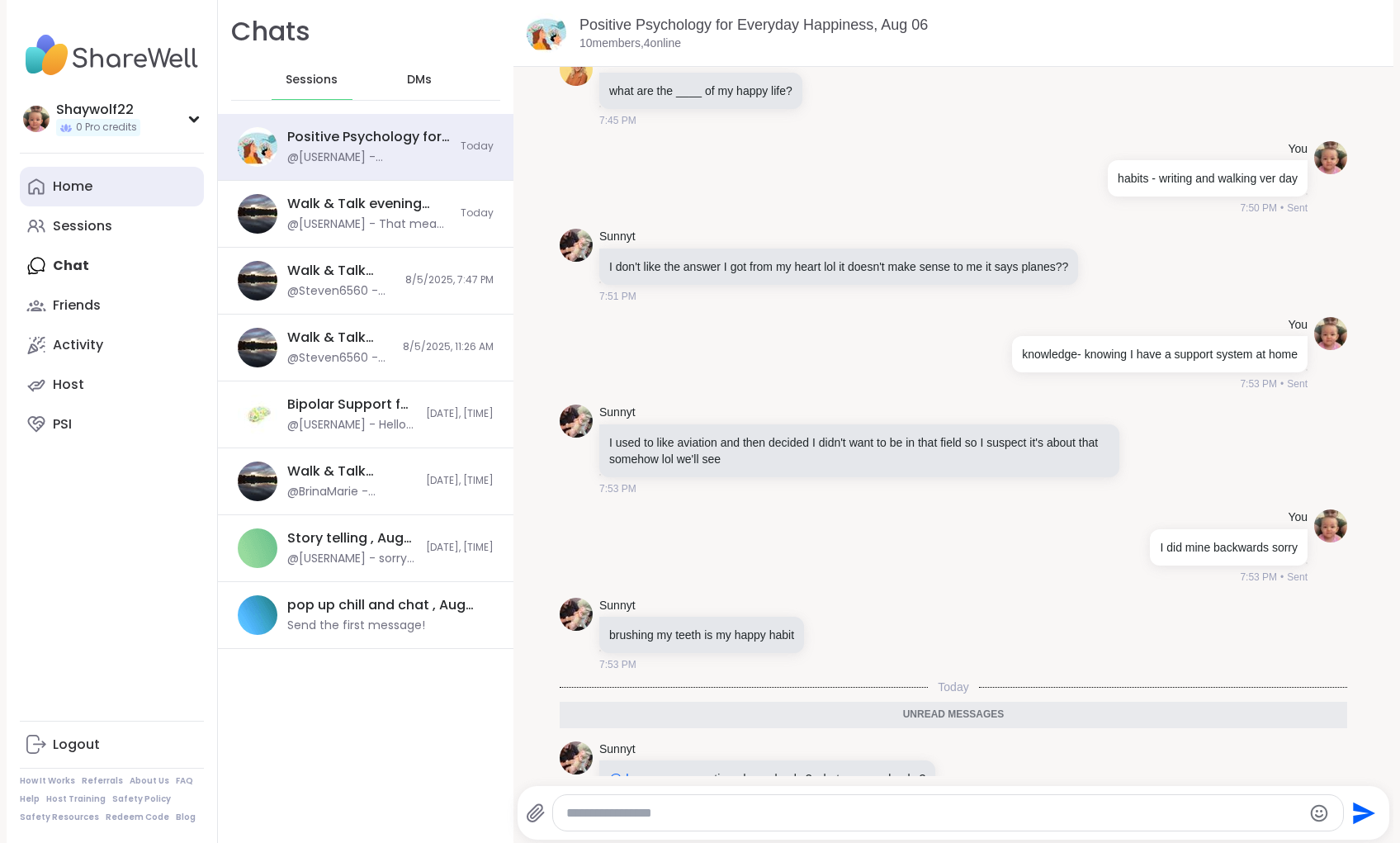 click on "Home" at bounding box center (111, 187) 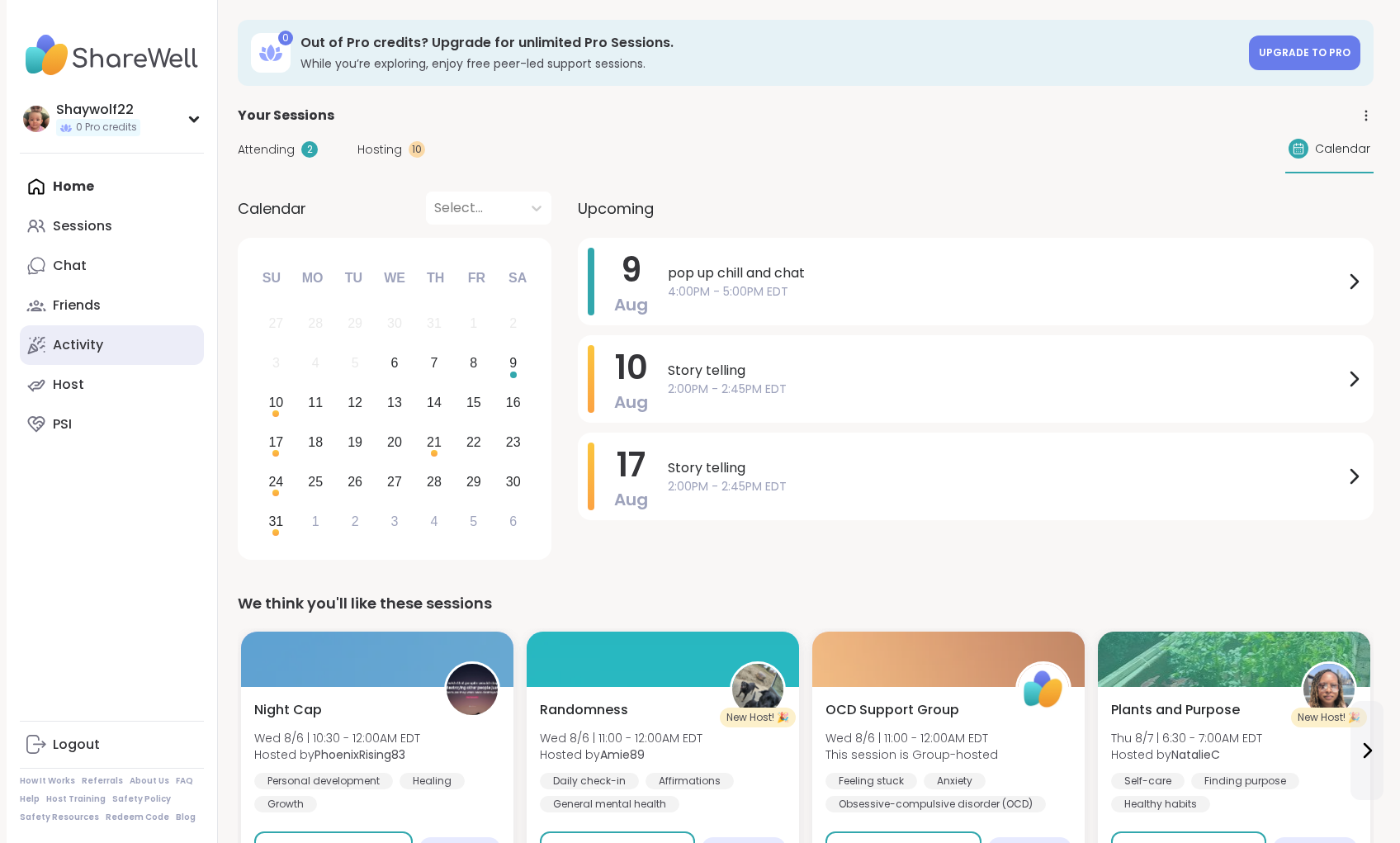 click on "Activity" at bounding box center [78, 345] 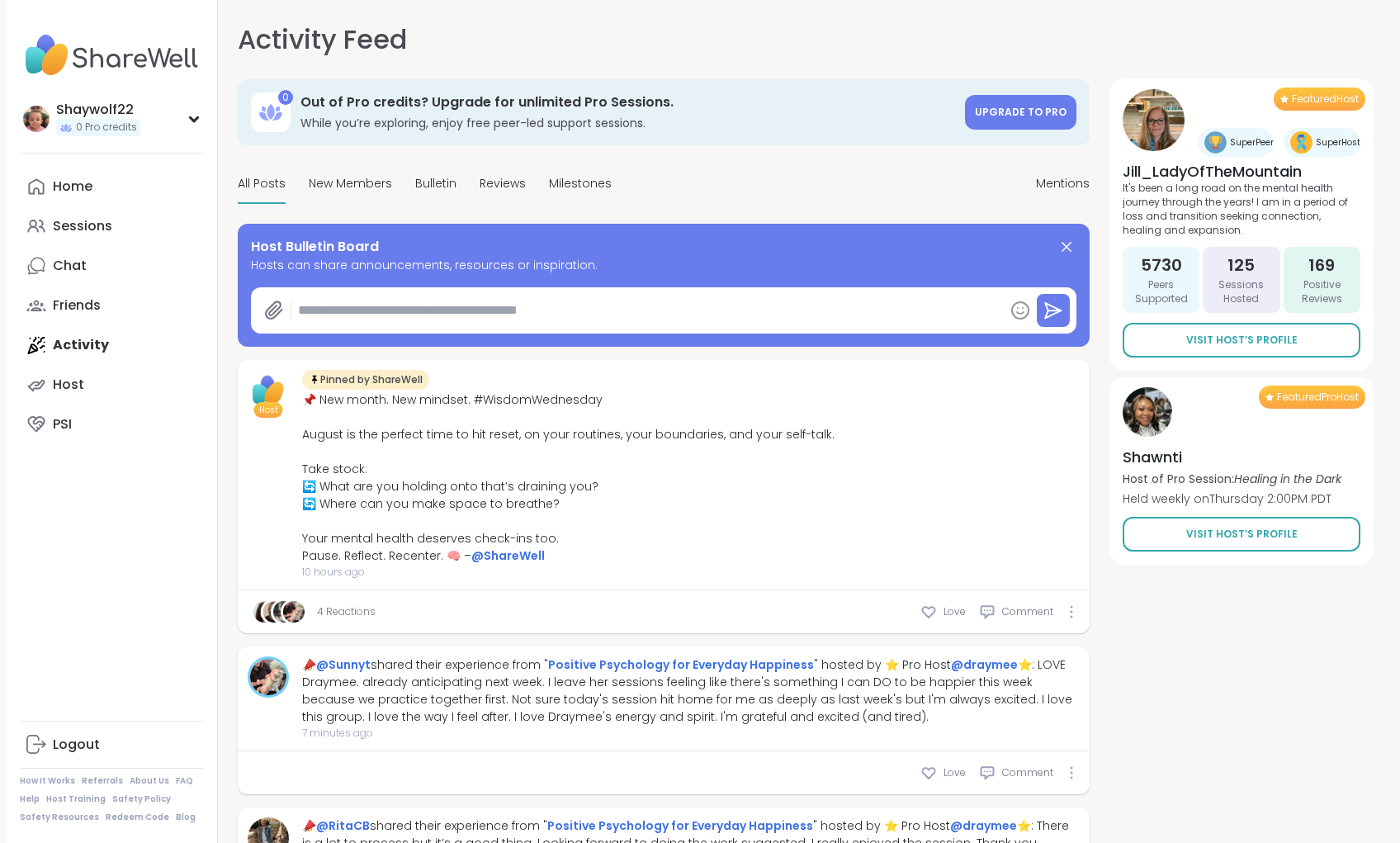 type on "*" 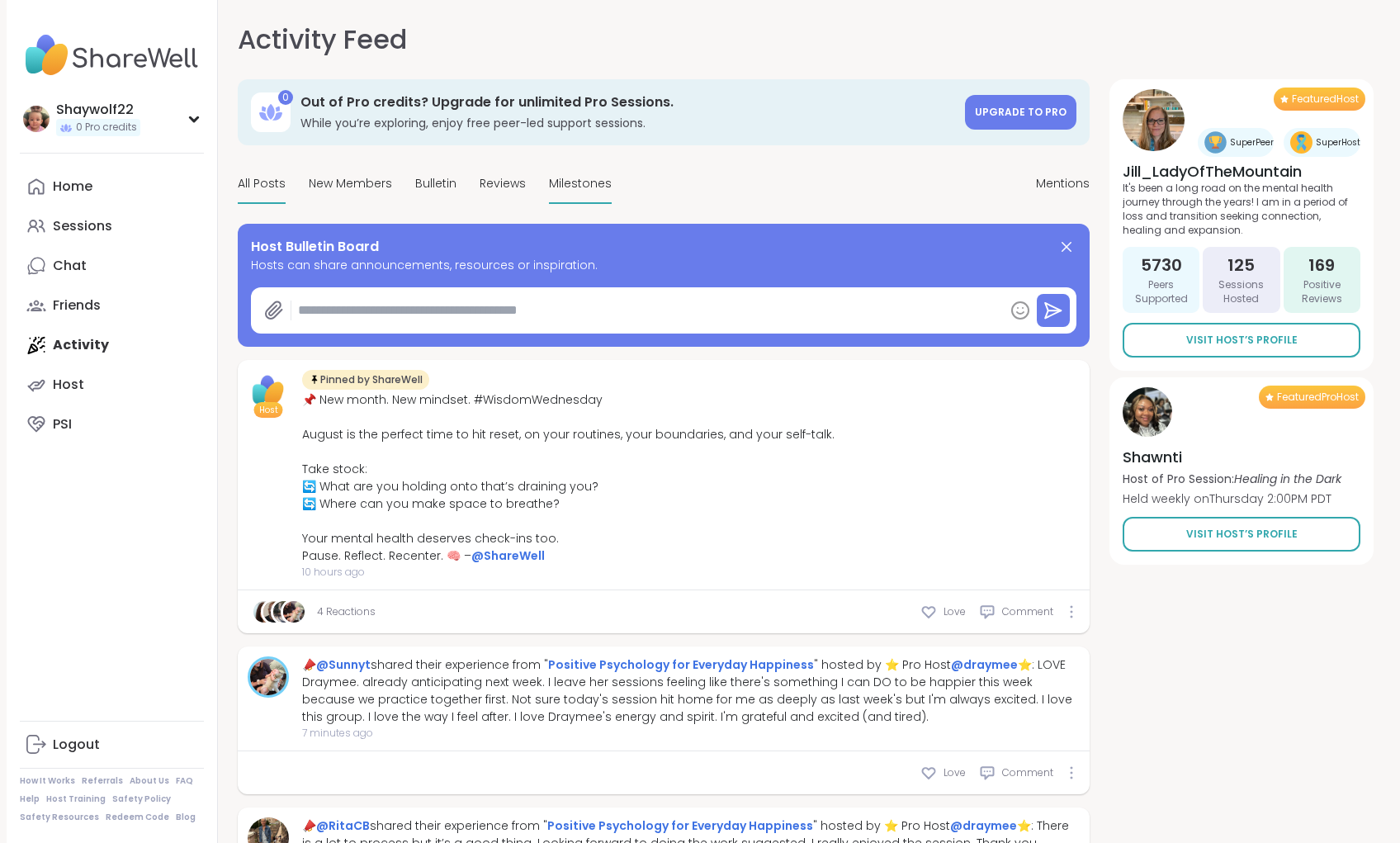 click on "Milestones" at bounding box center (580, 183) 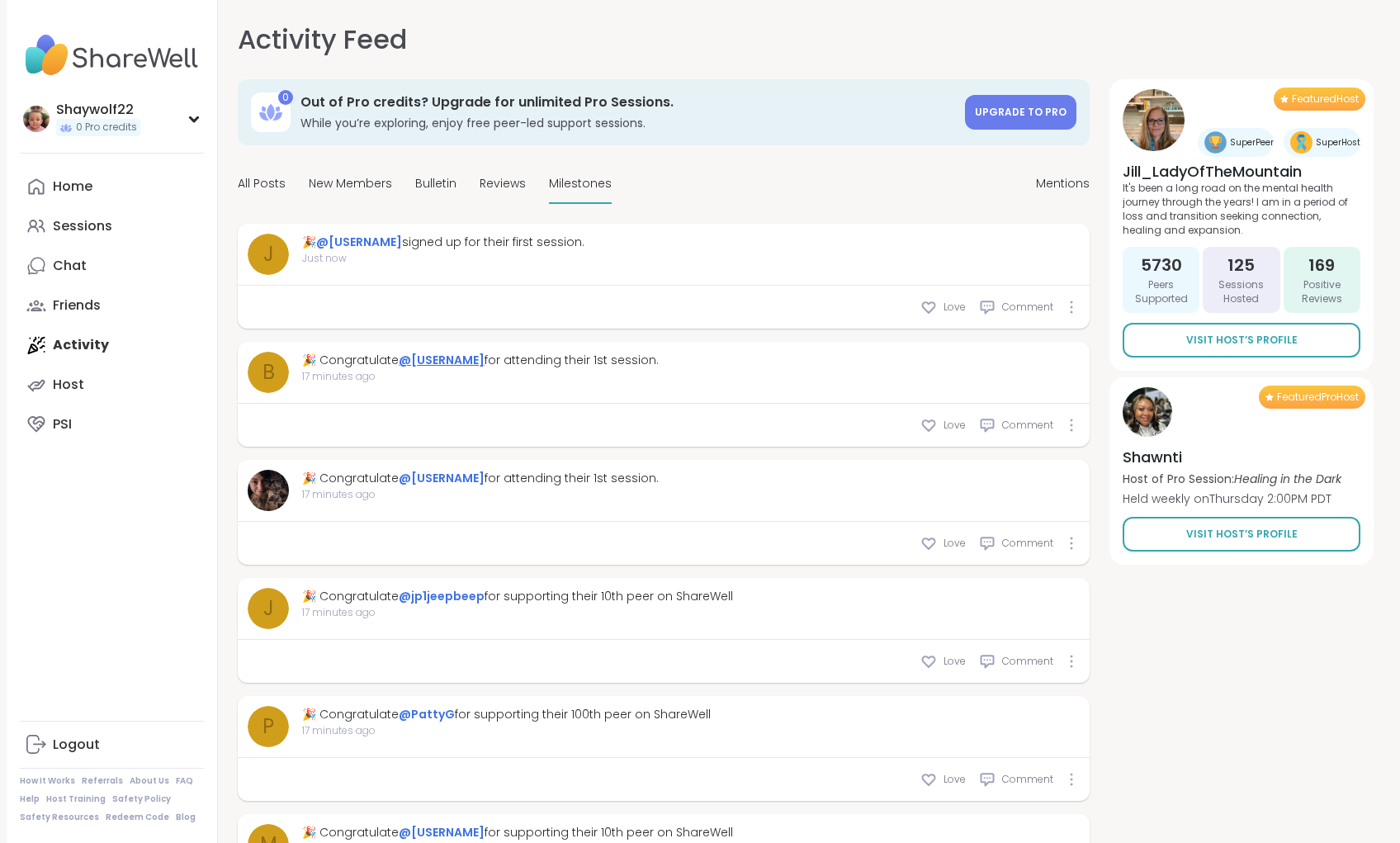 scroll, scrollTop: 0, scrollLeft: 0, axis: both 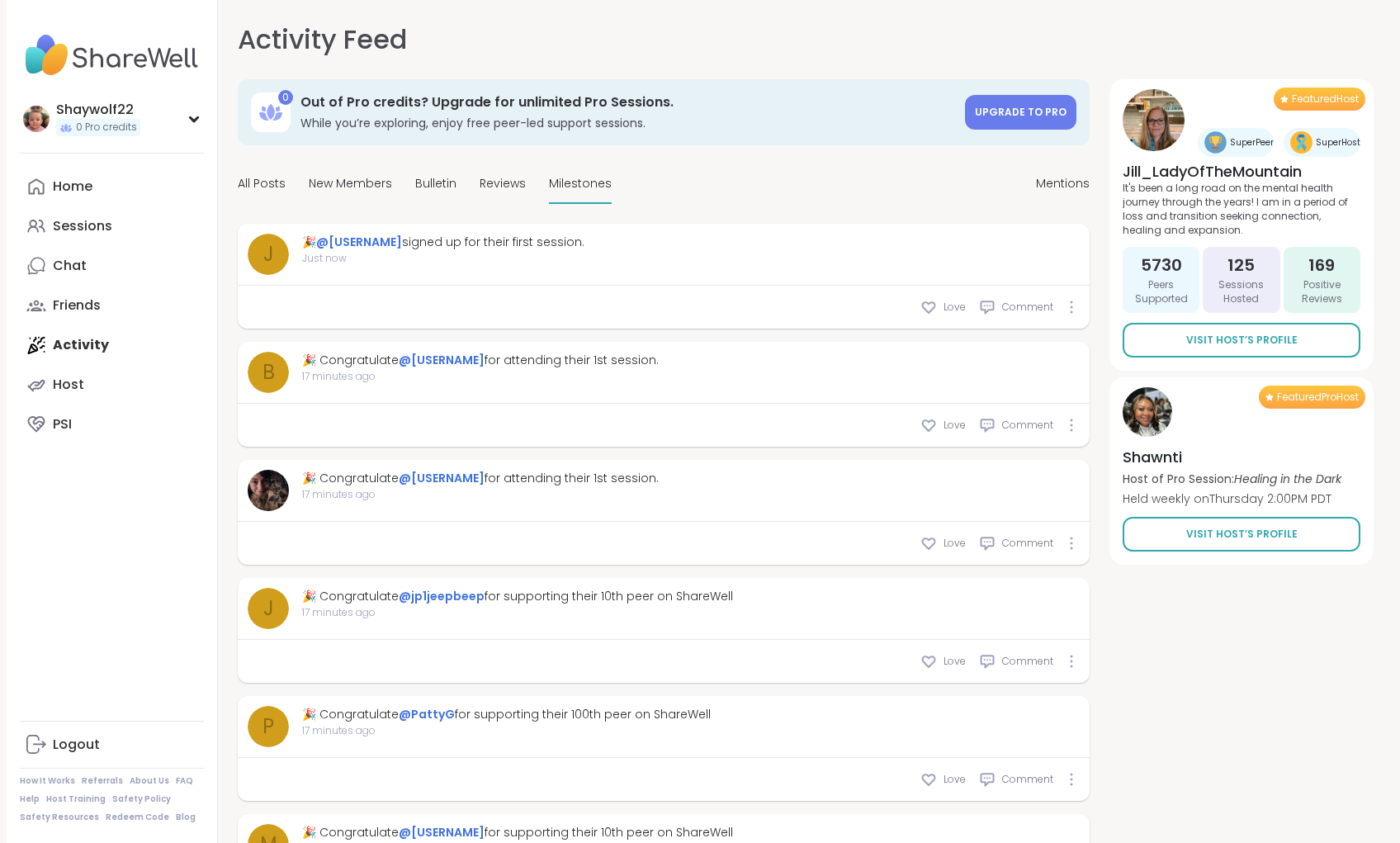 drag, startPoint x: 662, startPoint y: 411, endPoint x: 300, endPoint y: 335, distance: 369.89188 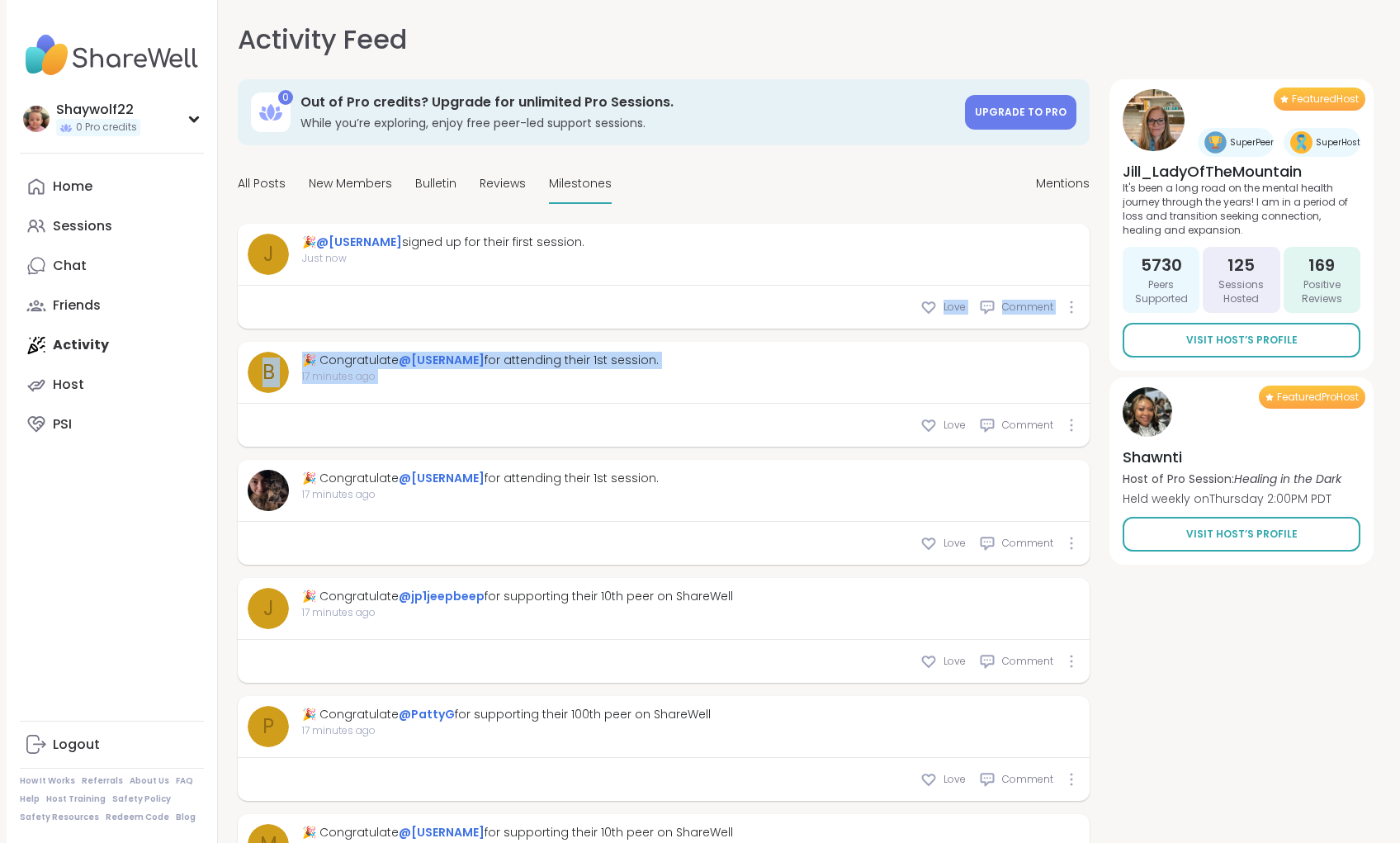 click on "J 🎉  @[USERNAME]  signed up for their first session. Just now Love Comment B 🎉 Congratulate  @[USERNAME]  for attending their 1st session. 17 minutes ago Love Comment 🎉 Congratulate  @[USERNAME]  for attending their 1st session. 17 minutes ago Love Comment j 🎉 Congratulate  @[USERNAME]  for supporting their 10th peer on ShareWell 17 minutes ago Love Comment P 🎉 Congratulate  @[USERNAME]  for supporting their 100th peer on ShareWell 17 minutes ago Love Comment m 🎉 Congratulate  @[USERNAME]  for supporting their 10th peer on ShareWell 17 minutes ago Love Comment m 🎉 Congratulate  @[USERNAME]  for attending their 1st session. 17 minutes ago Love Comment n 🎉 Congratulate  @[USERNAME]  for attending their 1st session. 17 minutes ago Love Comment r 🎉 Congratulate  @[USERNAME]  for supporting their 10th peer on ShareWell 17 minutes ago Love Comment r 🎉 Congratulate  @[USERNAME]  for attending their 1st session. 17 minutes ago Love Comment s 🎉  @[USERNAME] 31 minutes ago" at bounding box center (664, 1398) 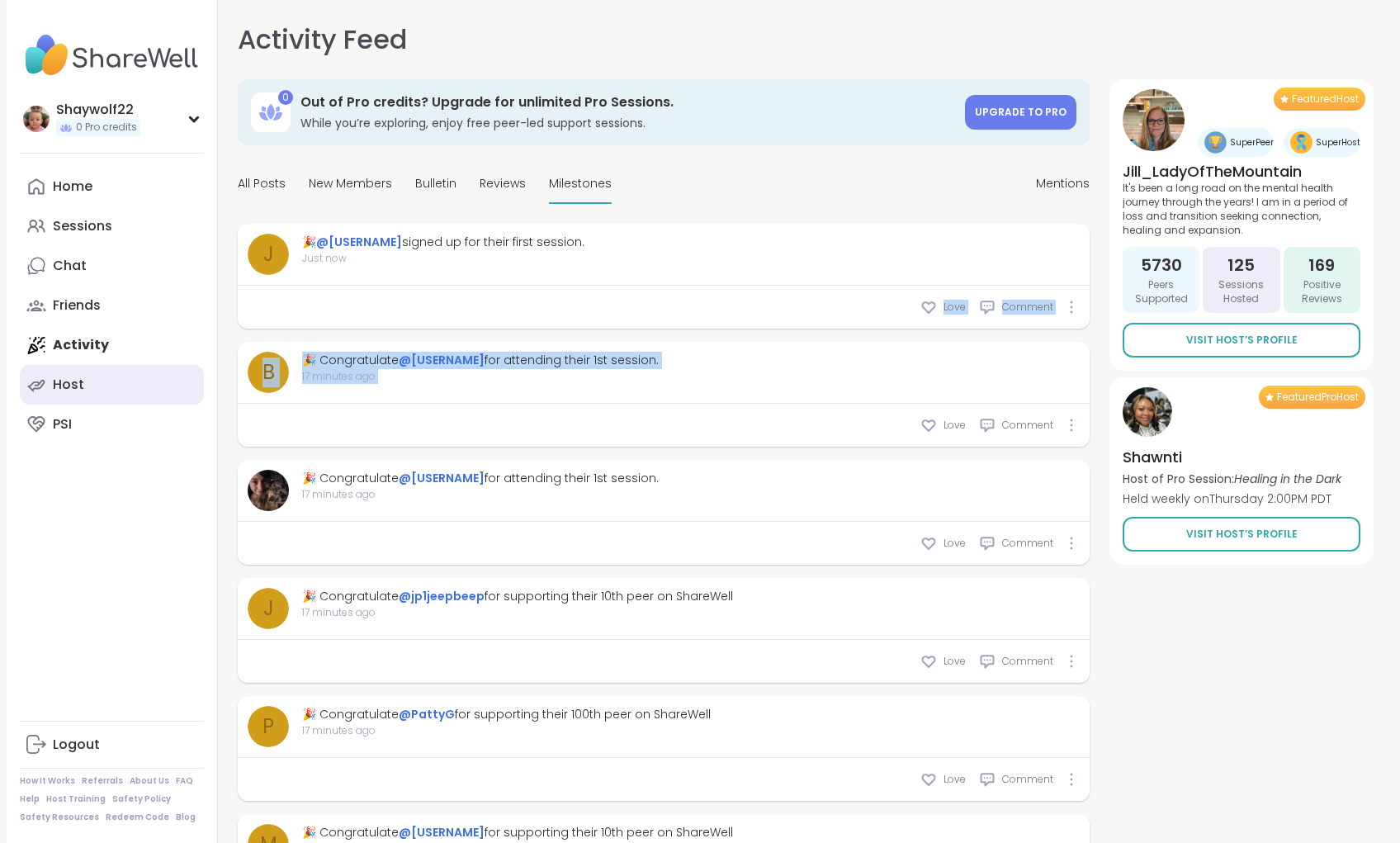 click on "Host" at bounding box center [111, 385] 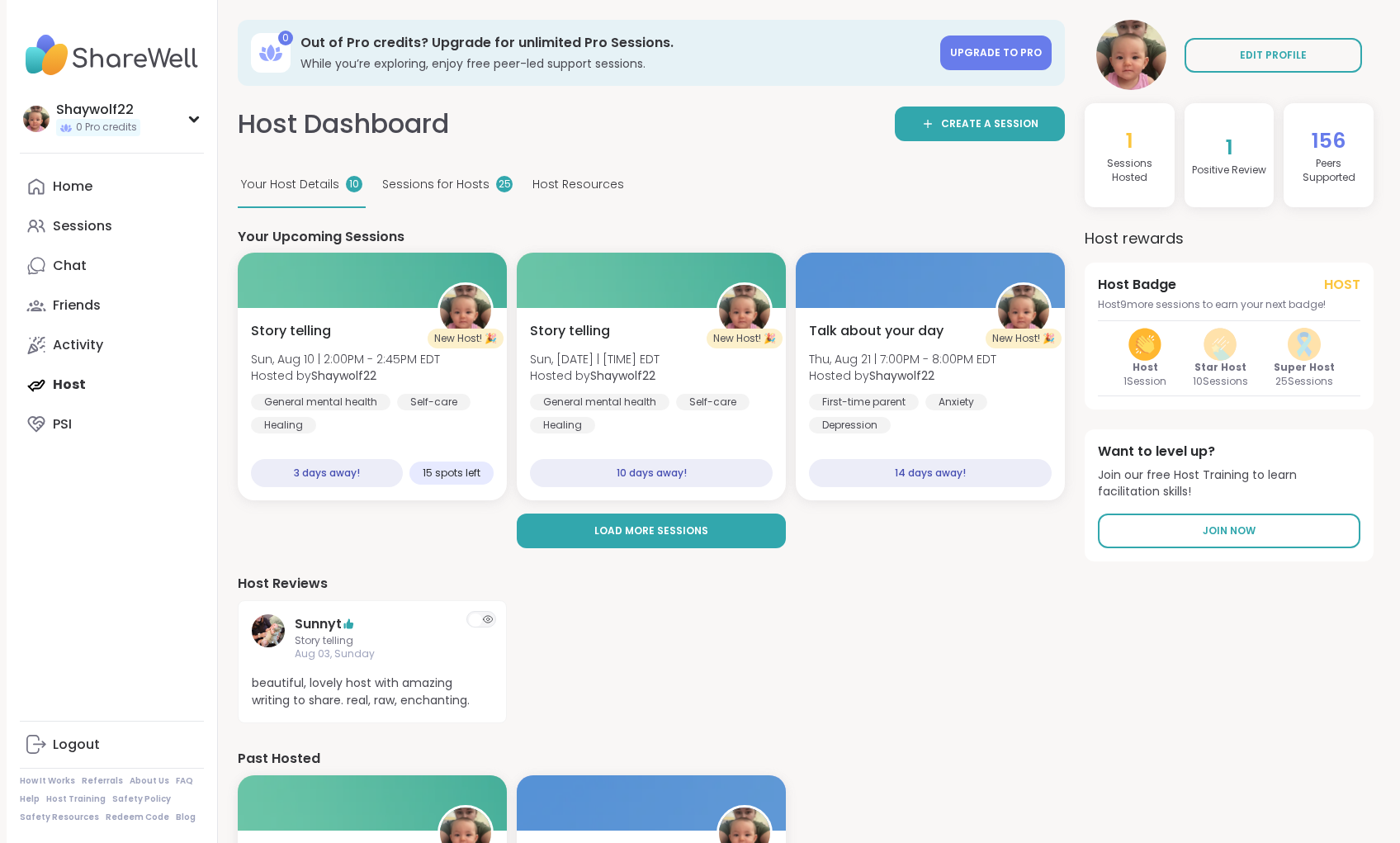 click on "Sessions Hosted" at bounding box center (1129, 171) 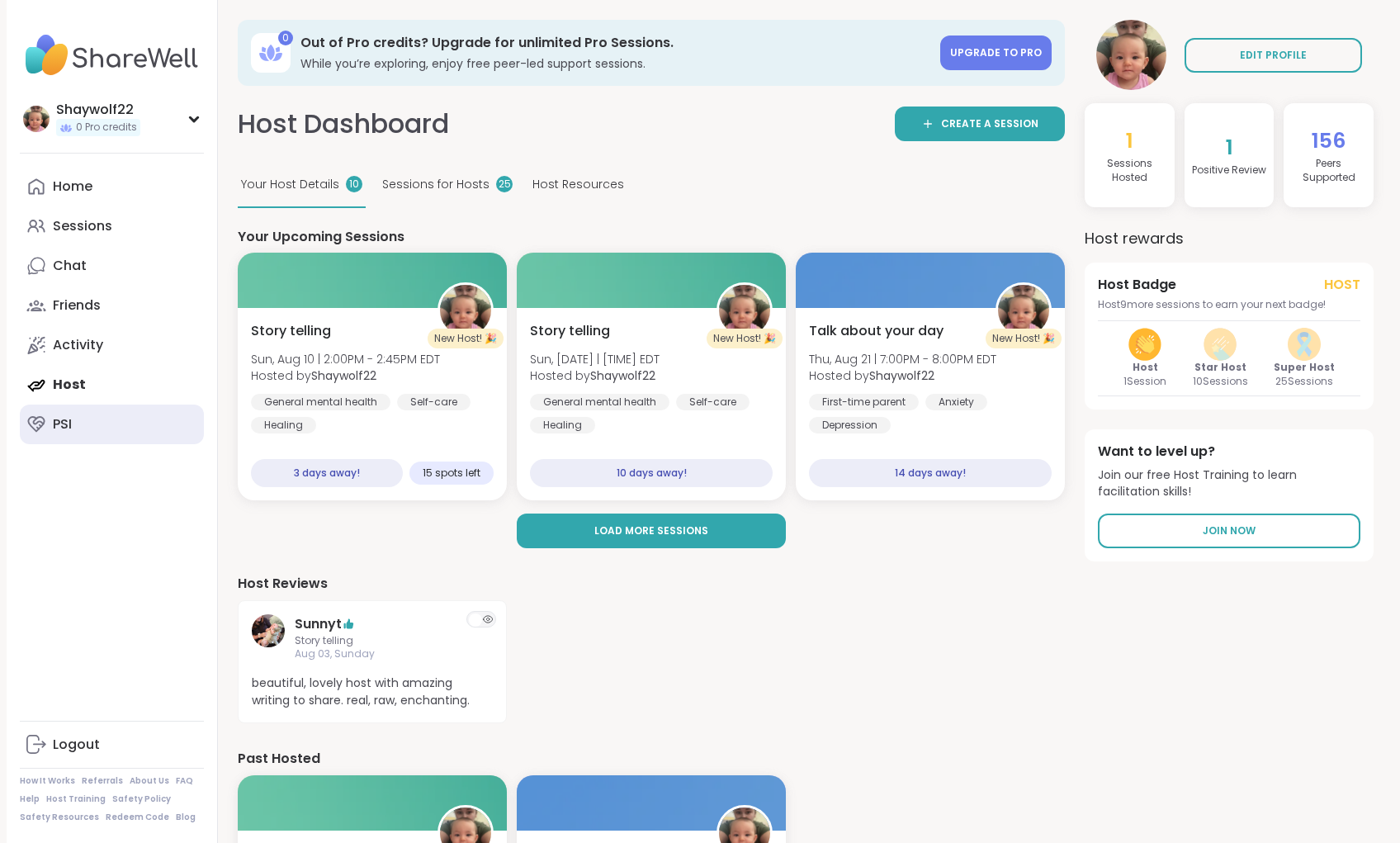 click on "PSI" at bounding box center [111, 424] 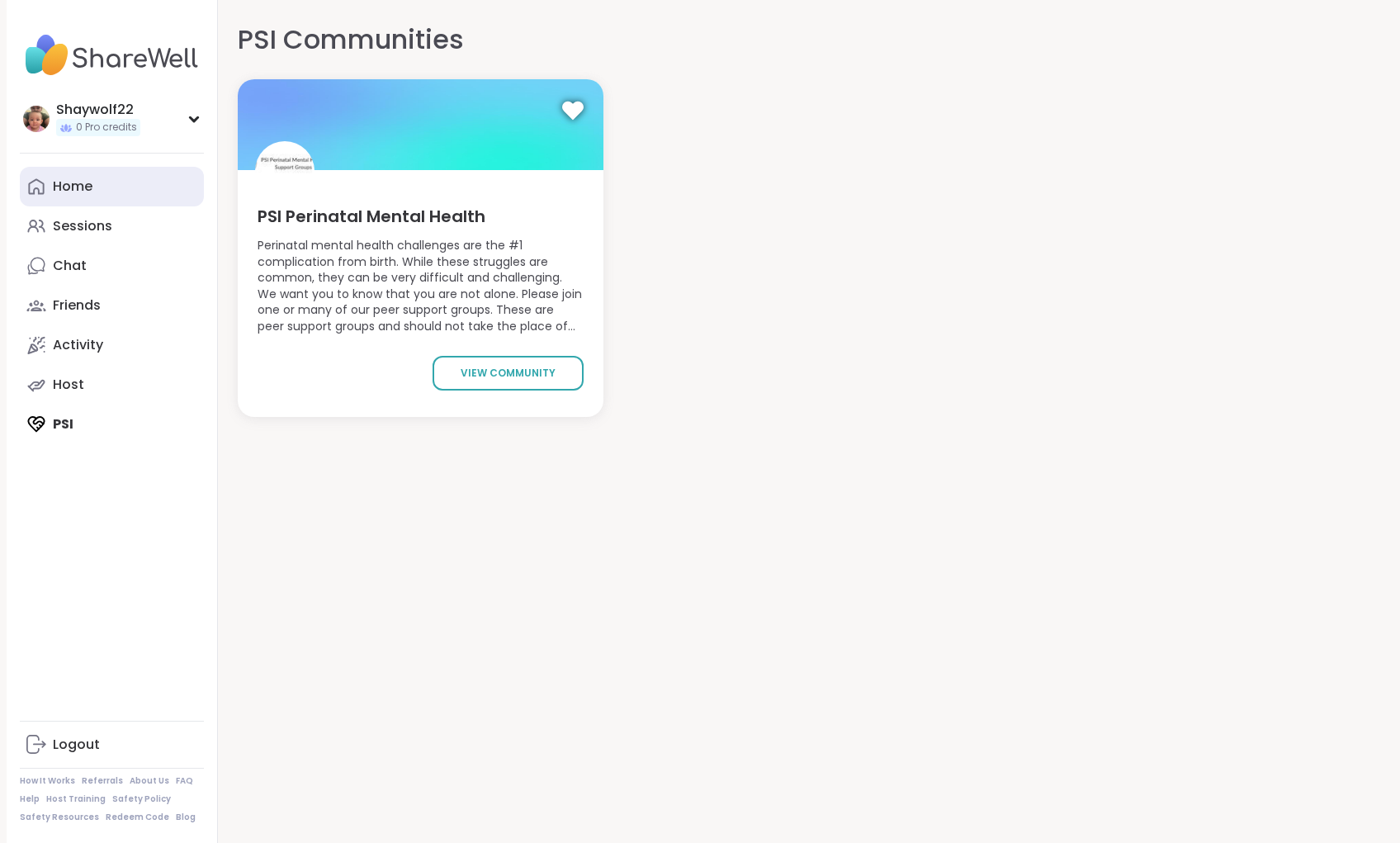 click on "Home" at bounding box center (111, 187) 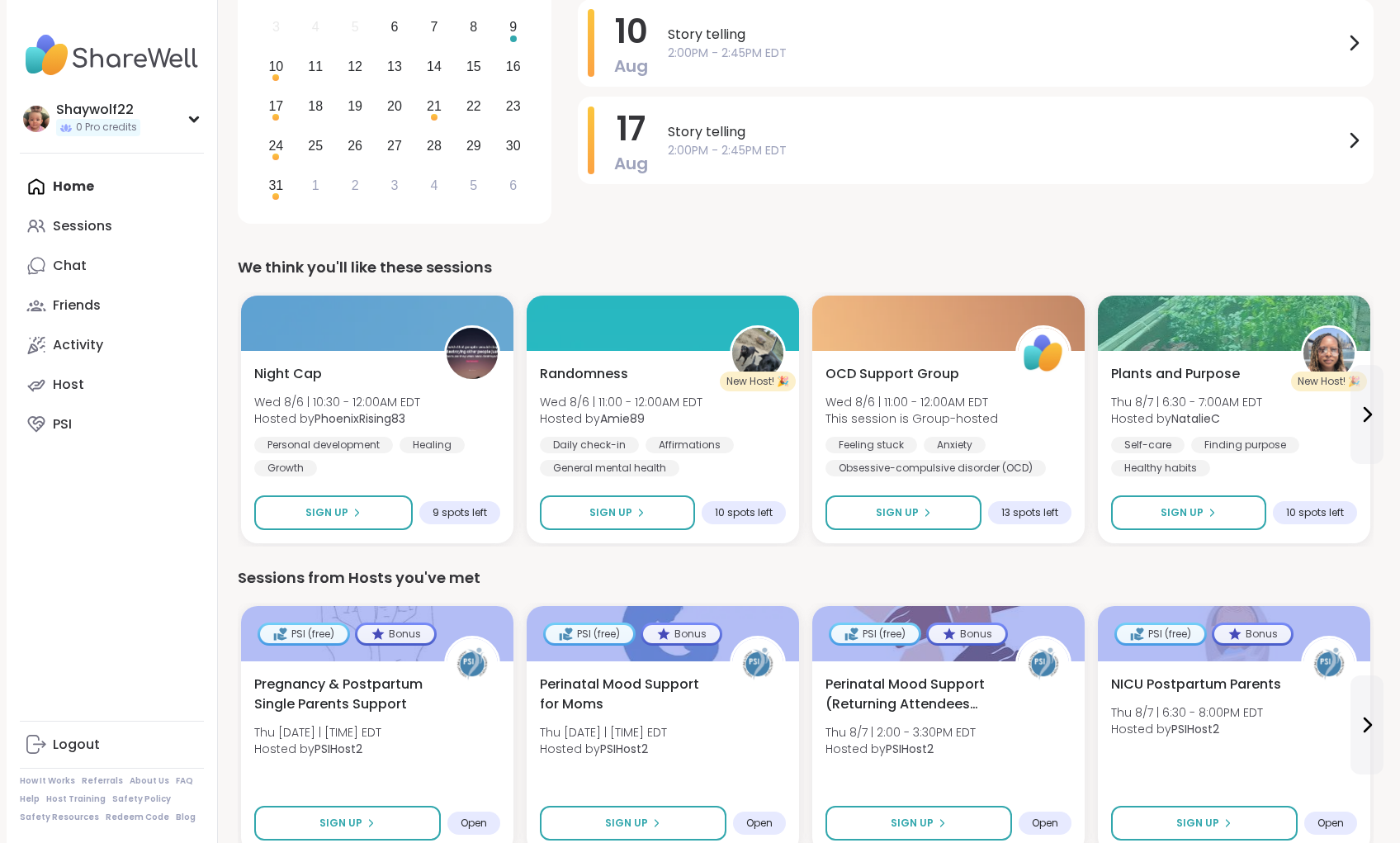 scroll, scrollTop: 343, scrollLeft: 0, axis: vertical 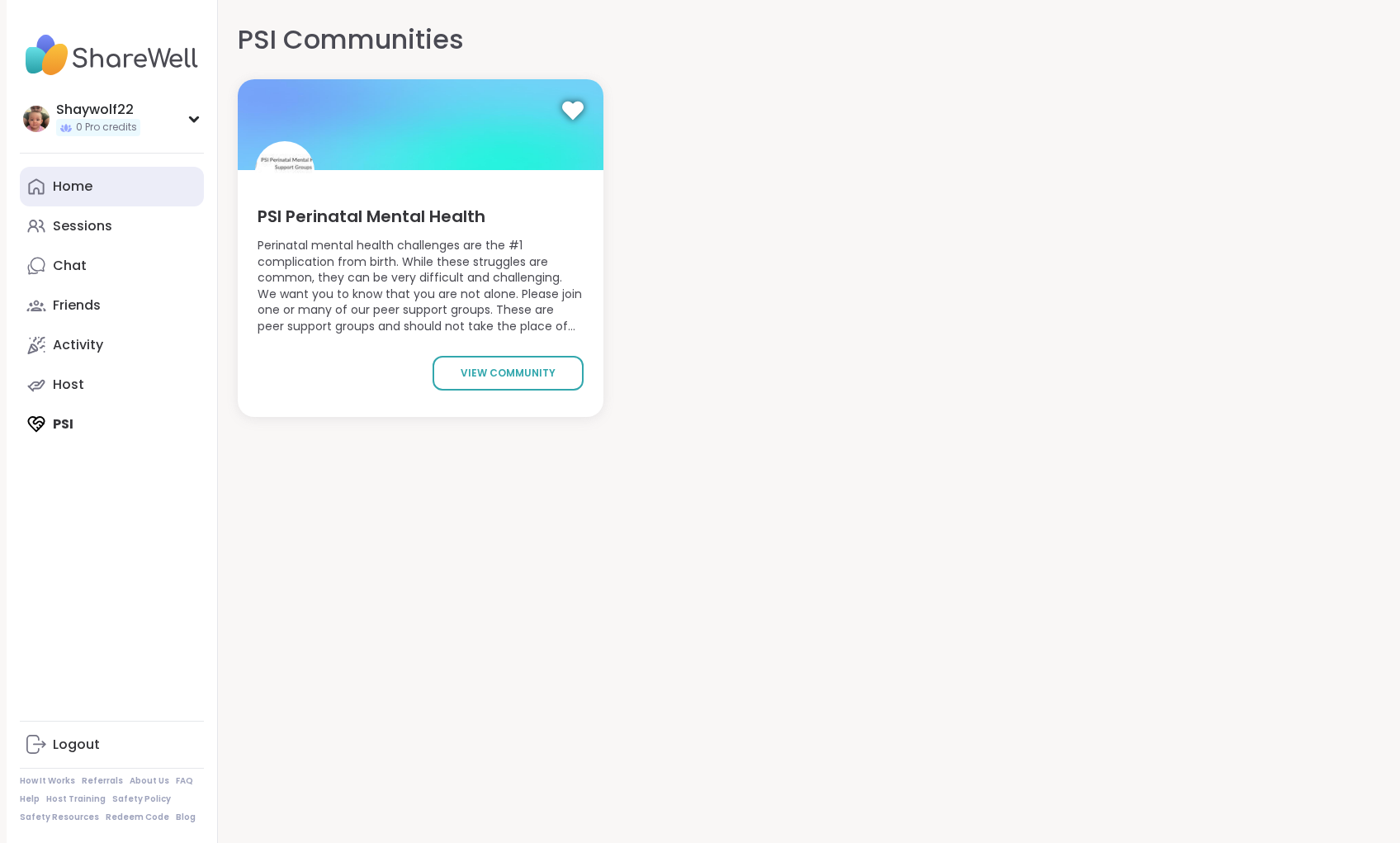 click on "Home" at bounding box center [111, 187] 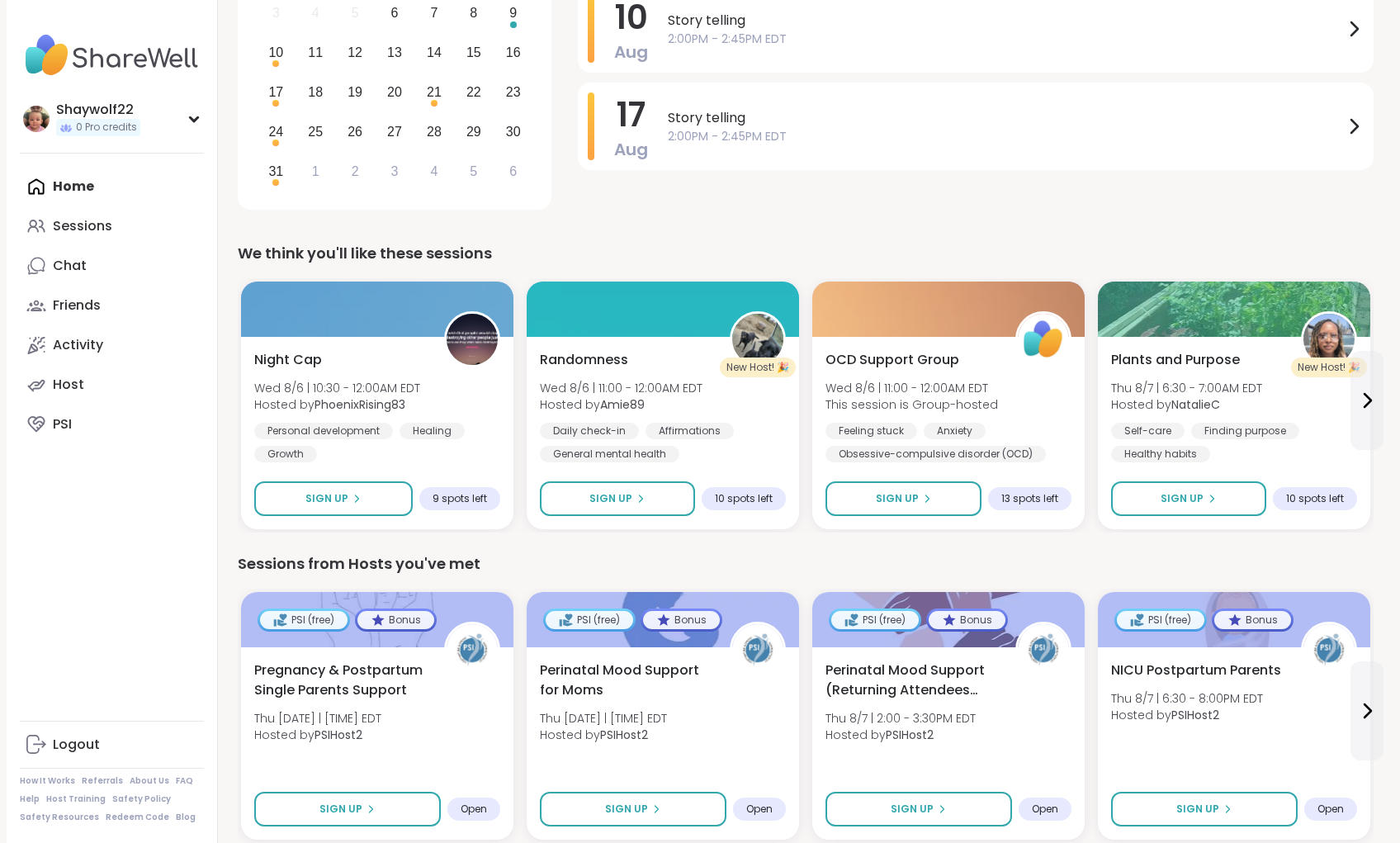 scroll, scrollTop: 371, scrollLeft: 0, axis: vertical 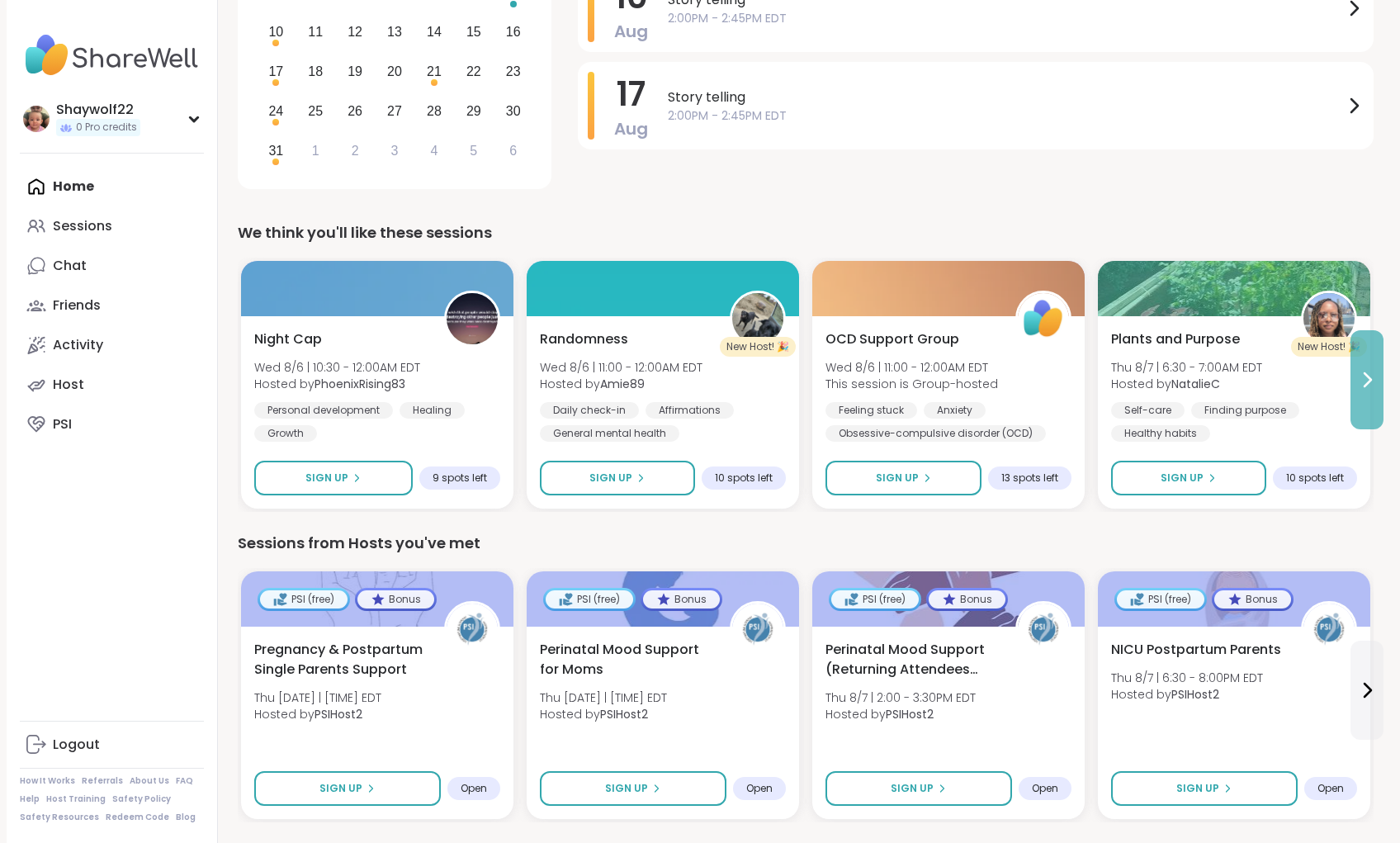 click 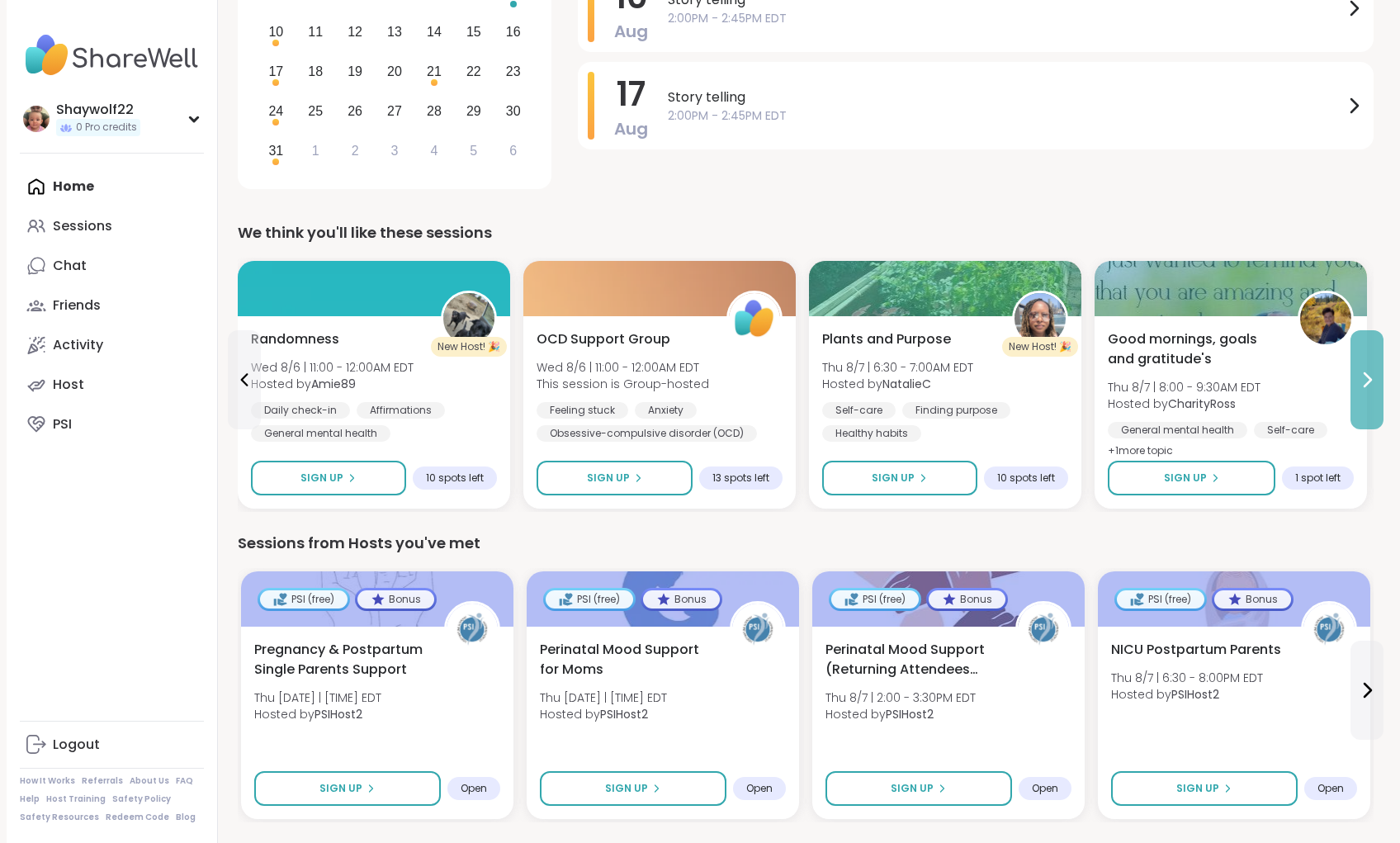 click 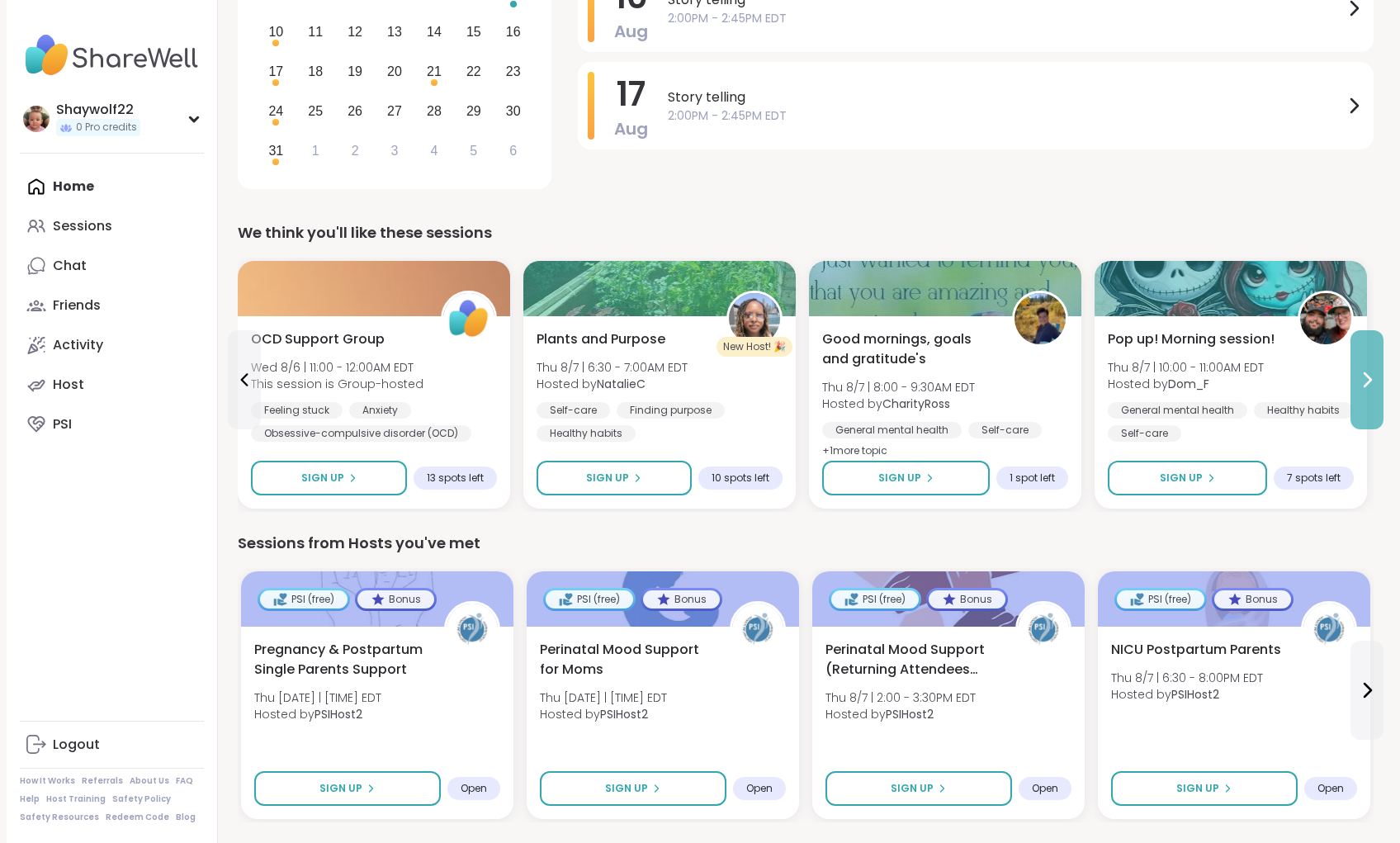 click 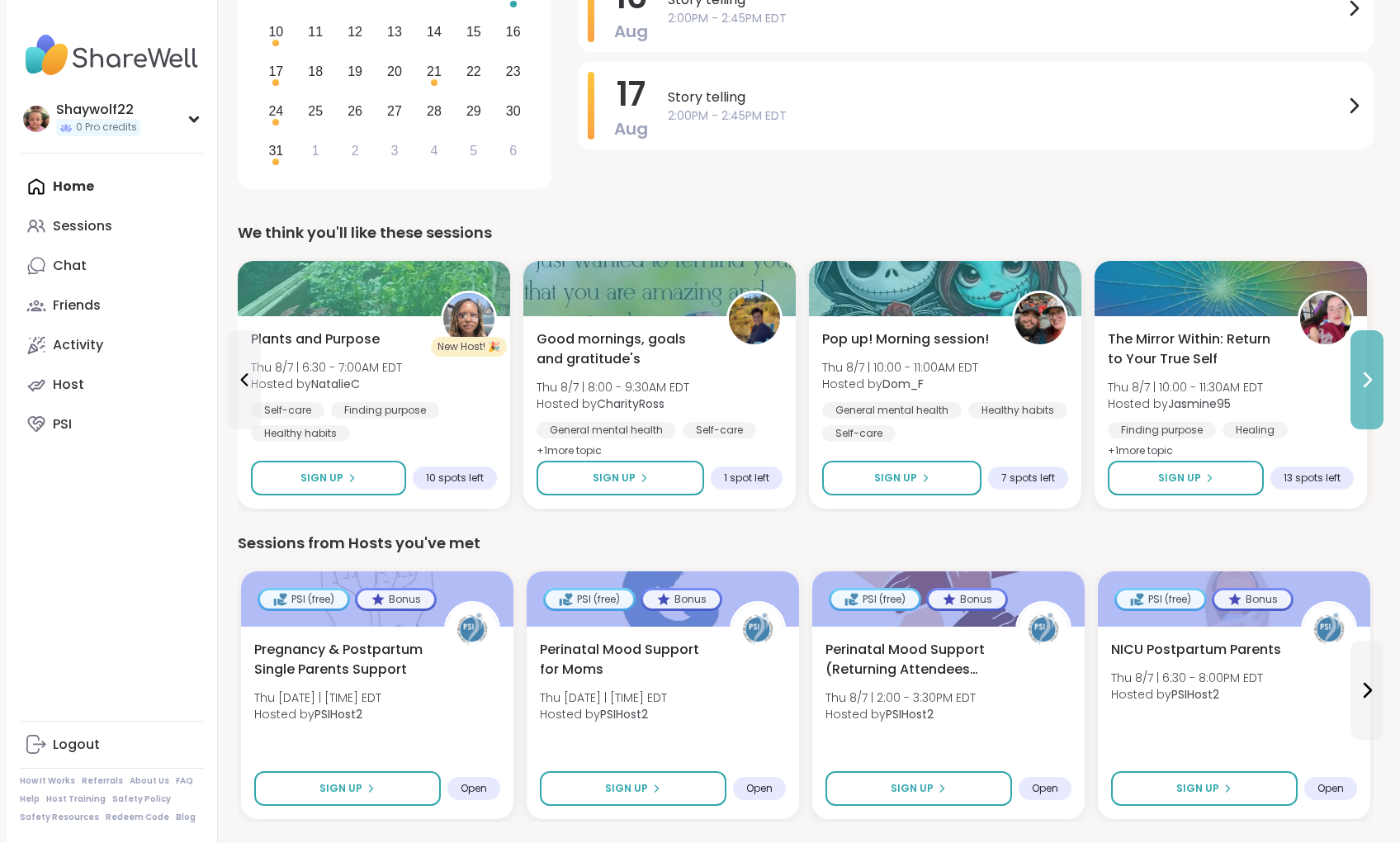 click 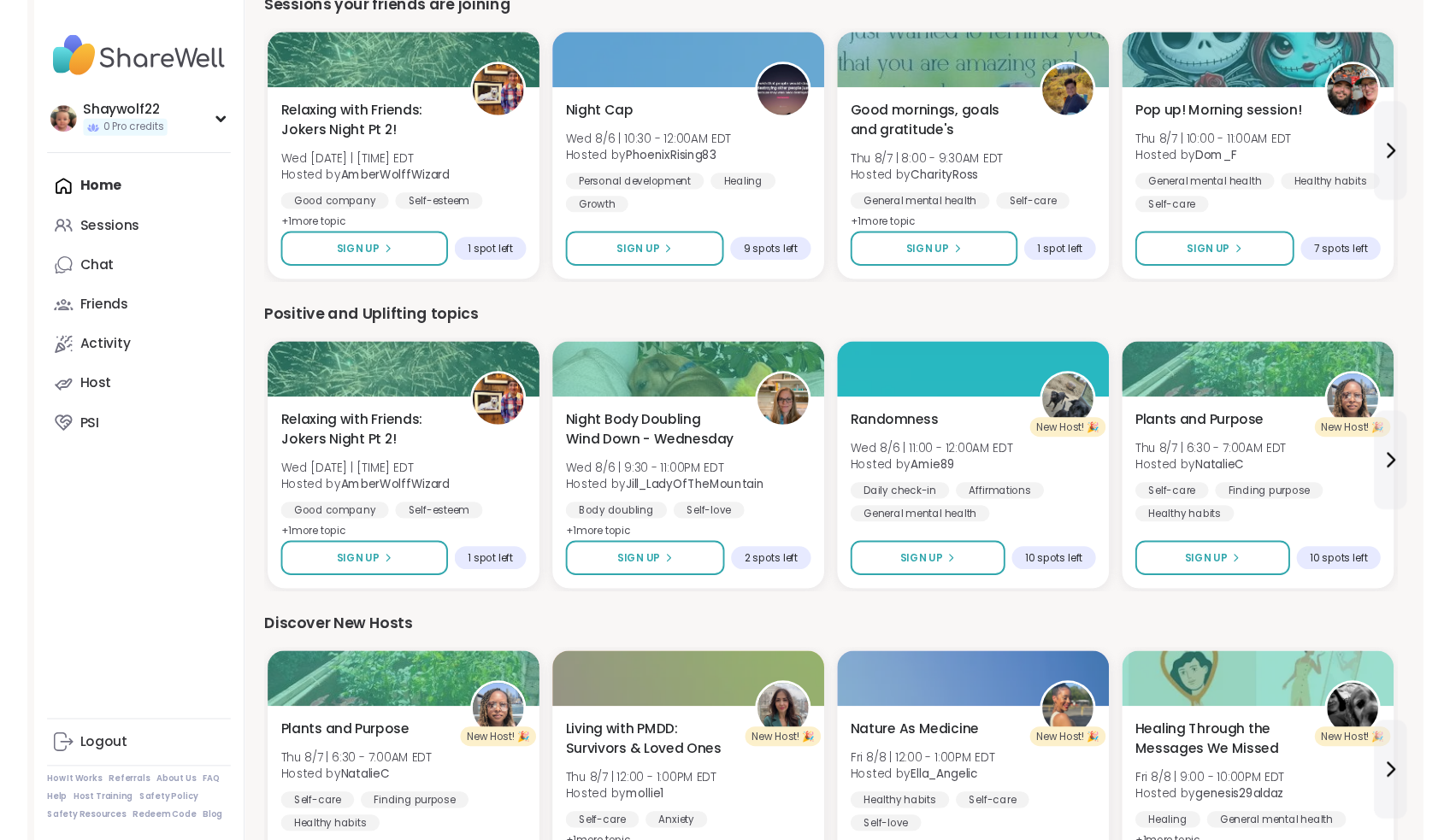 scroll, scrollTop: 1585, scrollLeft: 0, axis: vertical 